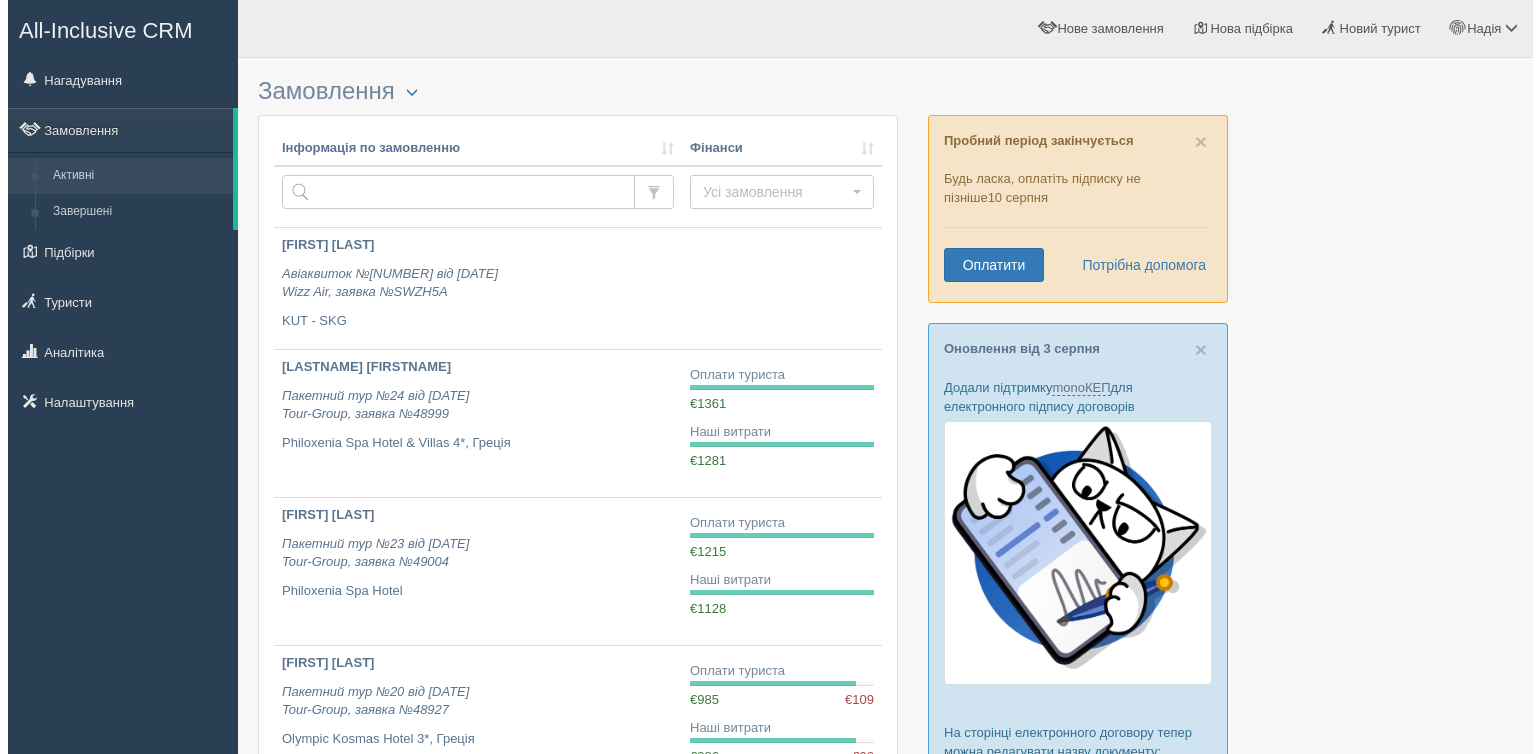 scroll, scrollTop: 0, scrollLeft: 0, axis: both 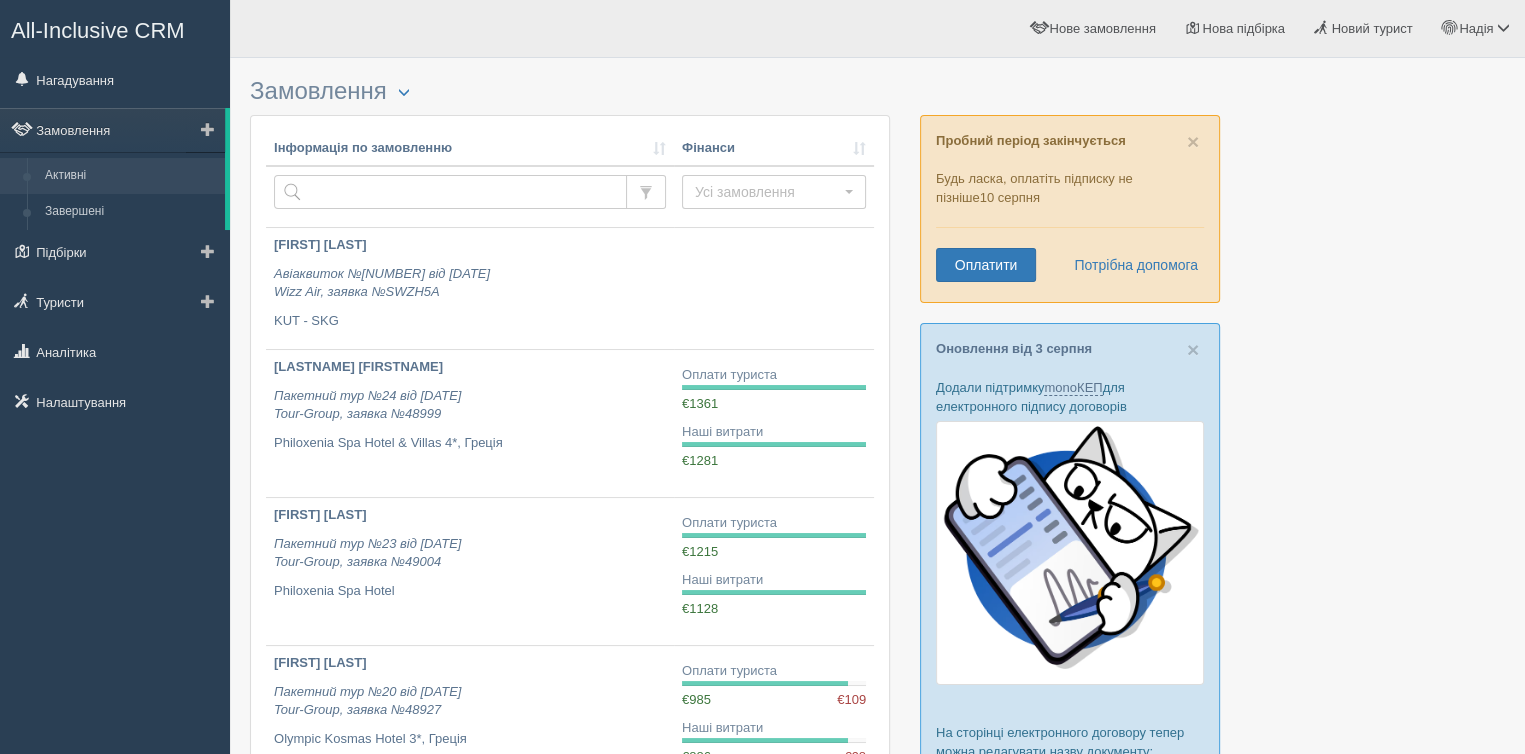 click at bounding box center [208, 129] 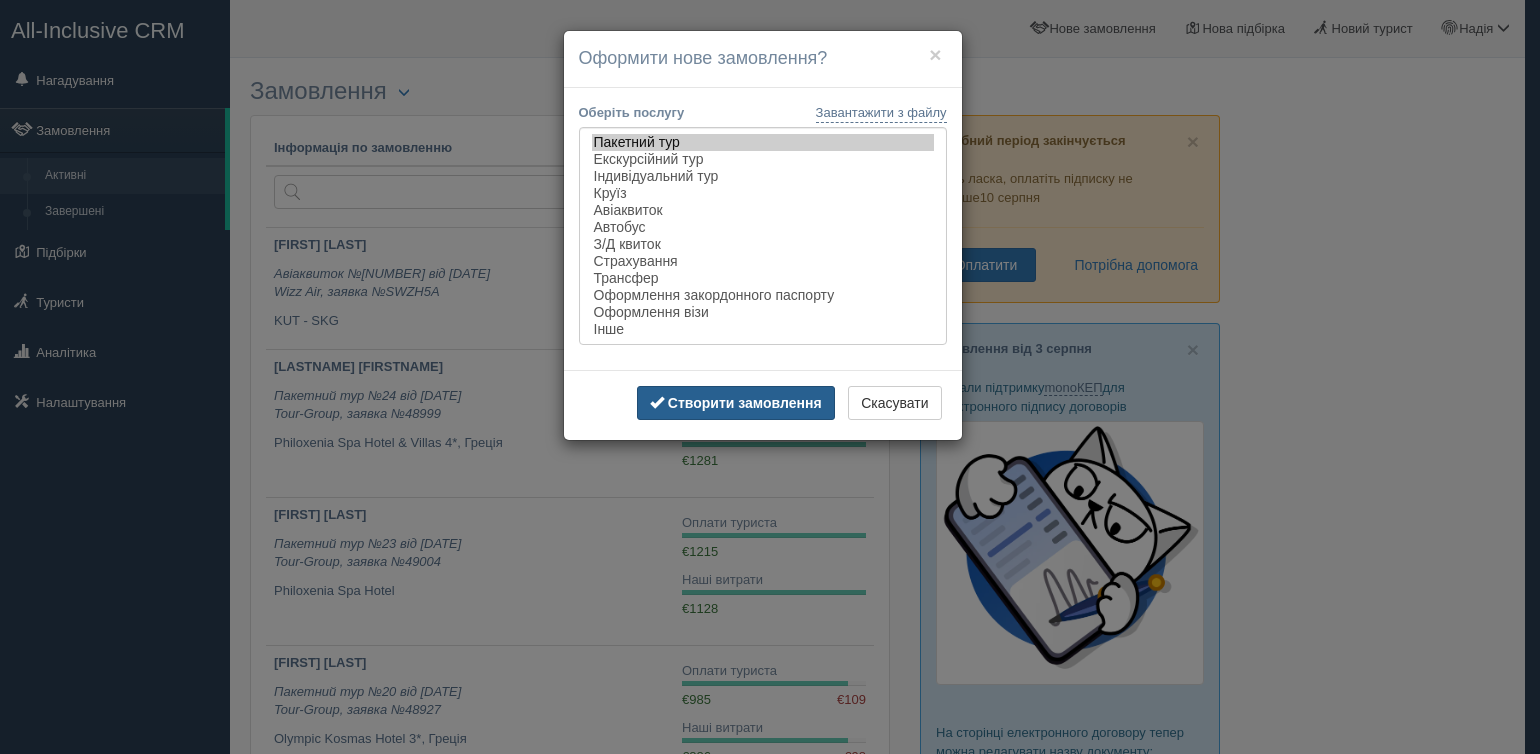 click on "Створити замовлення" at bounding box center (745, 403) 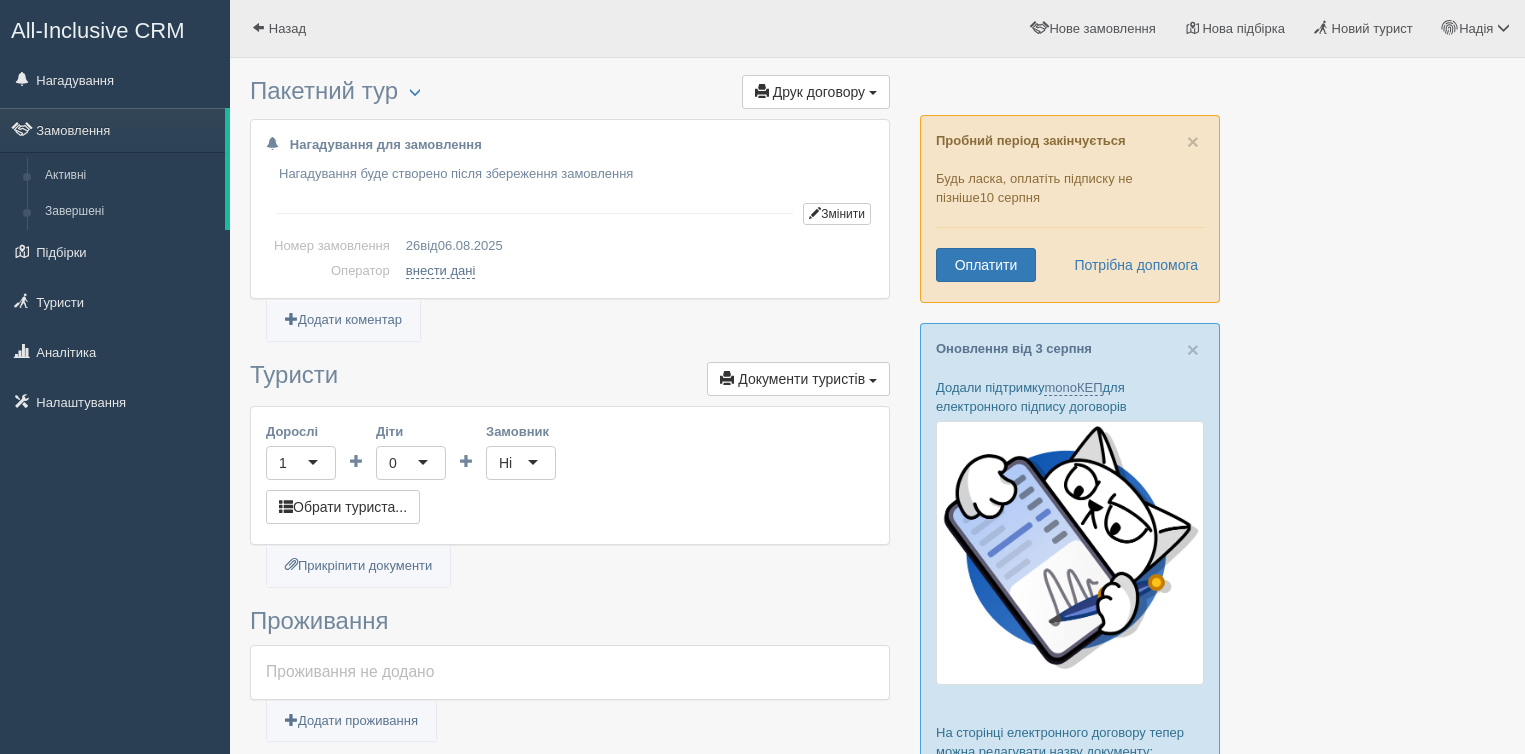 scroll, scrollTop: 0, scrollLeft: 0, axis: both 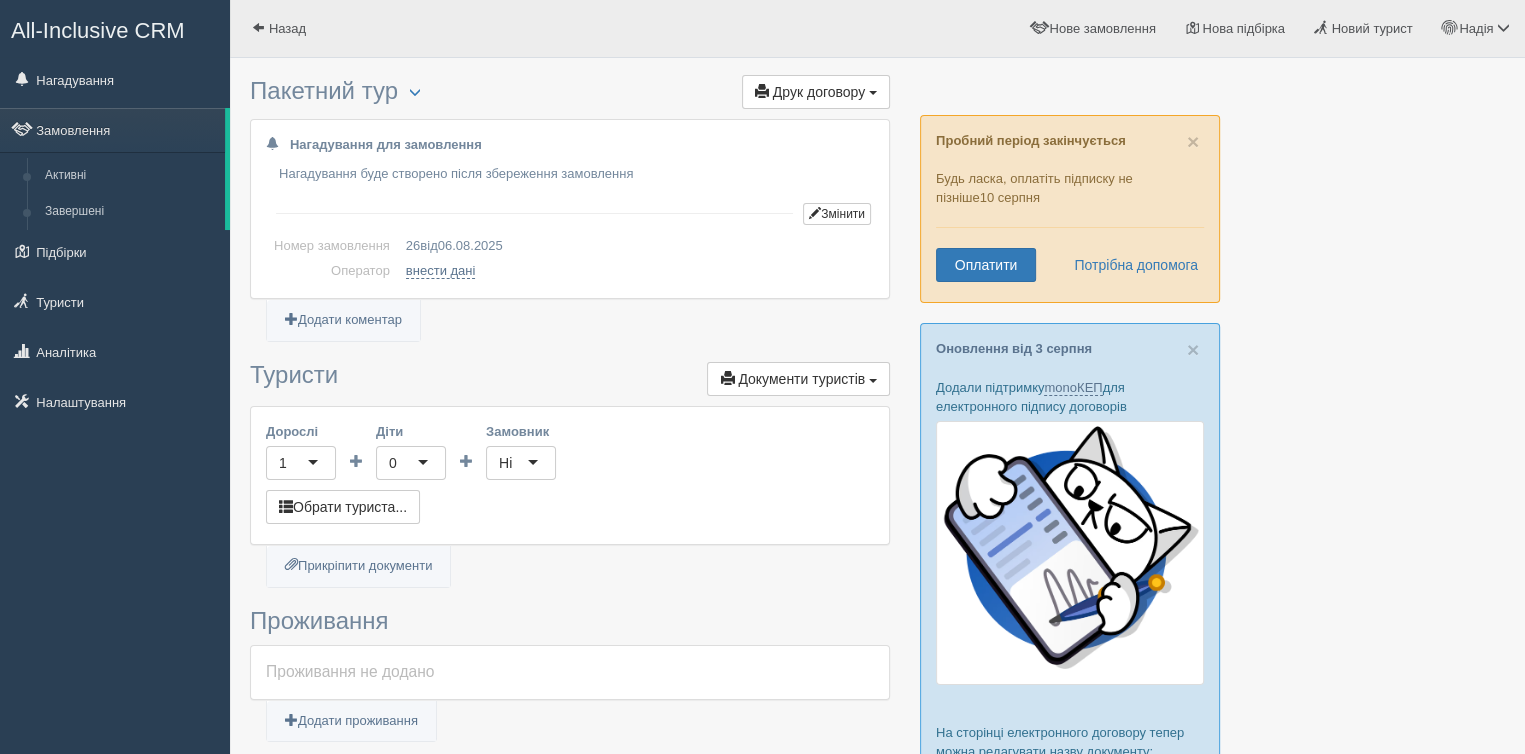 click on "1" at bounding box center [301, 463] 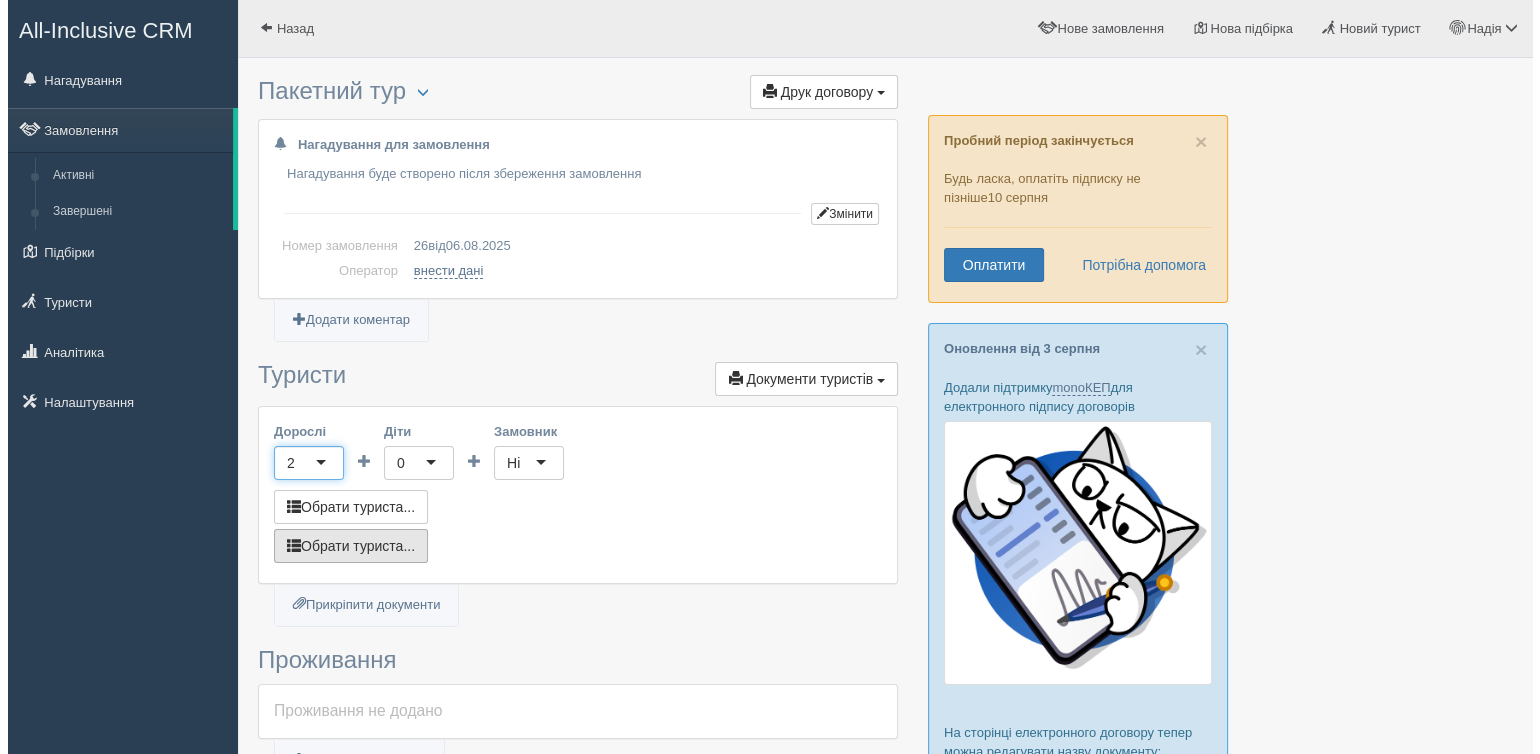 scroll, scrollTop: 0, scrollLeft: 0, axis: both 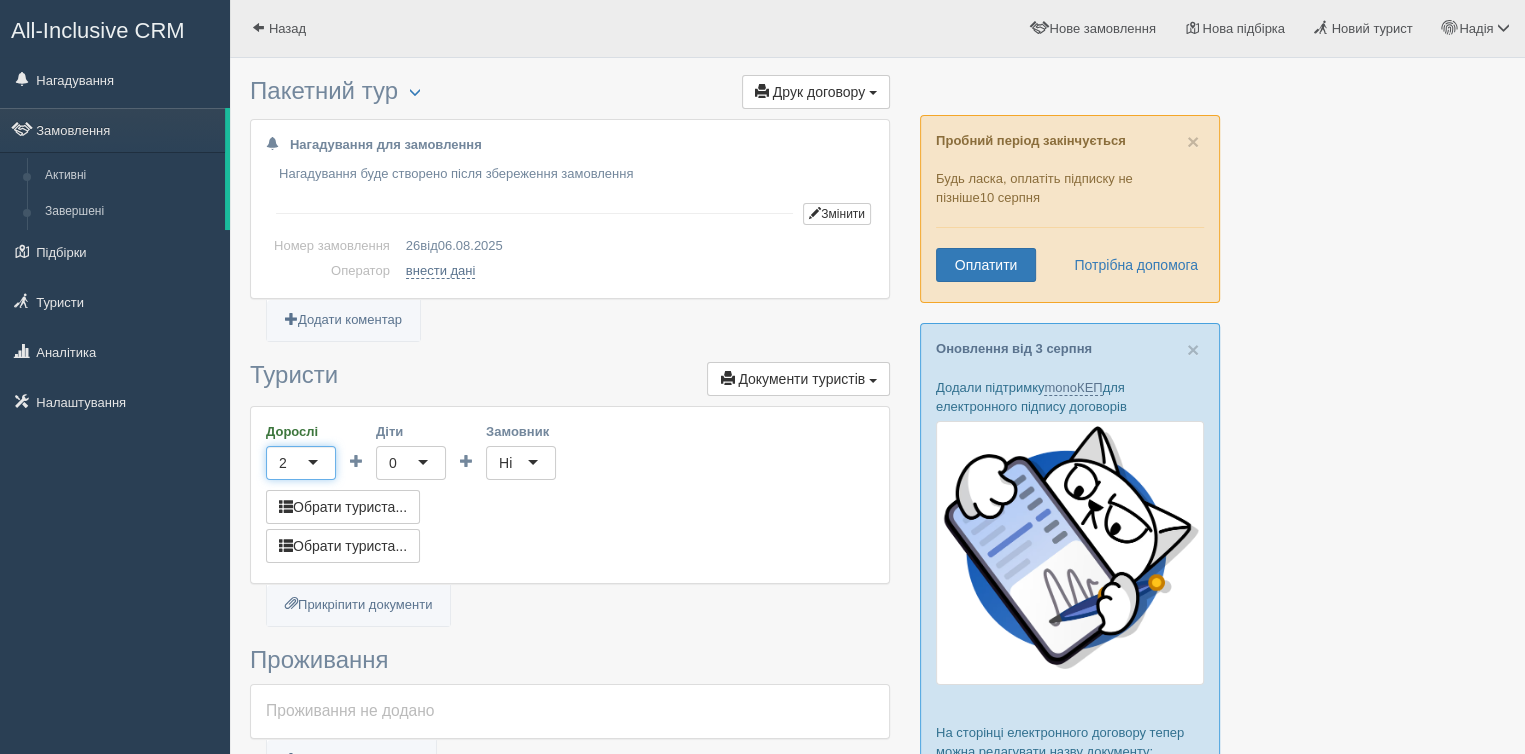 click on "0" at bounding box center (411, 463) 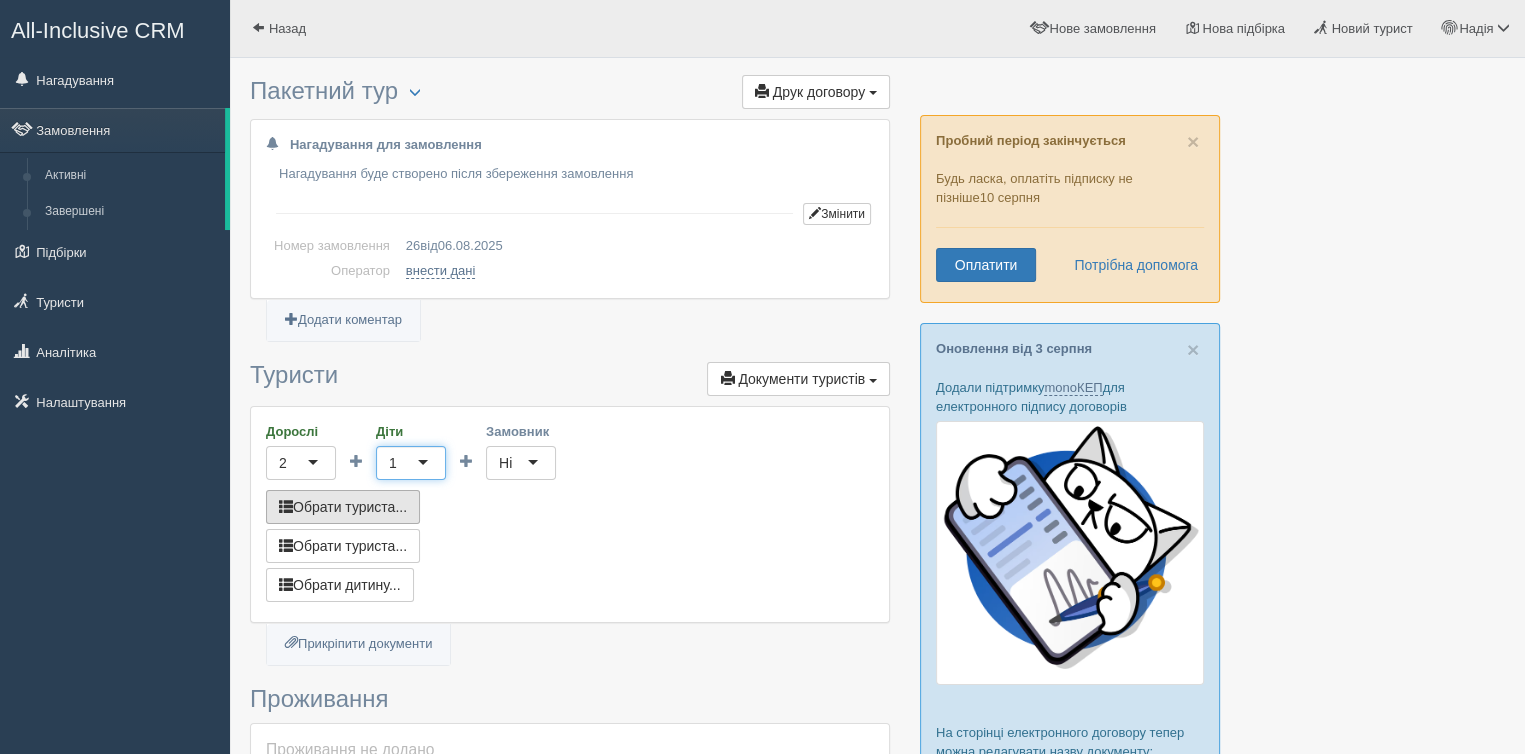 click on "Обрати туриста..." at bounding box center [343, 507] 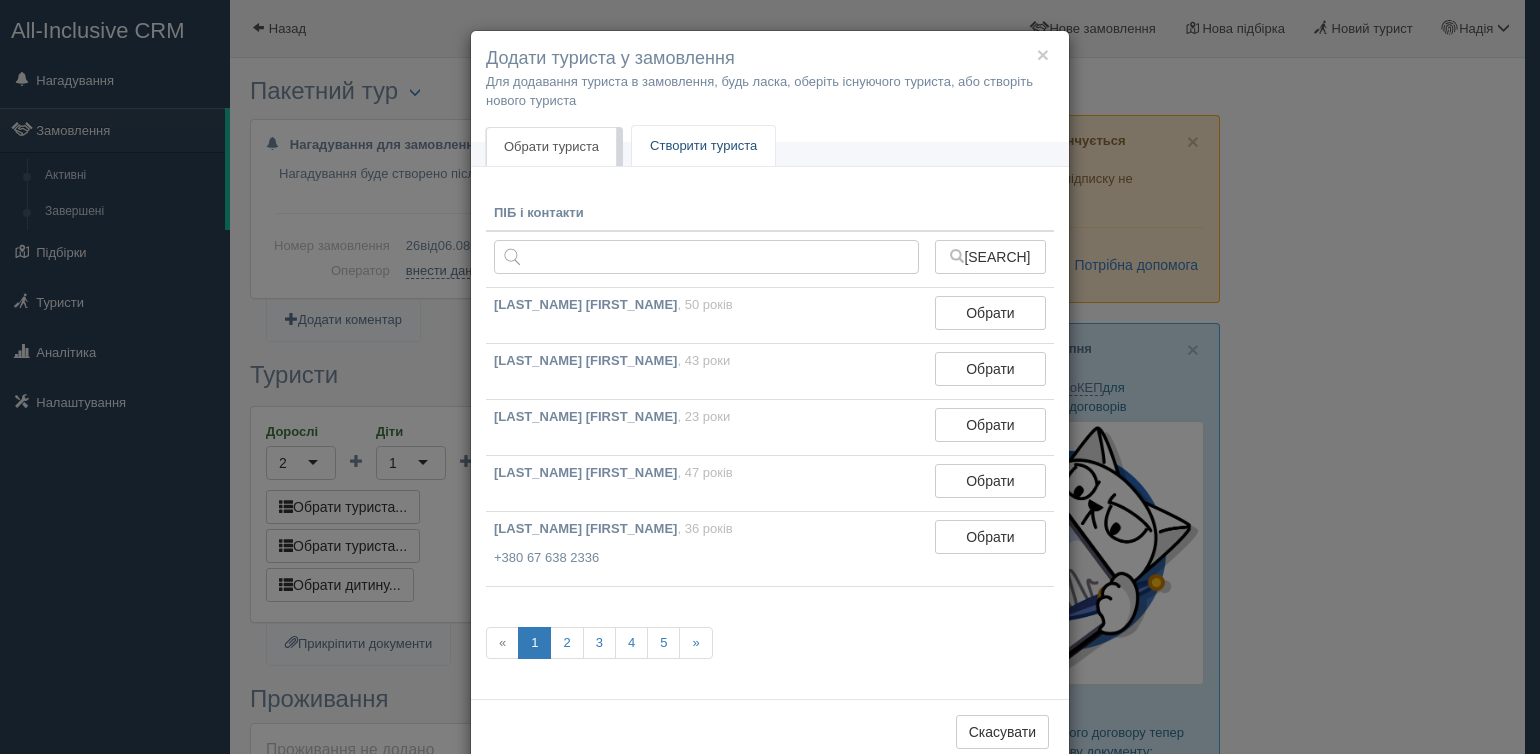 click on "Створити туриста" at bounding box center (703, 146) 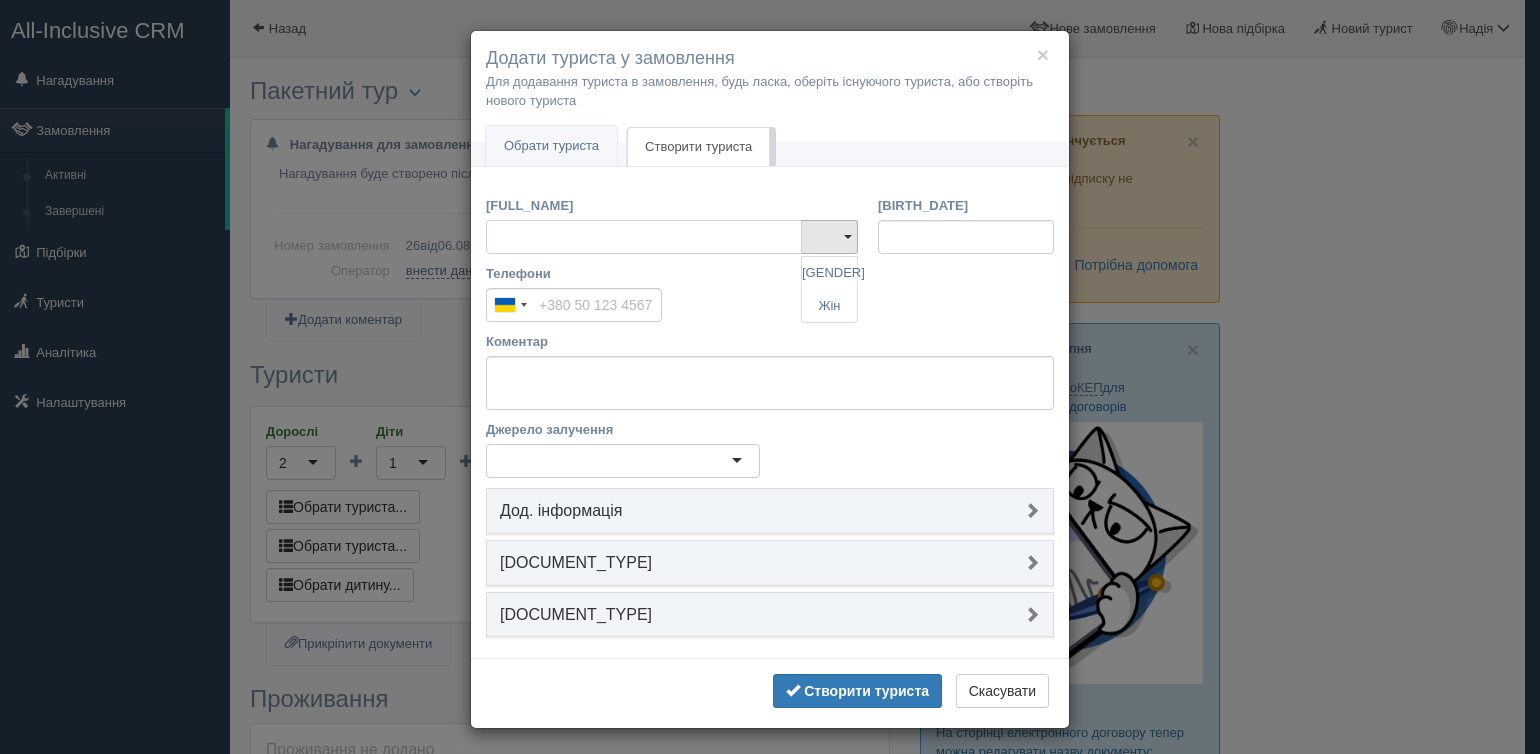 type on "і" 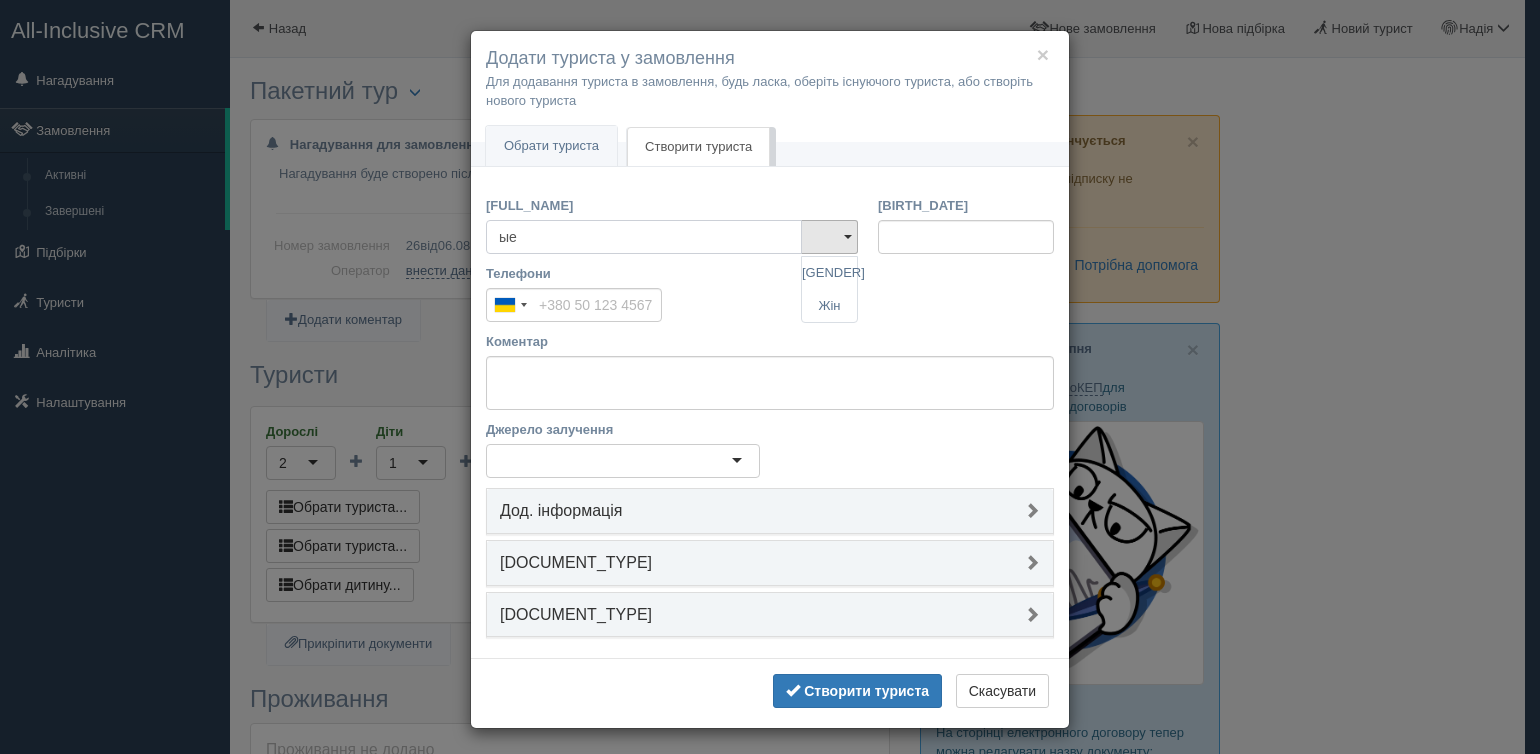 type on "ы" 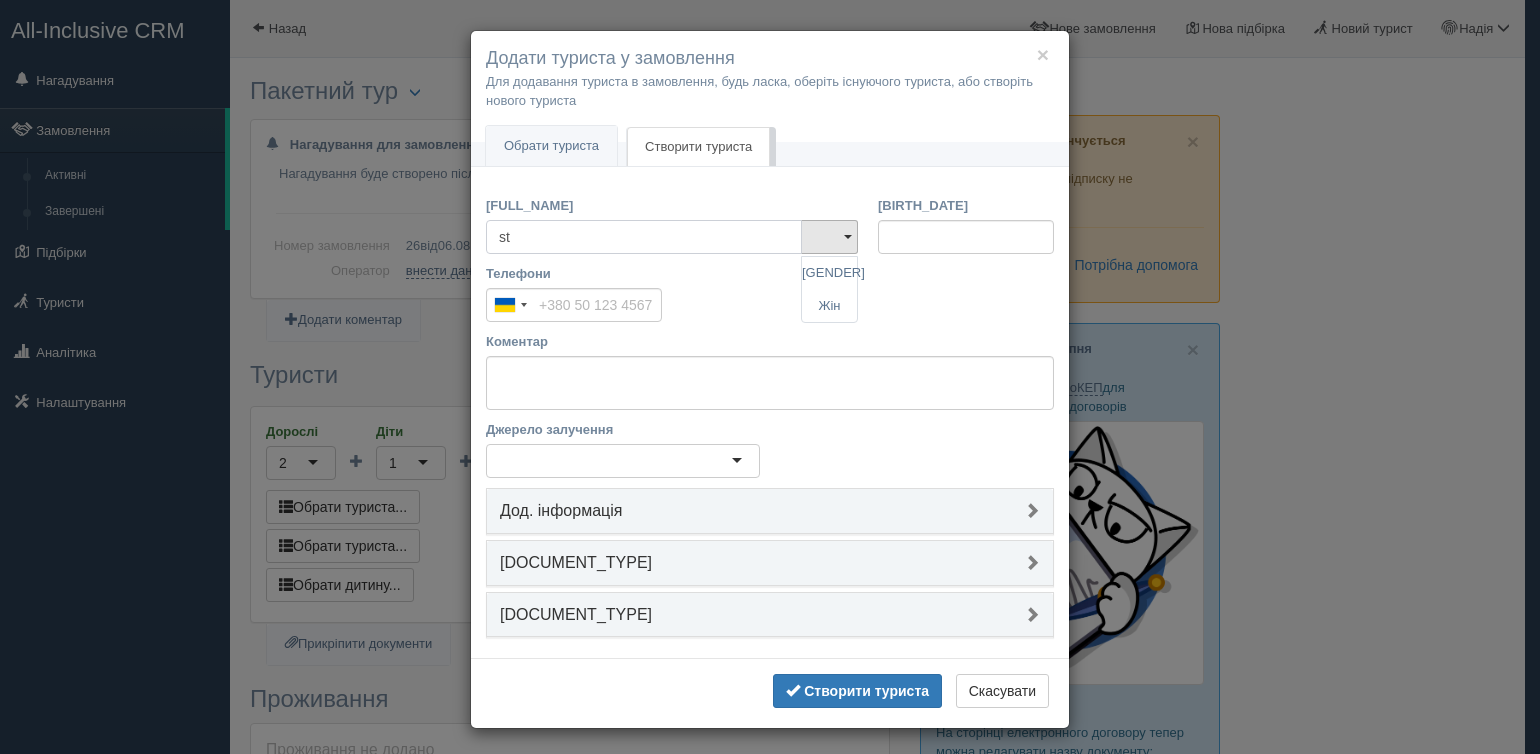 type on "s" 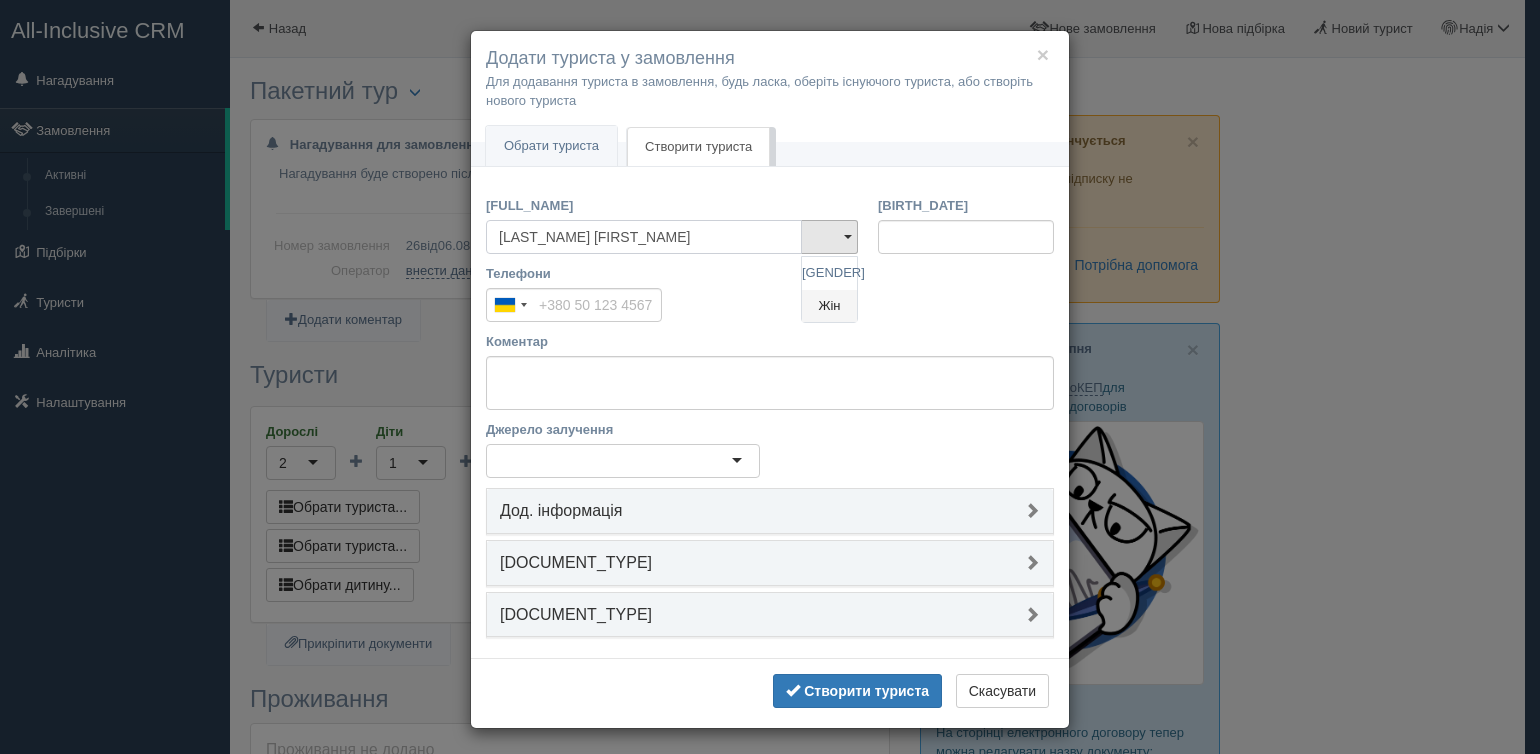 type on "[LAST_NAME] [FIRST_NAME]" 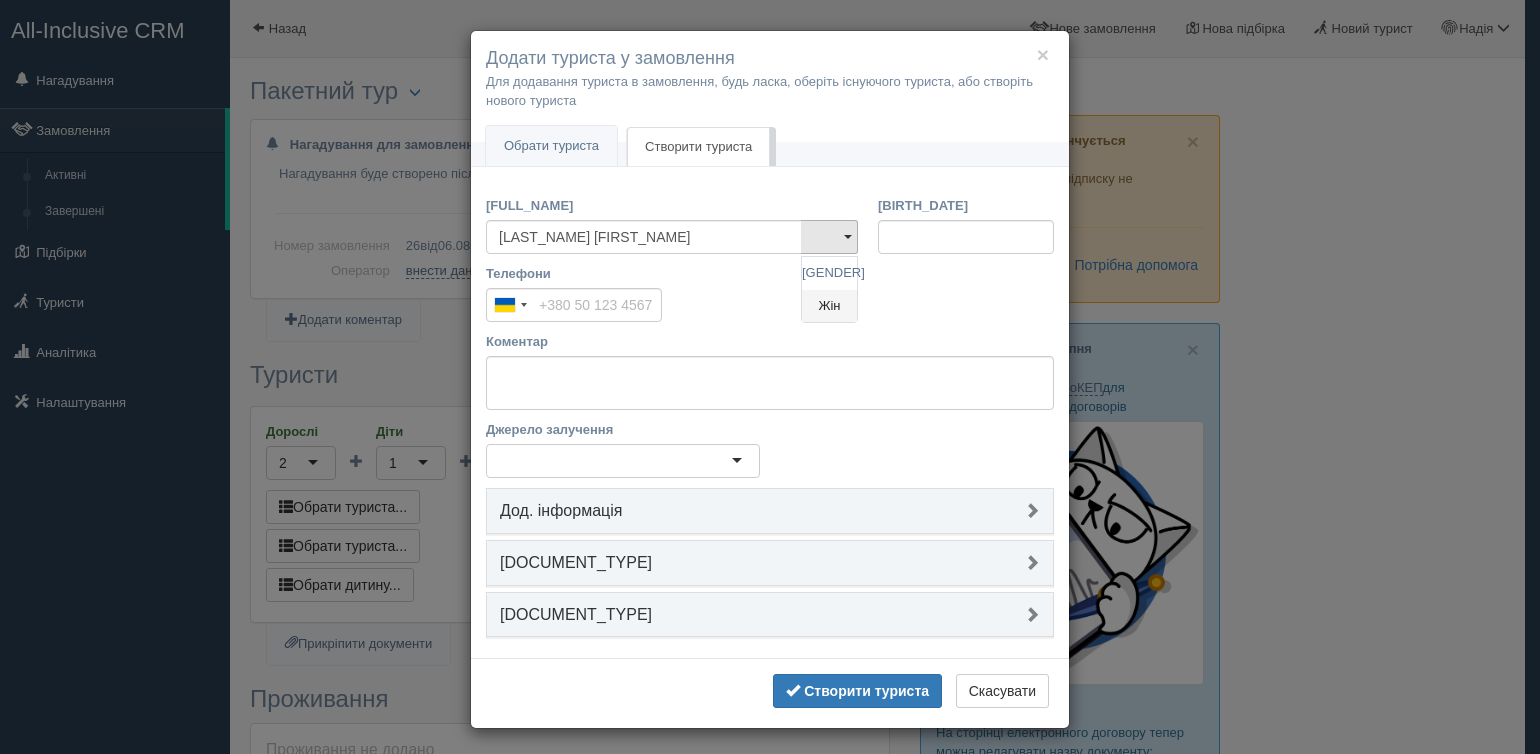click on "Жін" at bounding box center (829, 306) 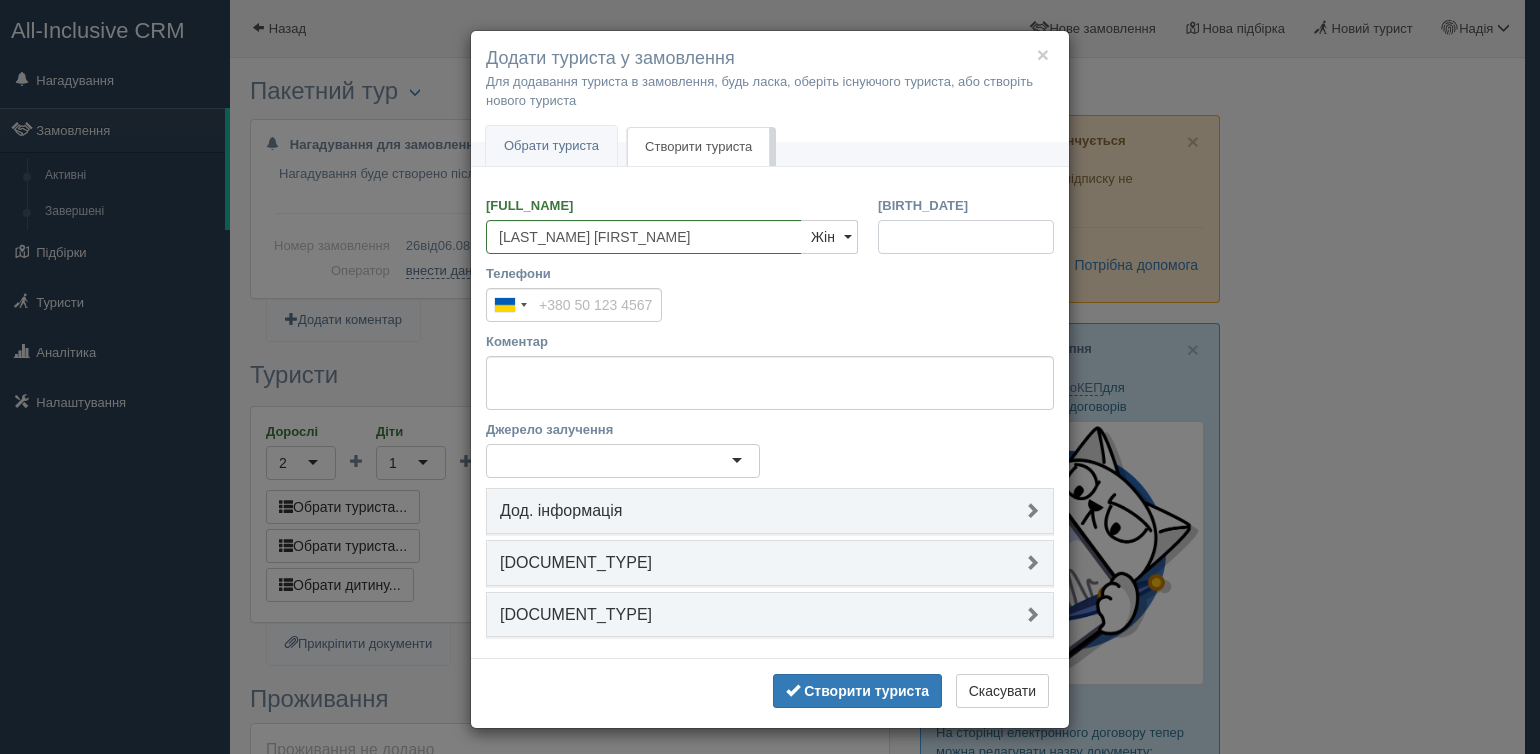click on "[DATE]" at bounding box center (966, 237) 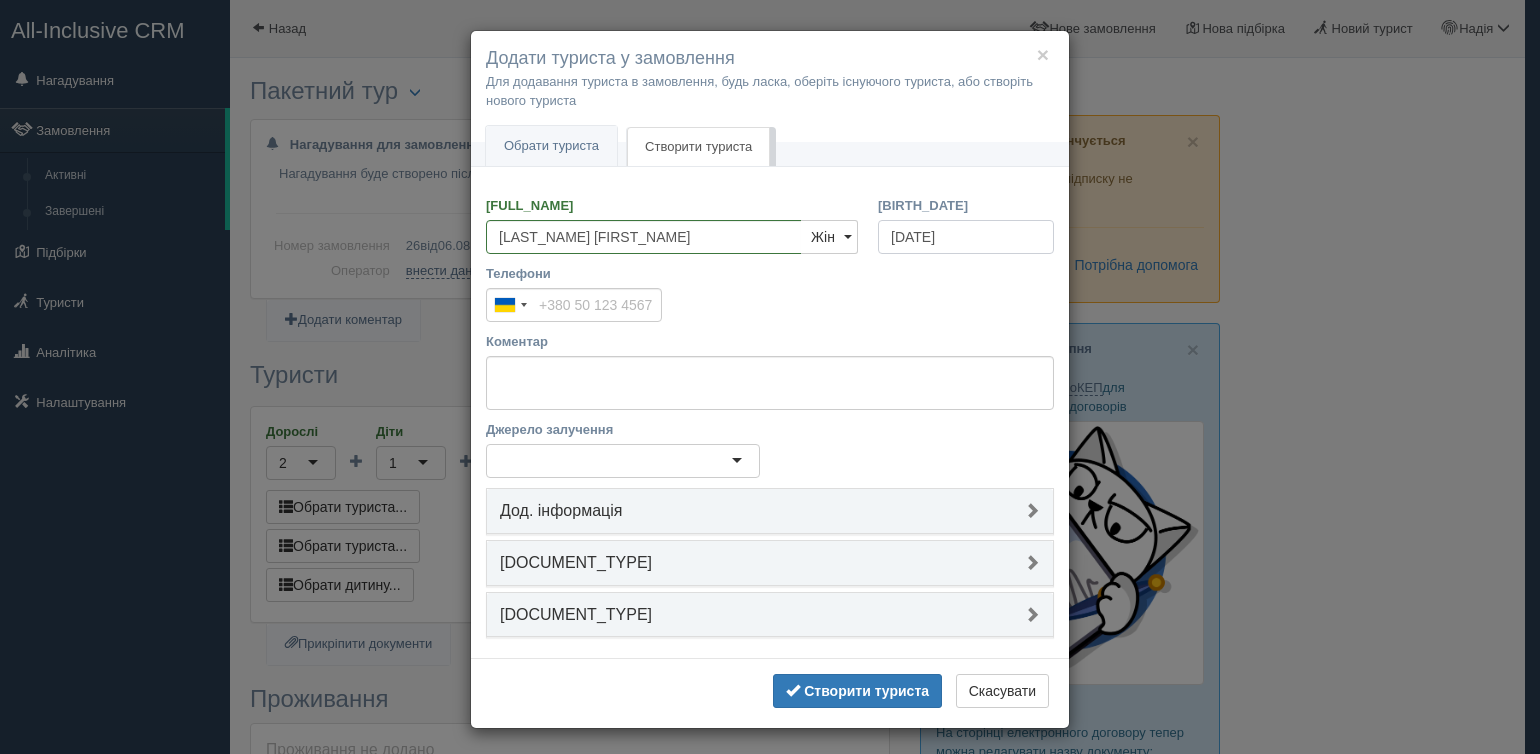 type on "08.11.1996" 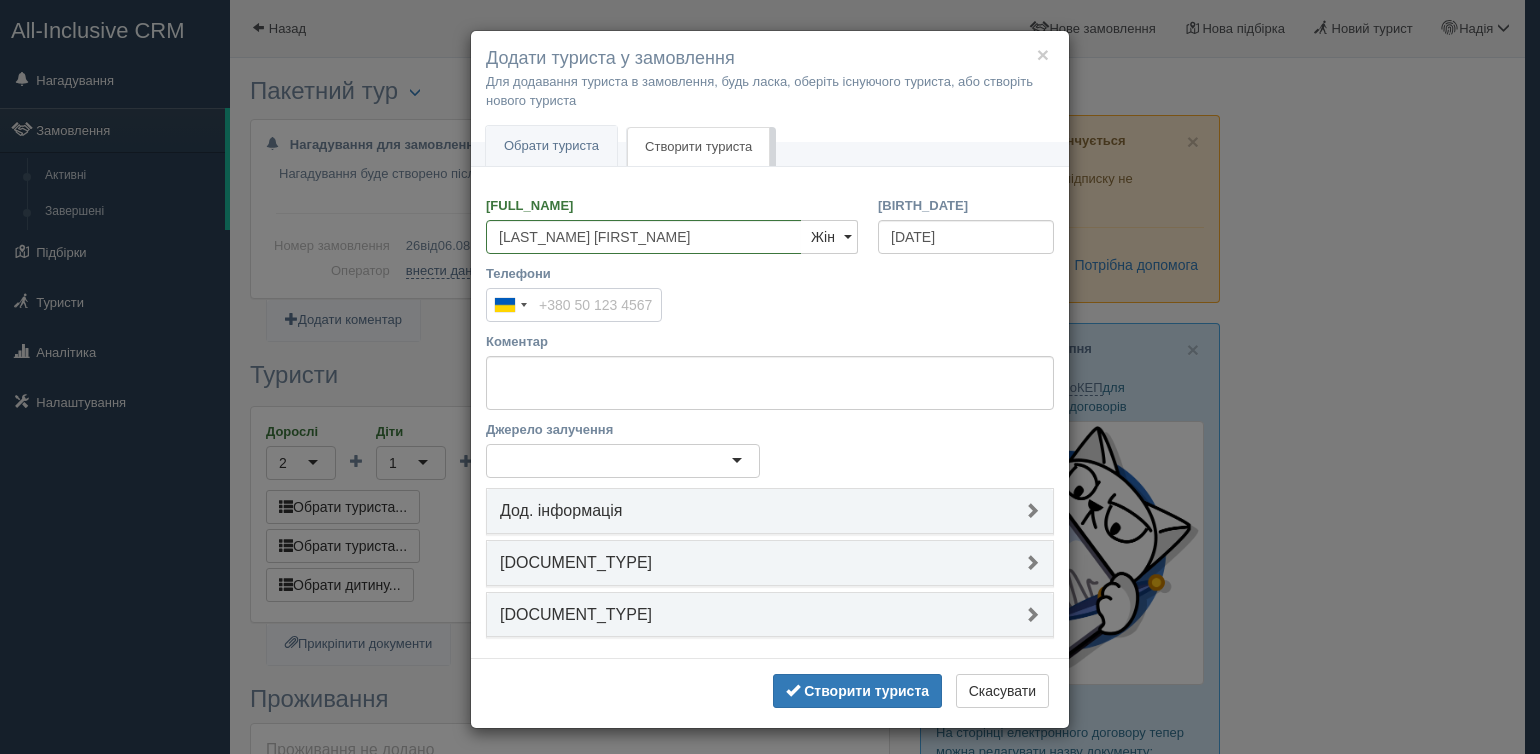 click on "Телефони" at bounding box center (574, 305) 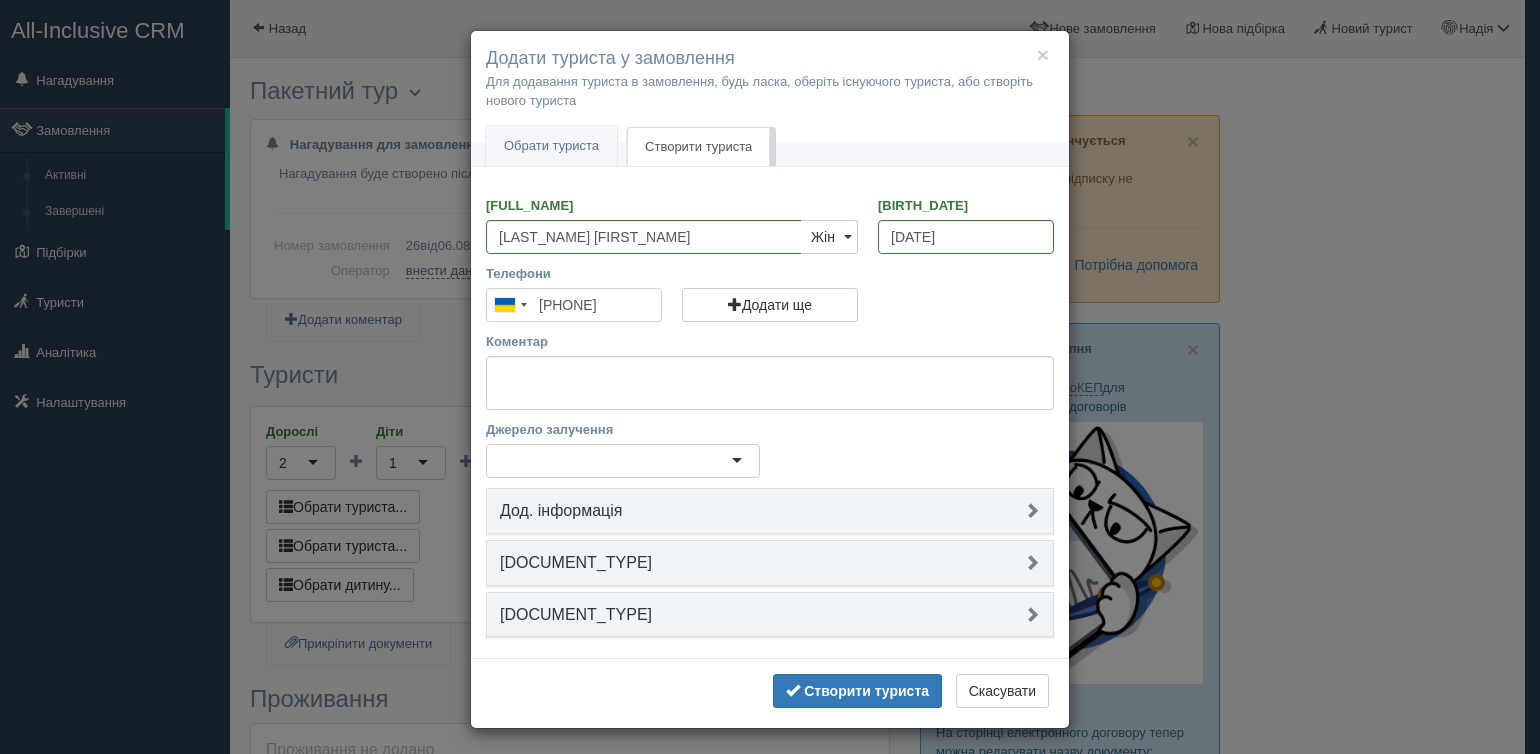 type on "+380 66 148 6680" 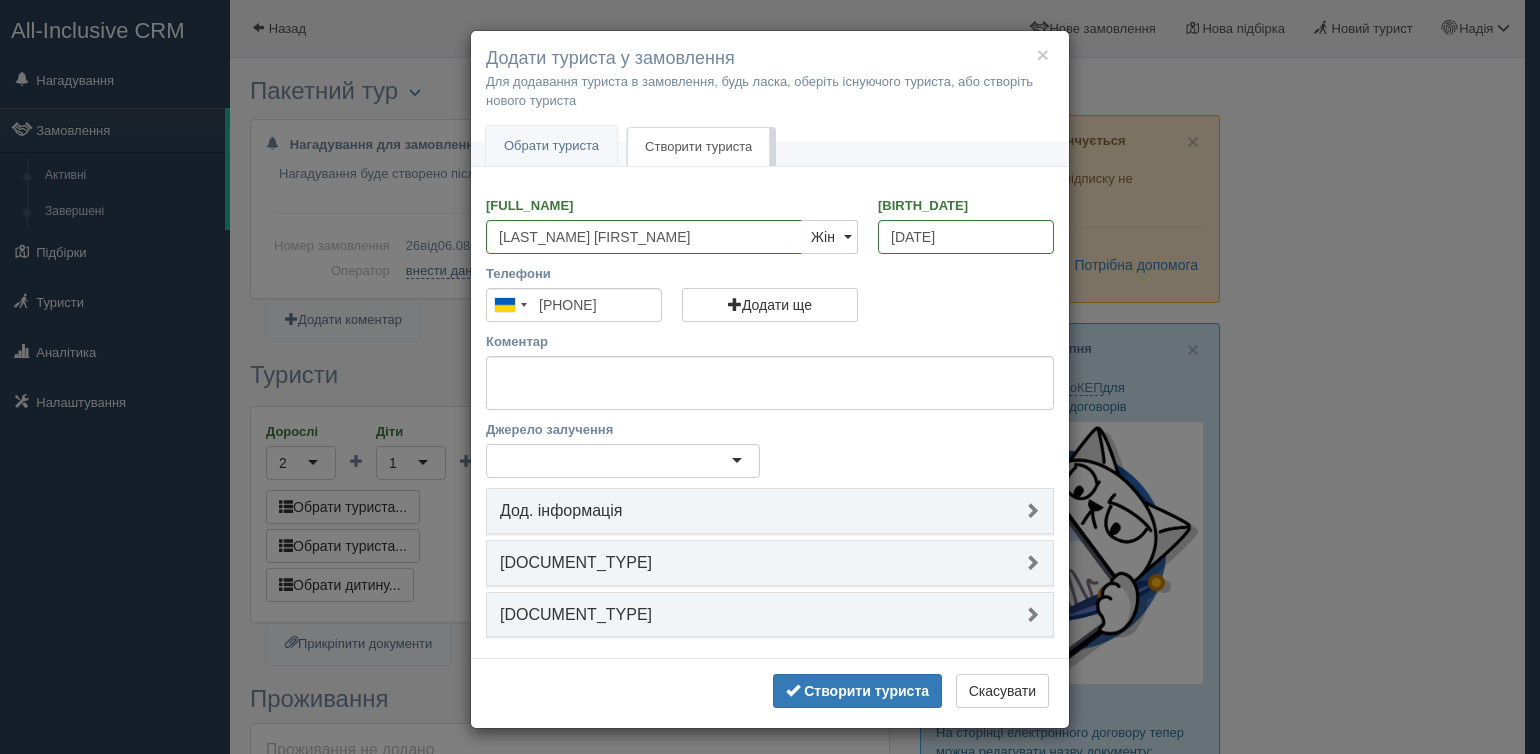 click at bounding box center [623, 461] 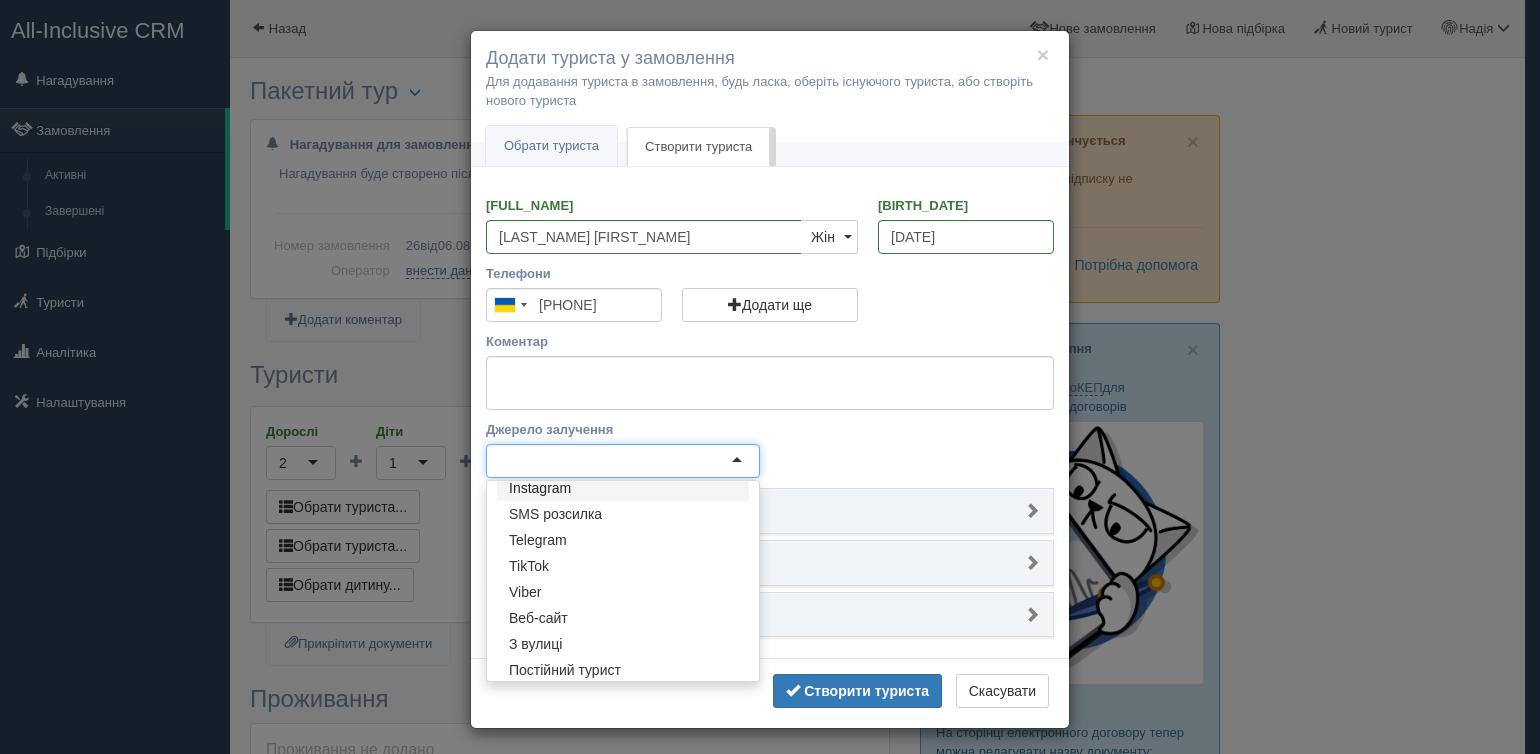 scroll, scrollTop: 96, scrollLeft: 0, axis: vertical 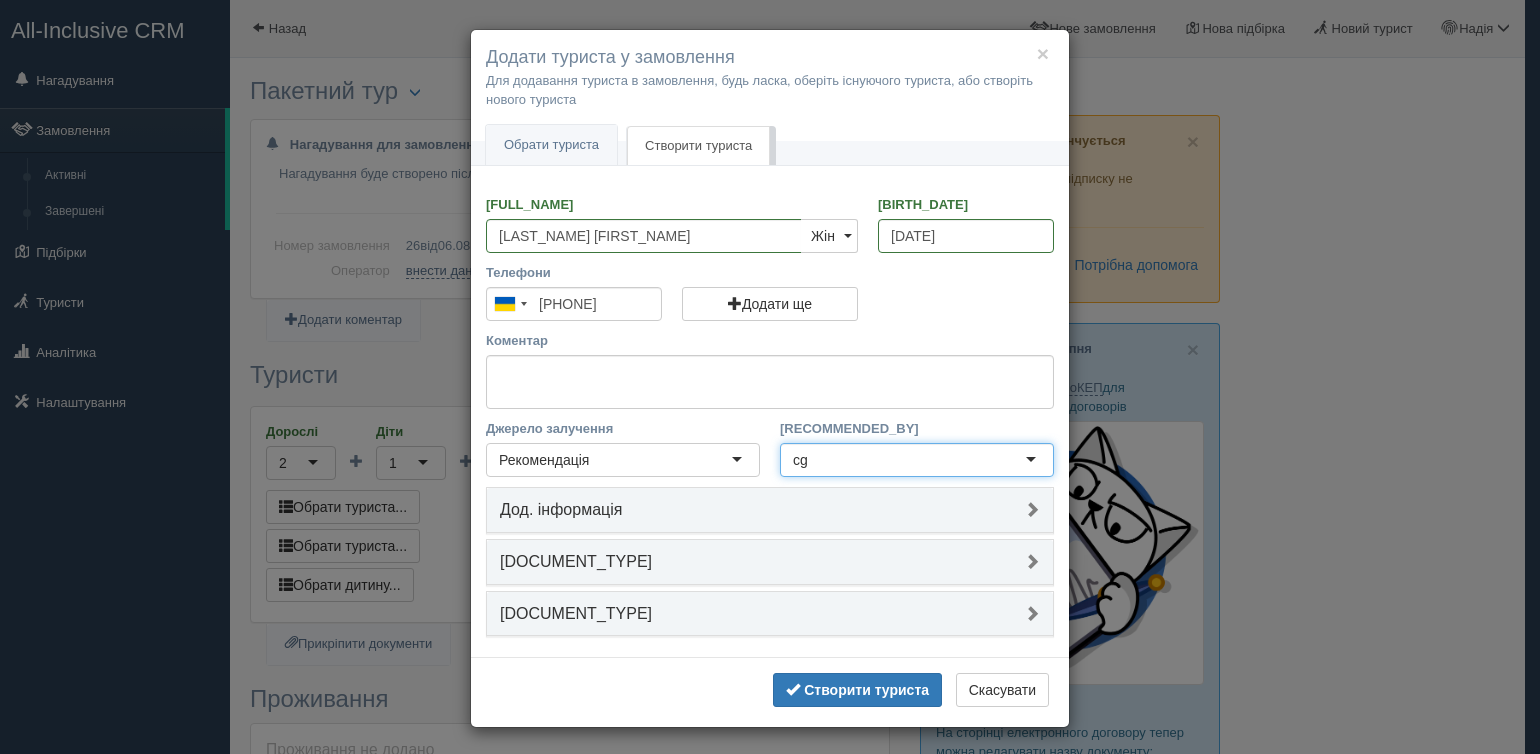 type on "c" 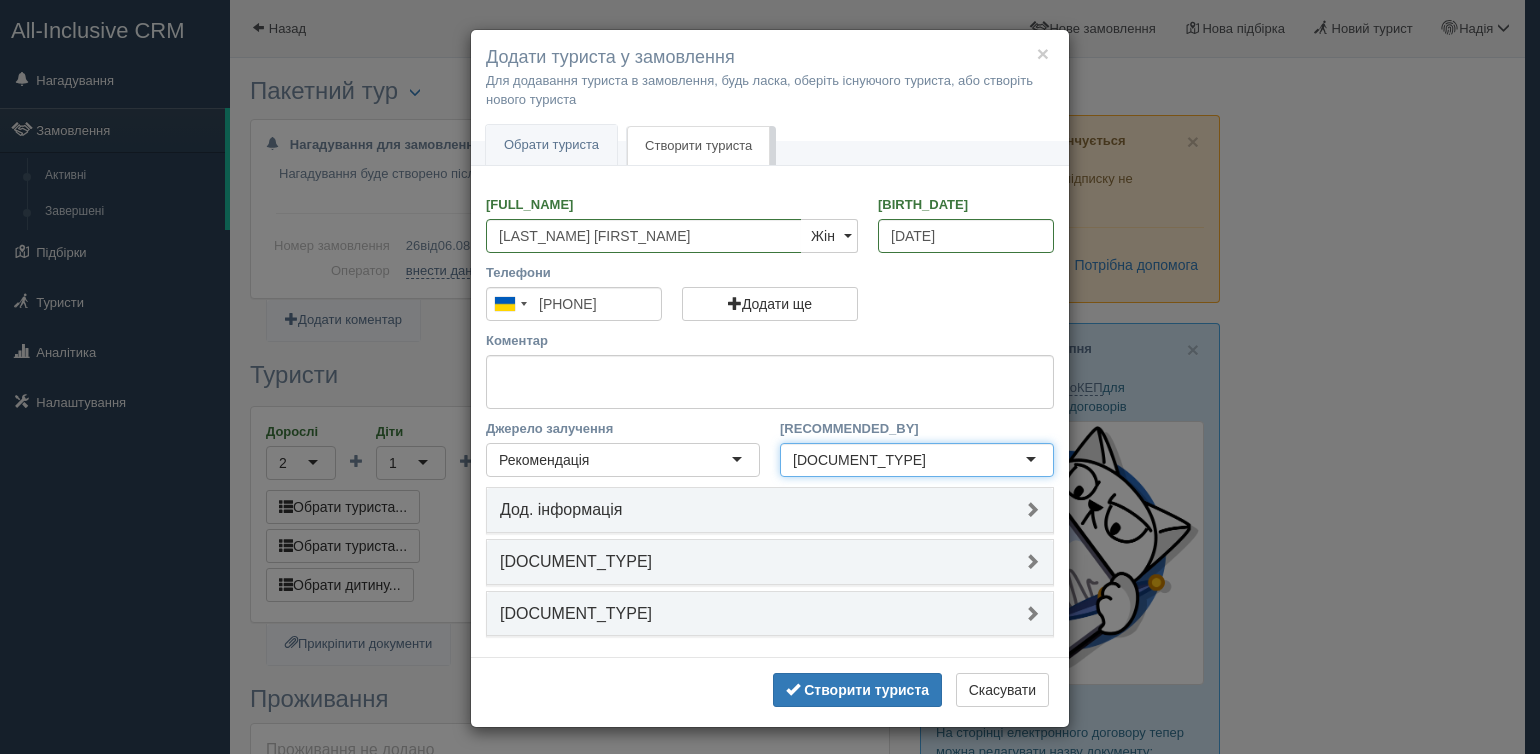 type on "СПЮ" 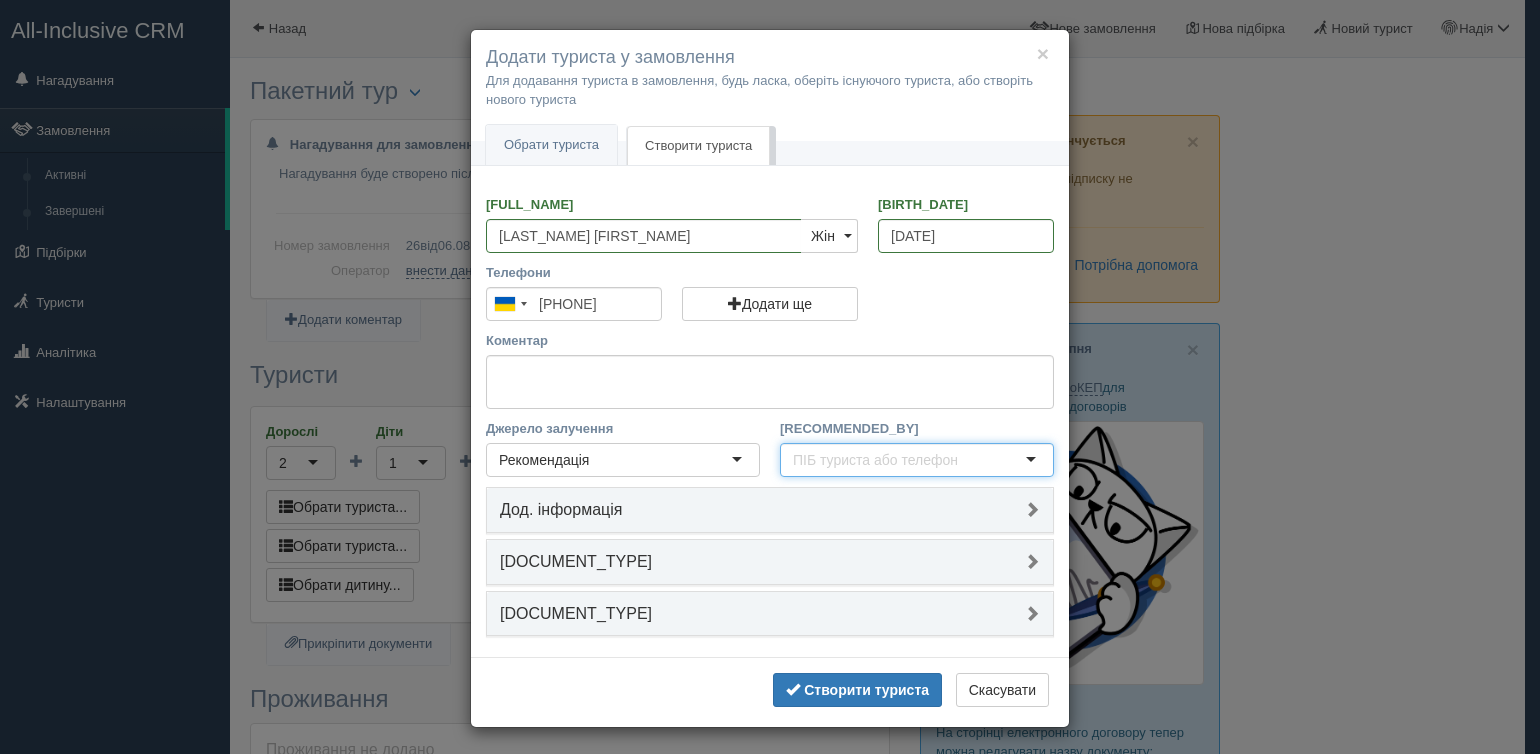click on "Закордонний паспорт" at bounding box center [770, 614] 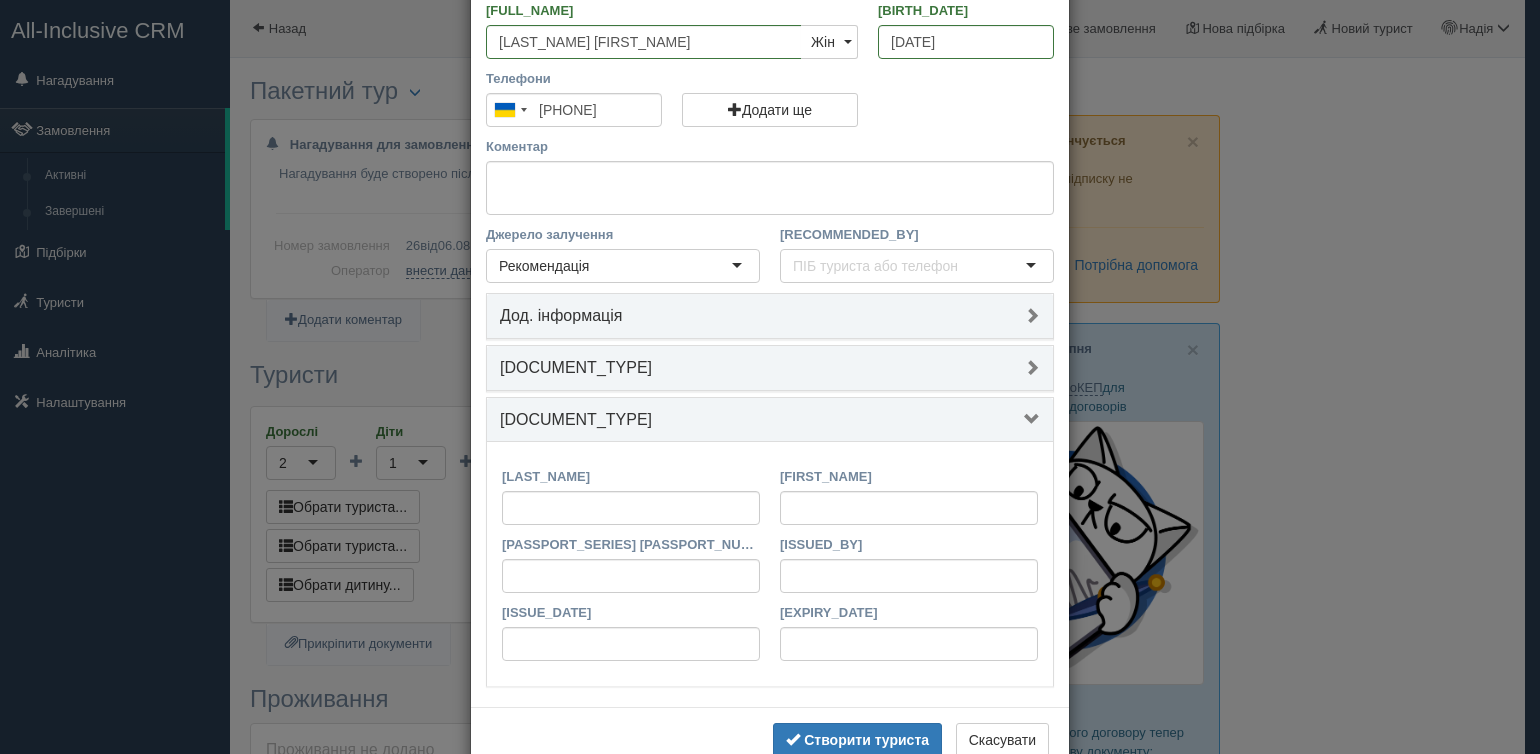 scroll, scrollTop: 245, scrollLeft: 0, axis: vertical 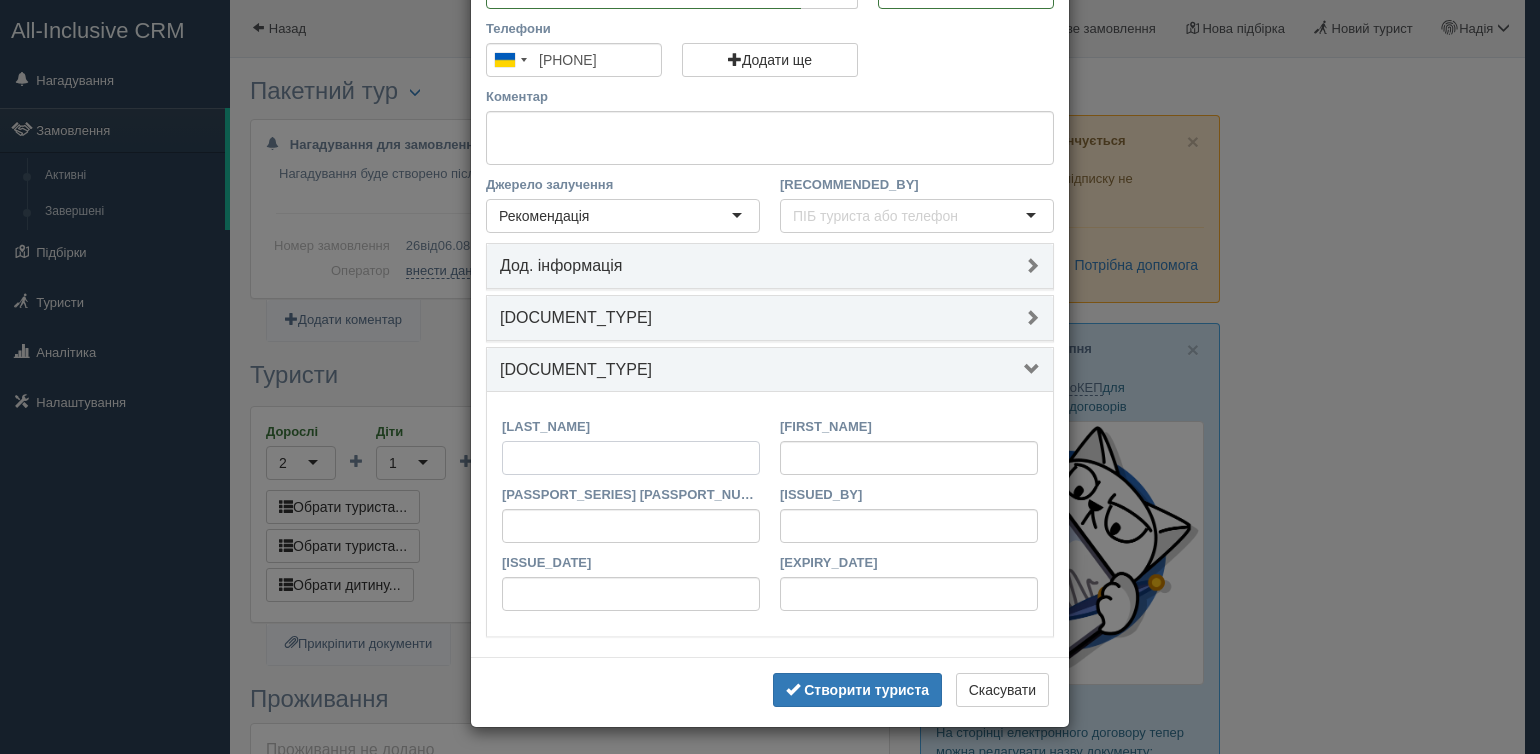 click on "Прізвище латиницею" at bounding box center (631, 458) 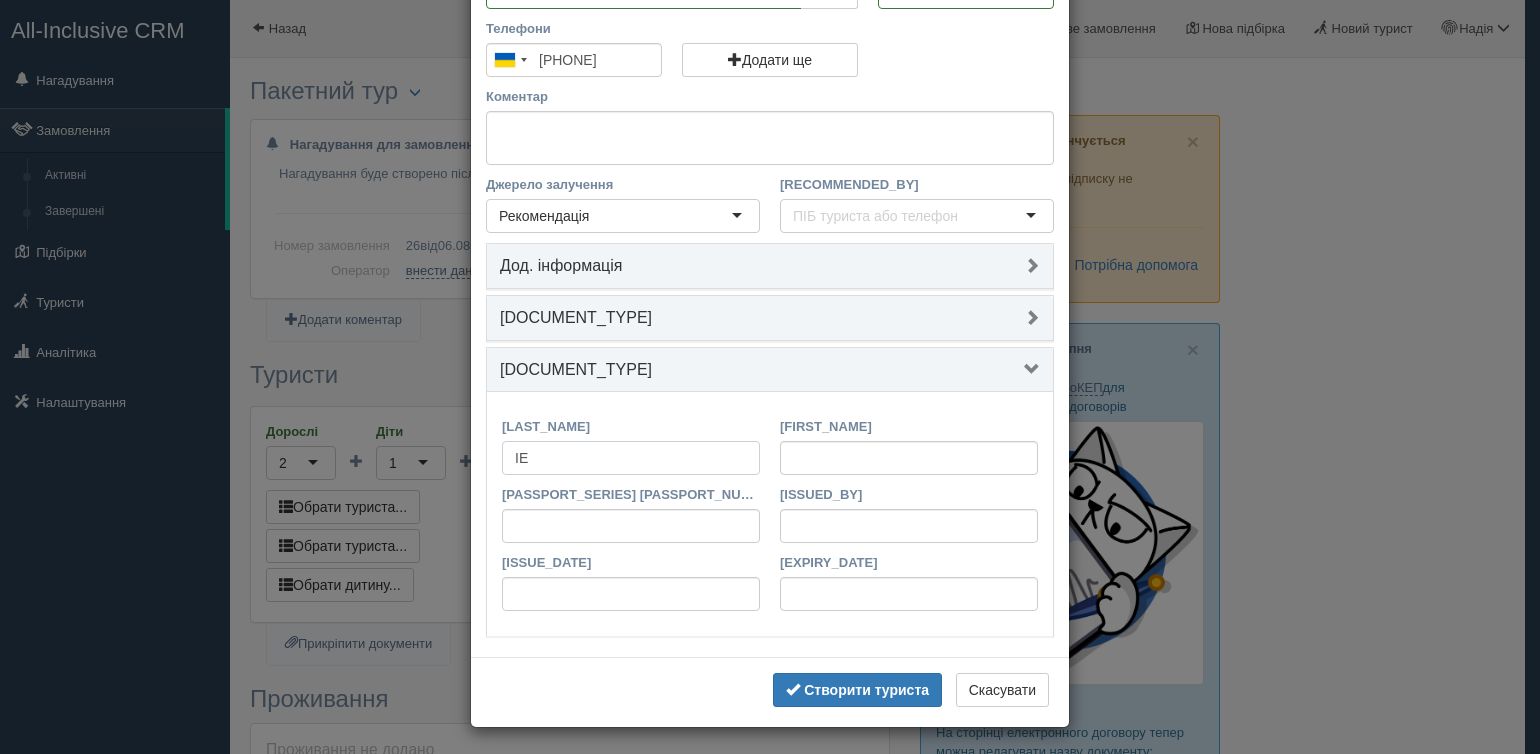 type on "і" 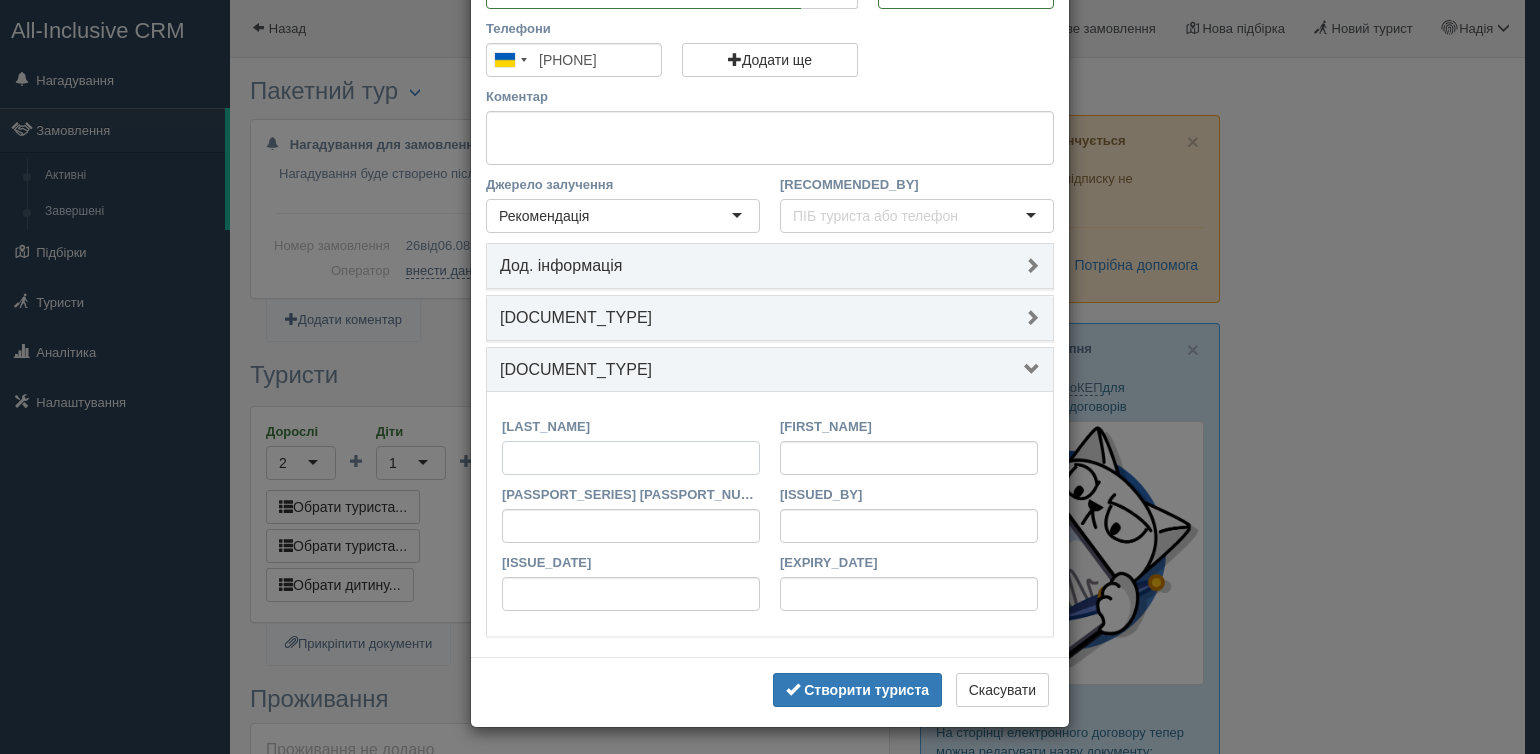 type on "і" 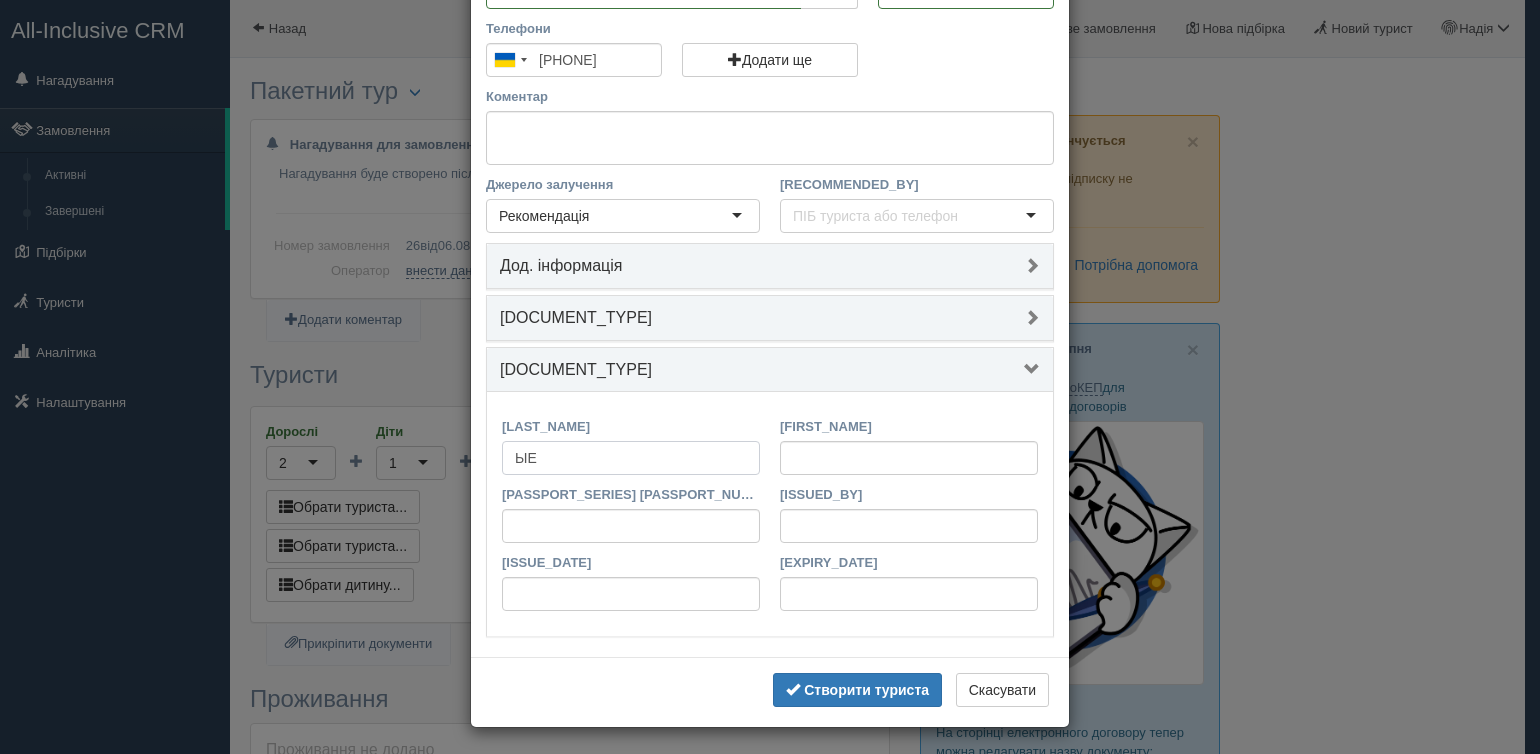 type on "ы" 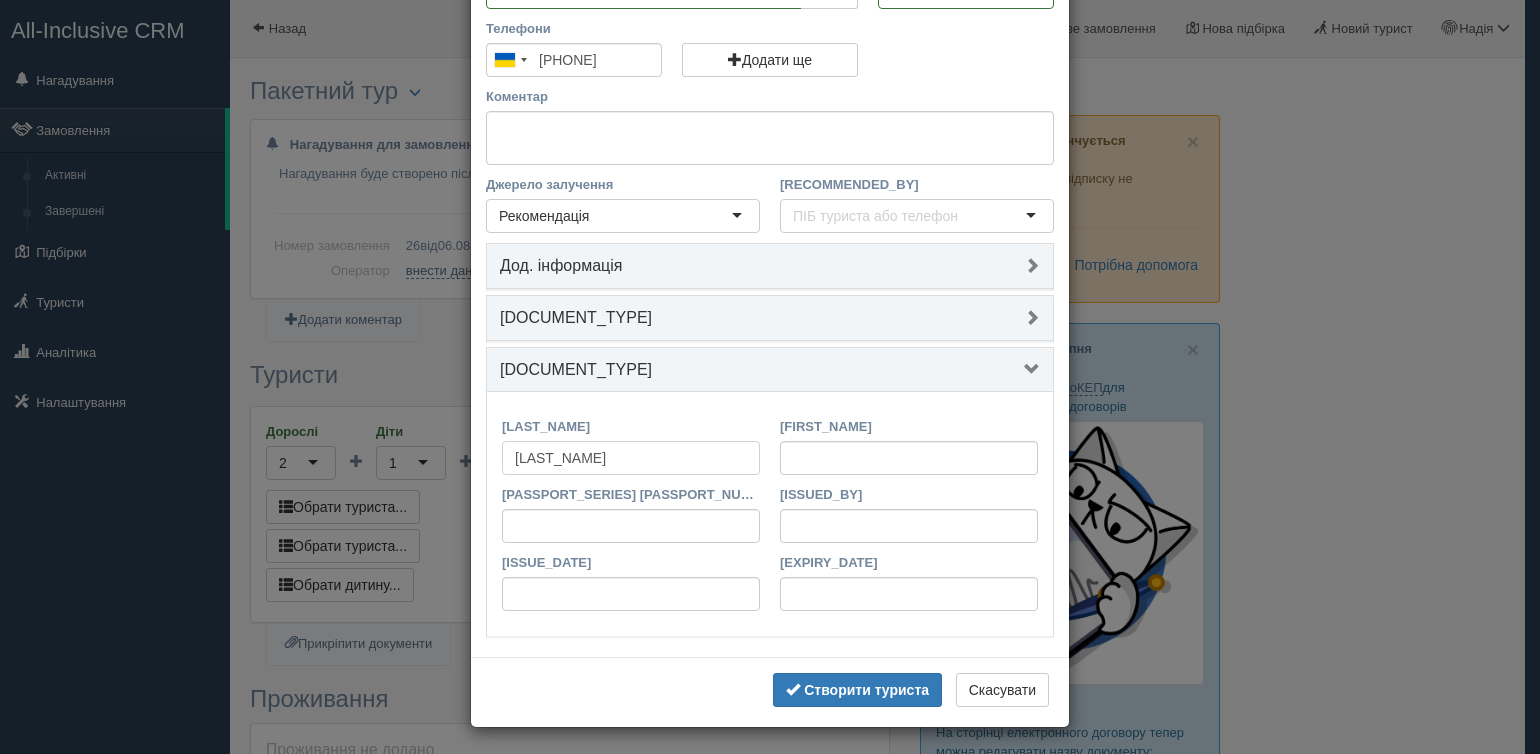 type on "stohnii" 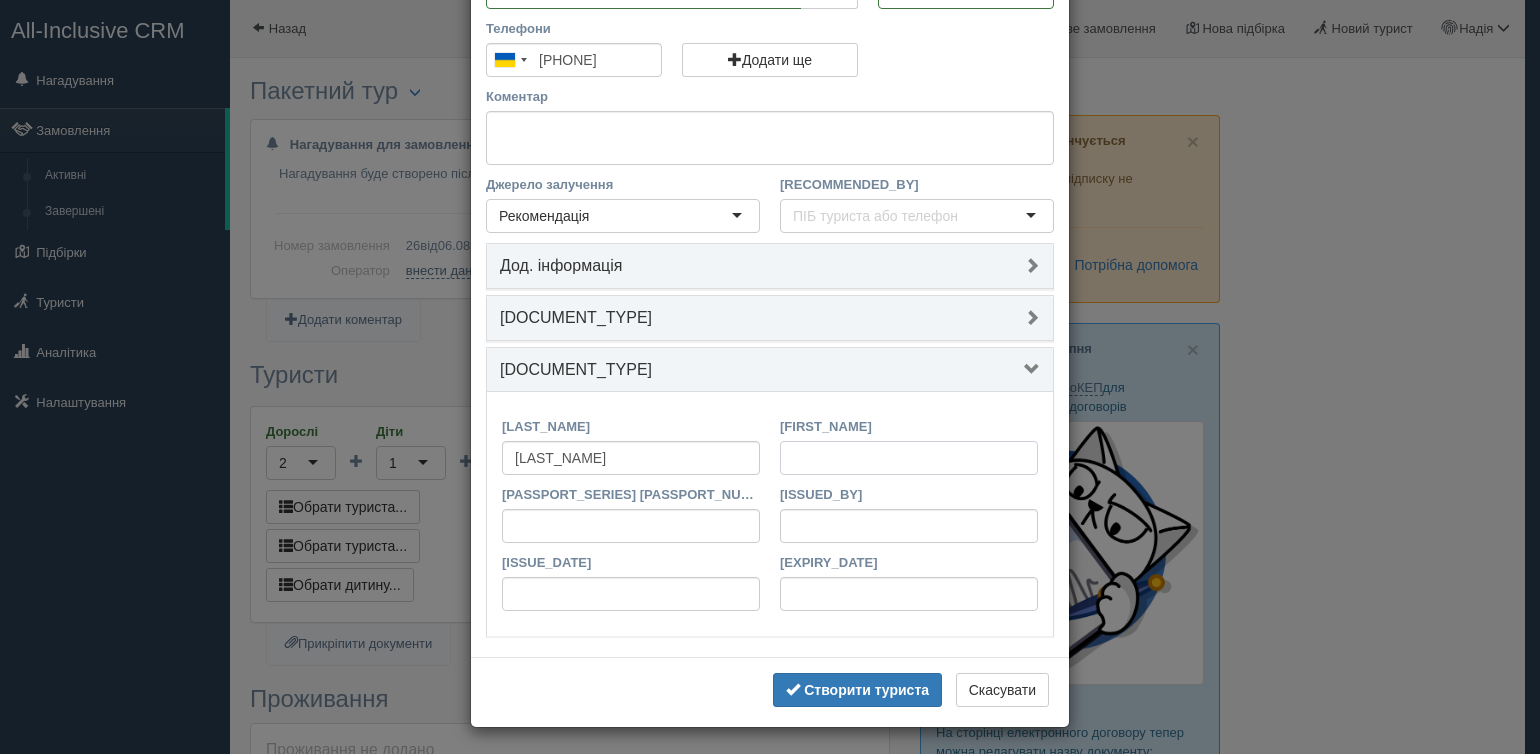 click on "[FIRST_NAME]" at bounding box center (909, 451) 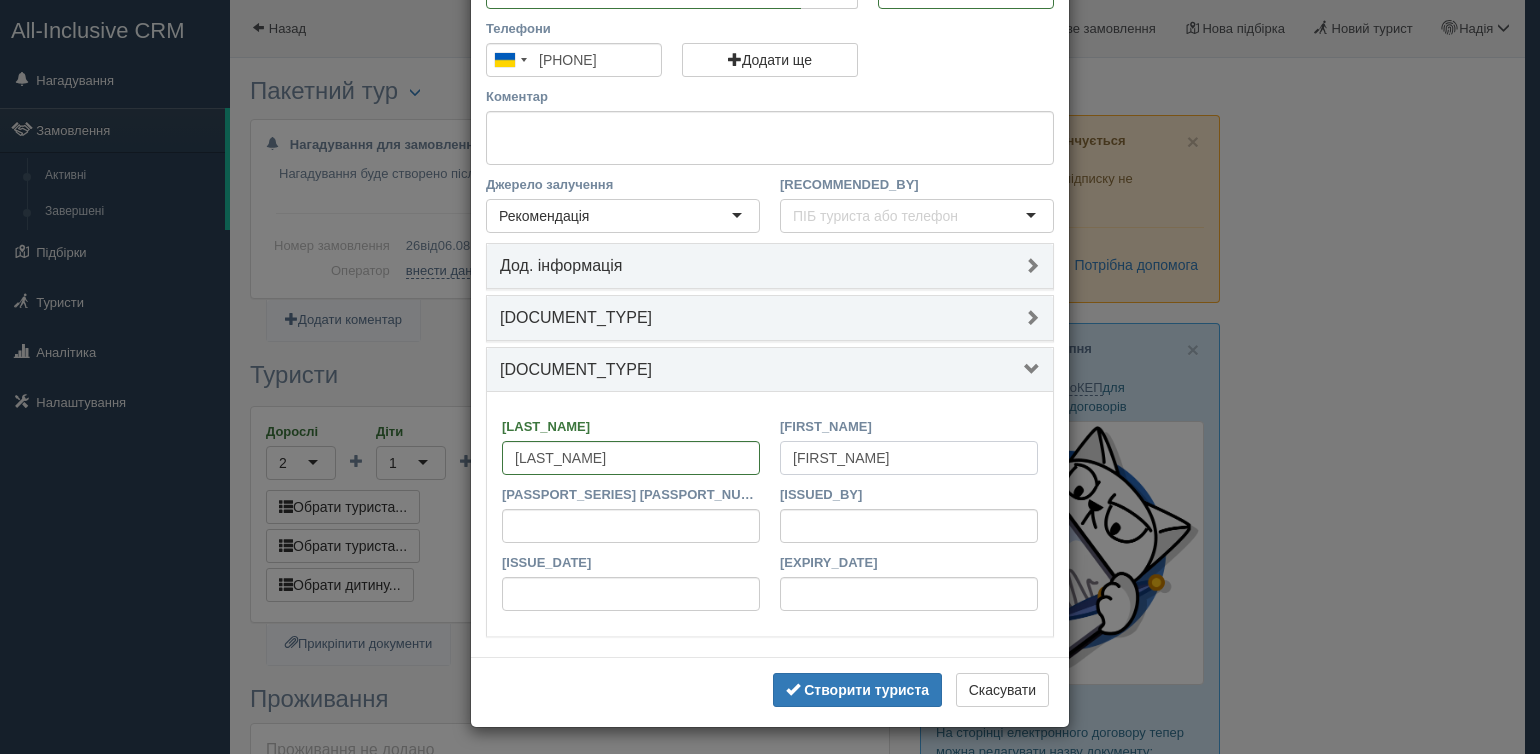 type on "olha" 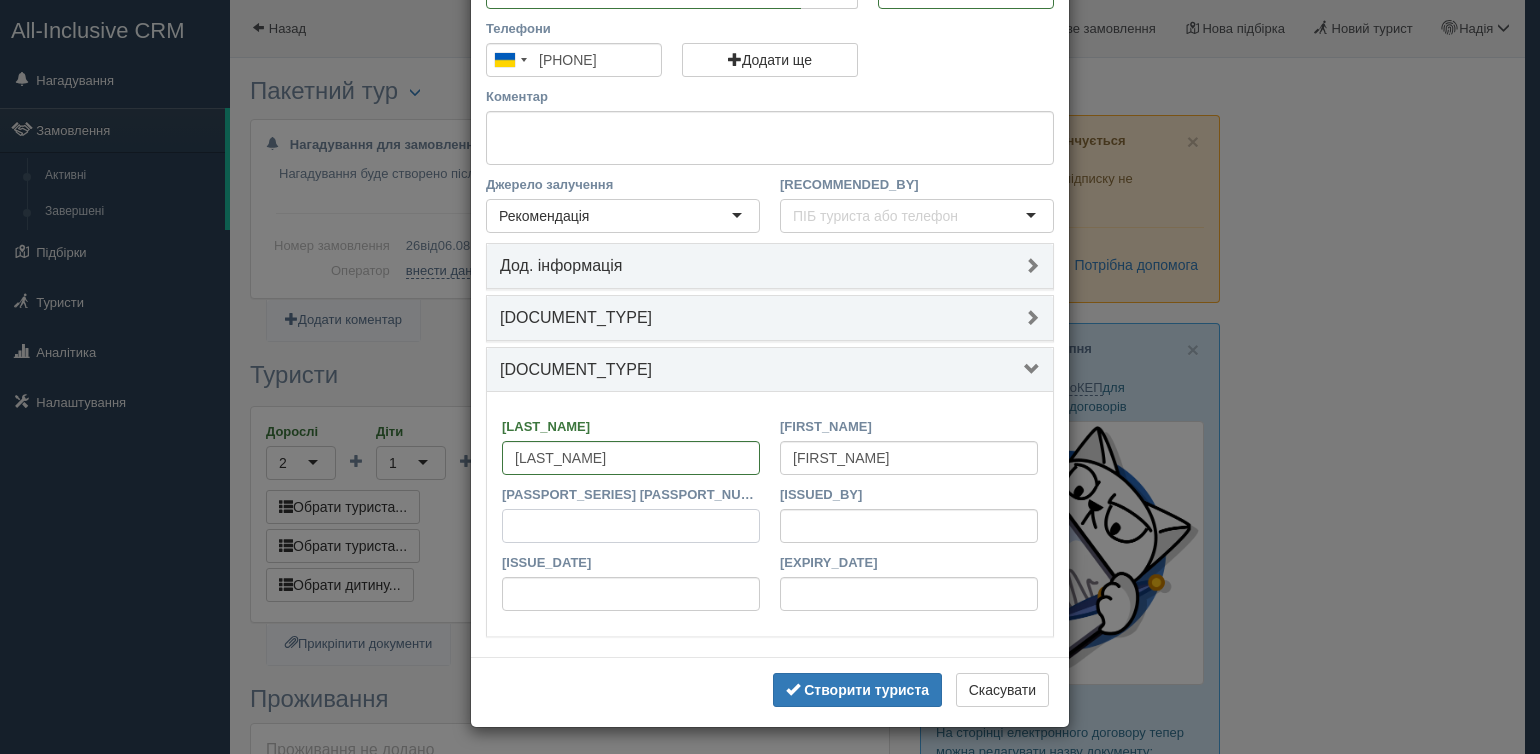 click on "Серія та номер паспорту" at bounding box center (631, 526) 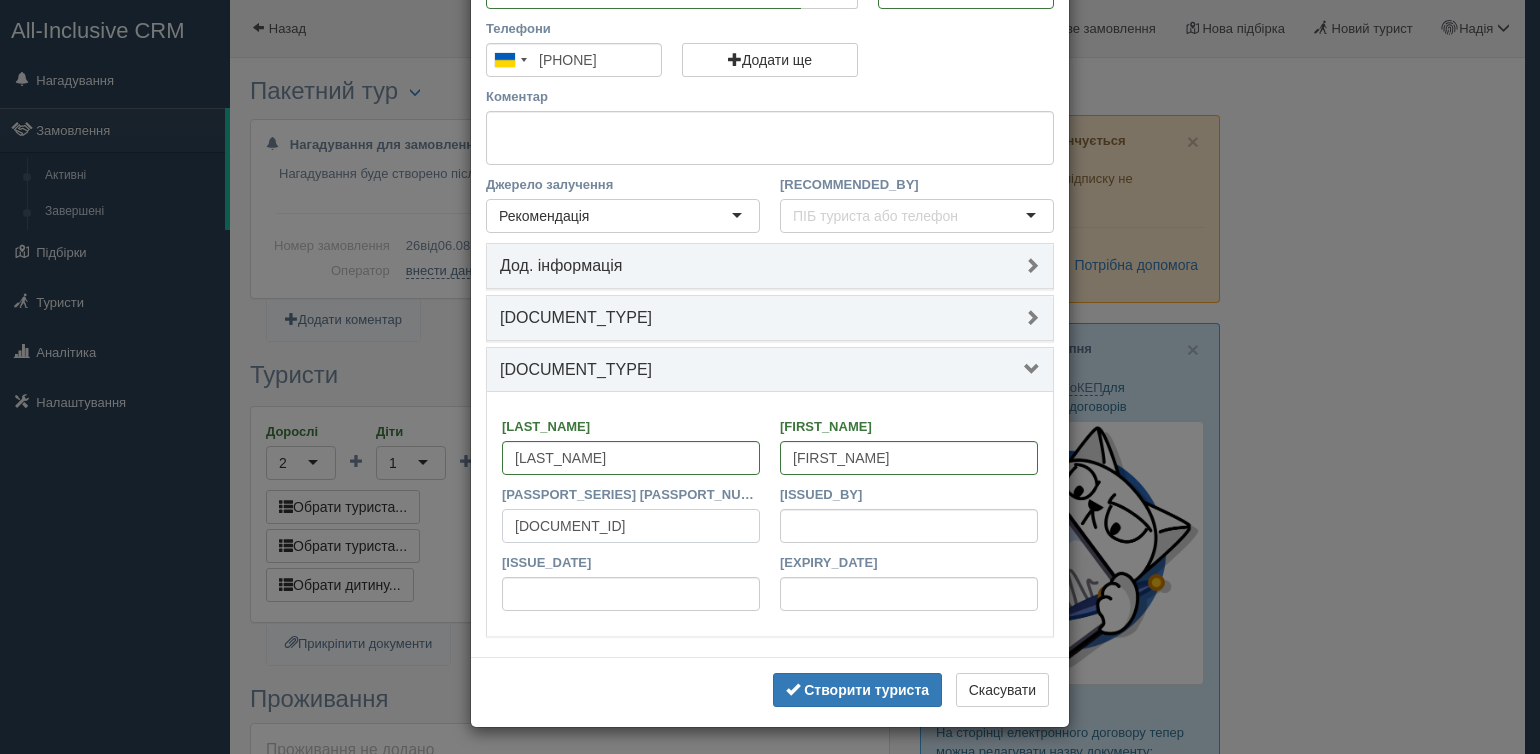 type on "gm124049" 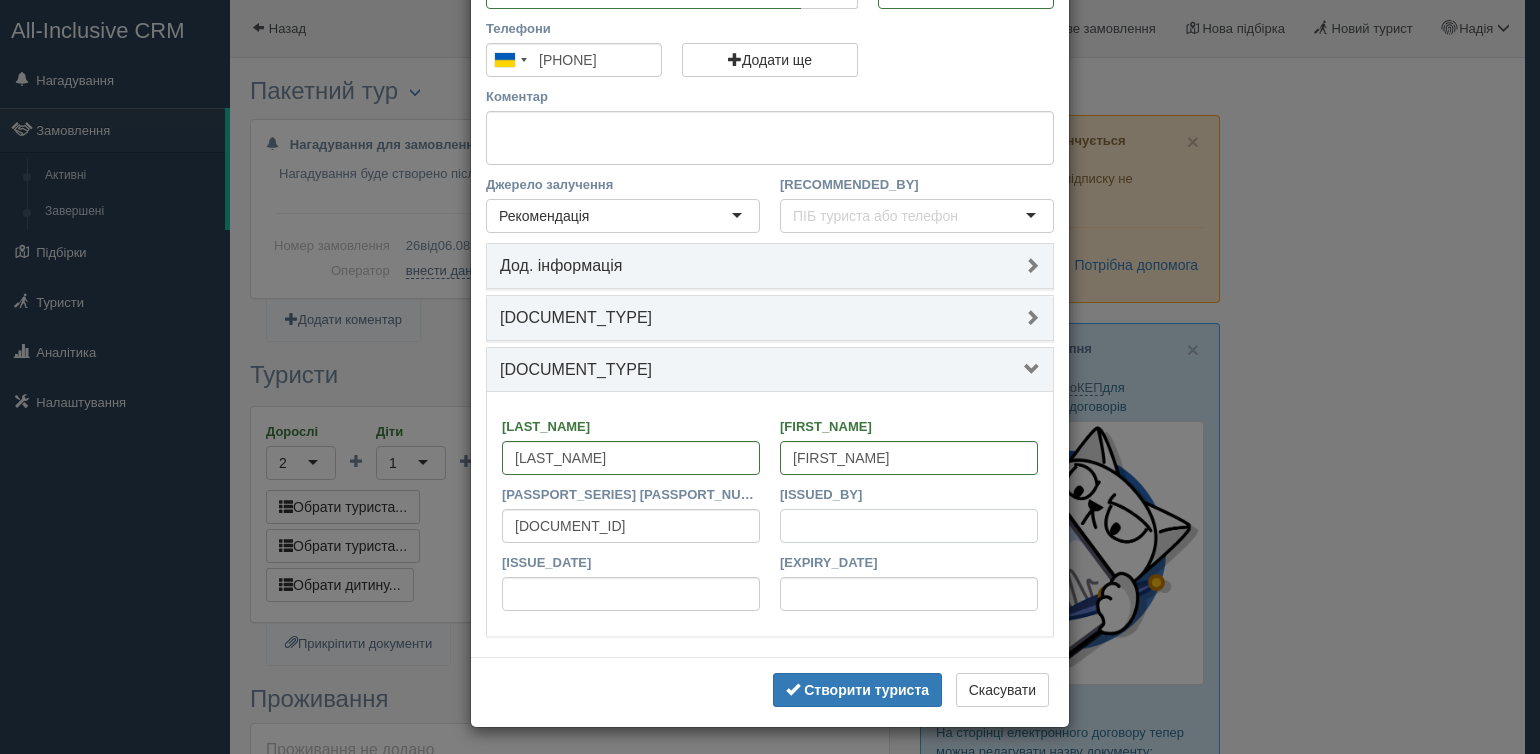click on "[ISSUING_AUTHORITY]" at bounding box center [909, 526] 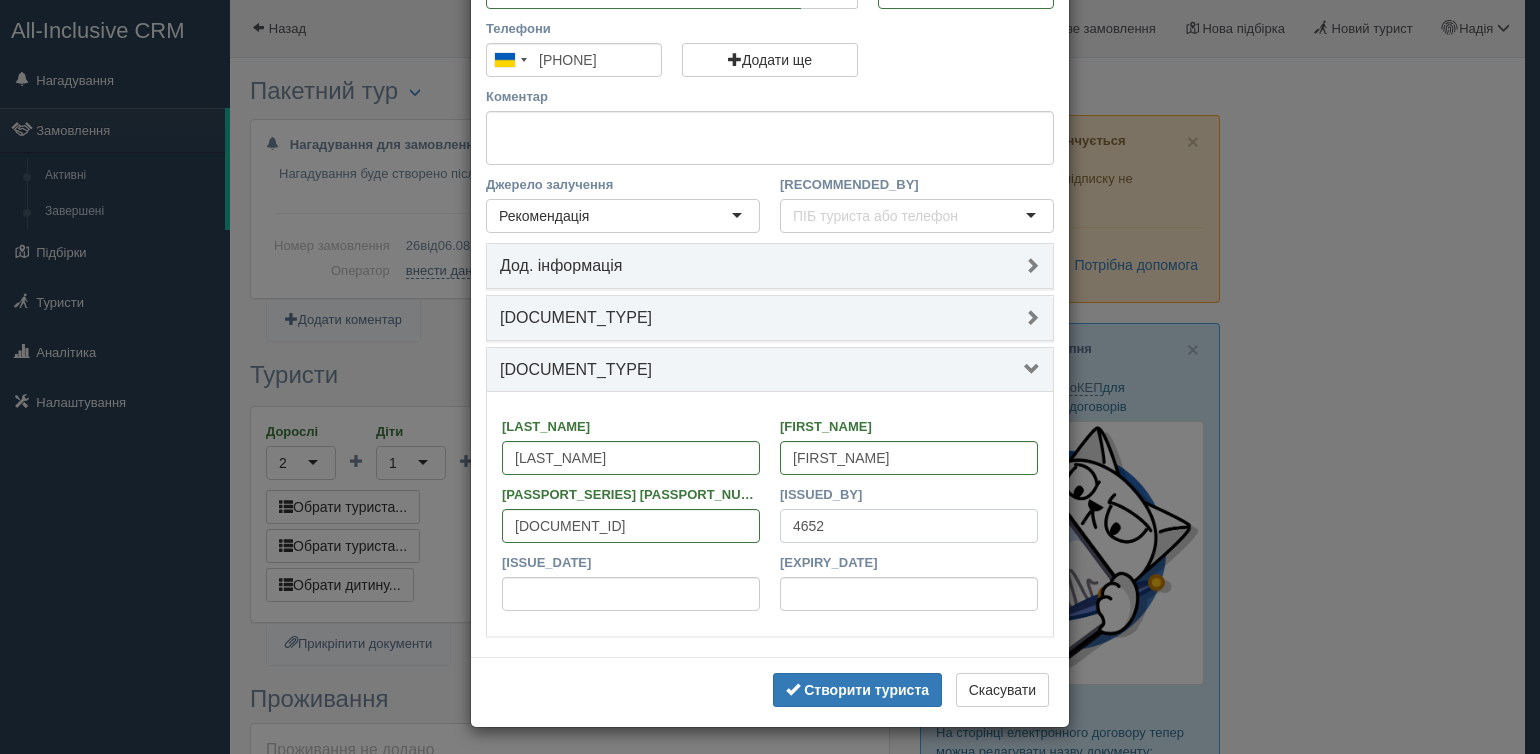type on "4652" 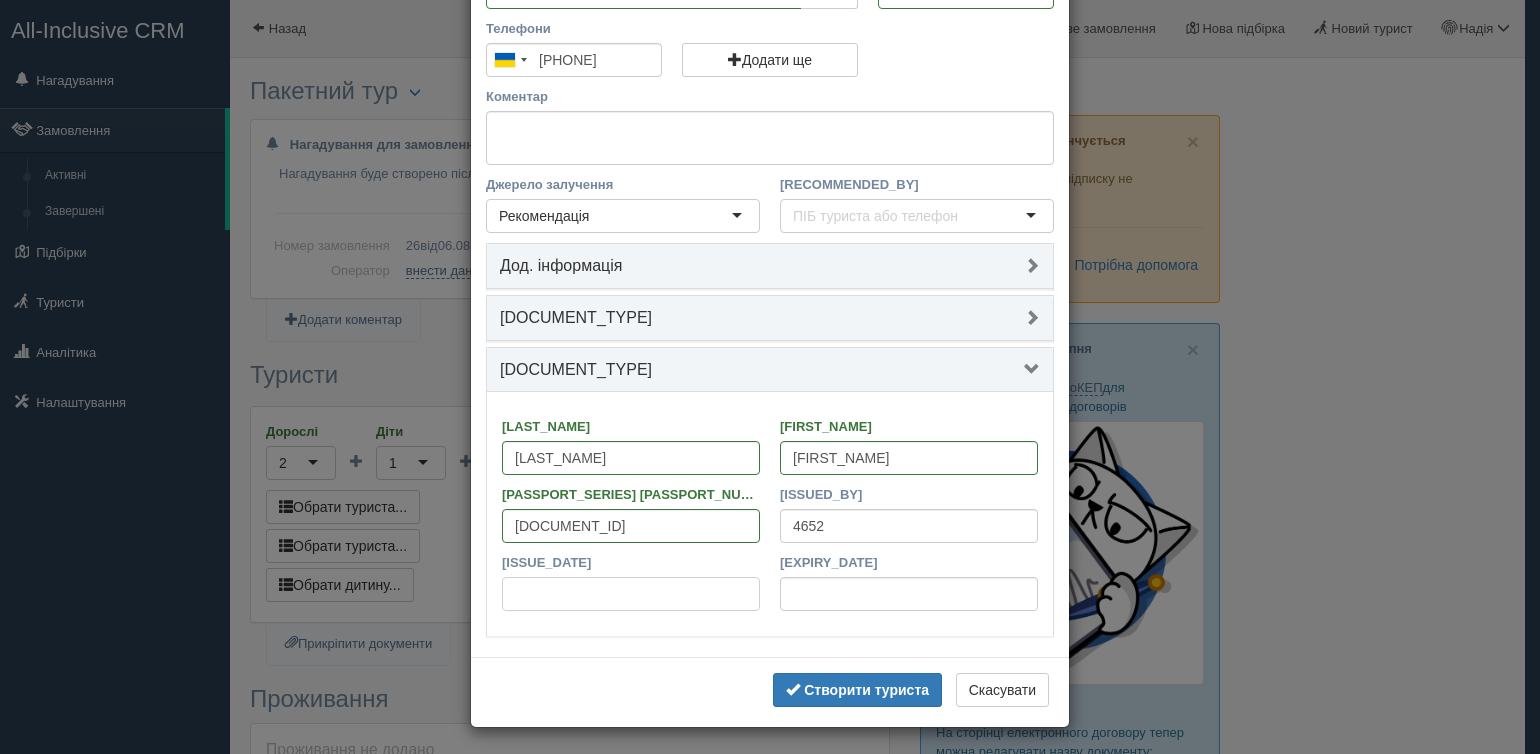 click on "Дата видачі" at bounding box center [631, 594] 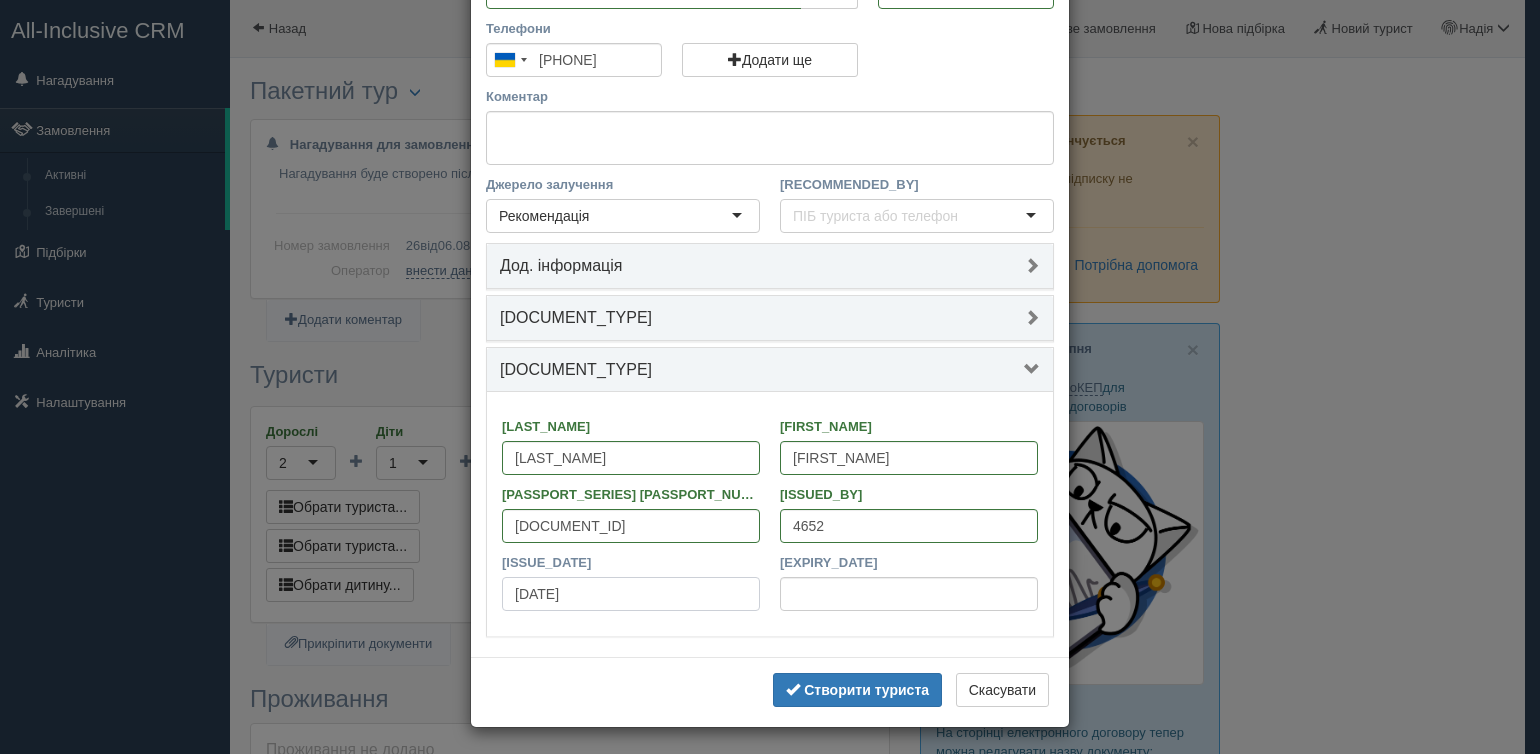 type on "21.07.2025" 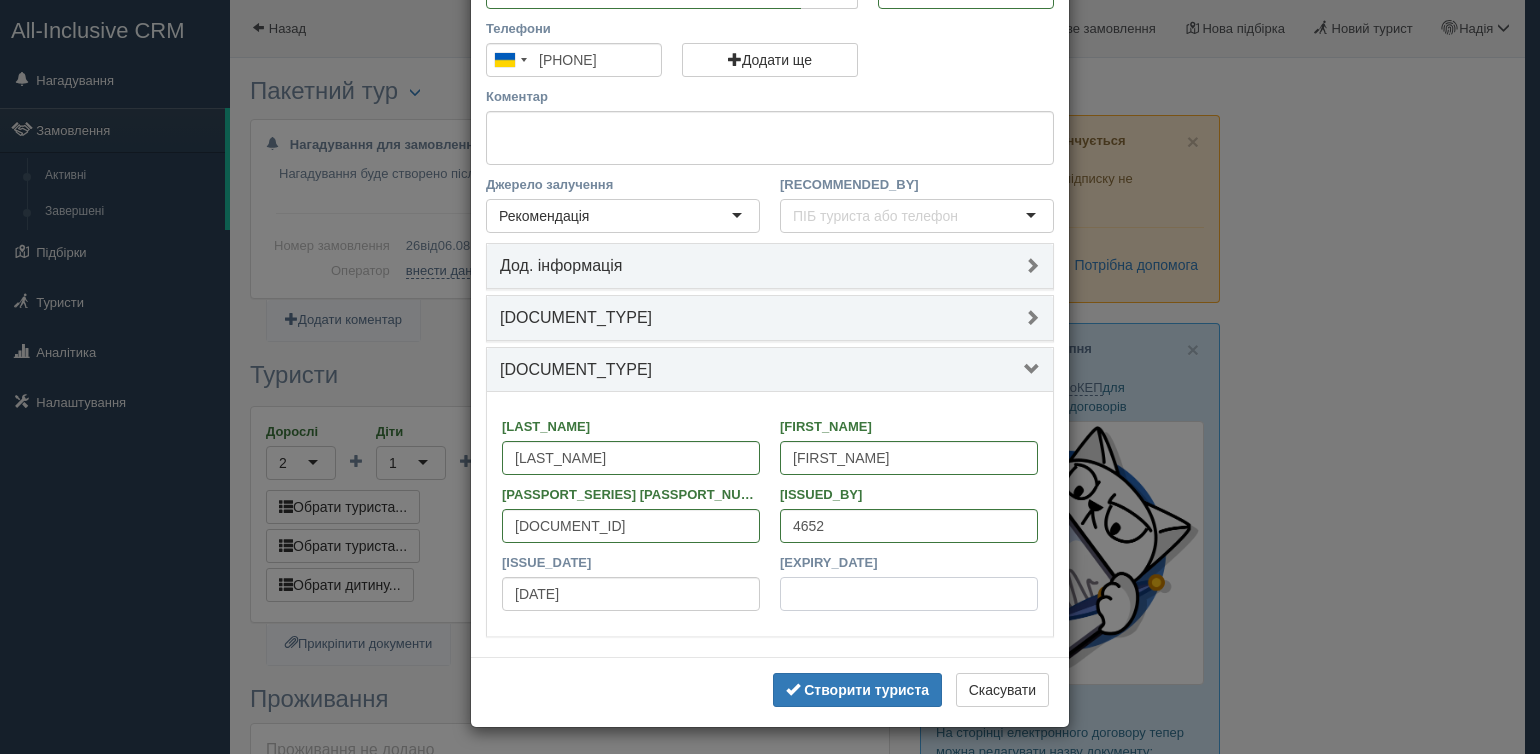 click on "Дійсний до" at bounding box center (909, 594) 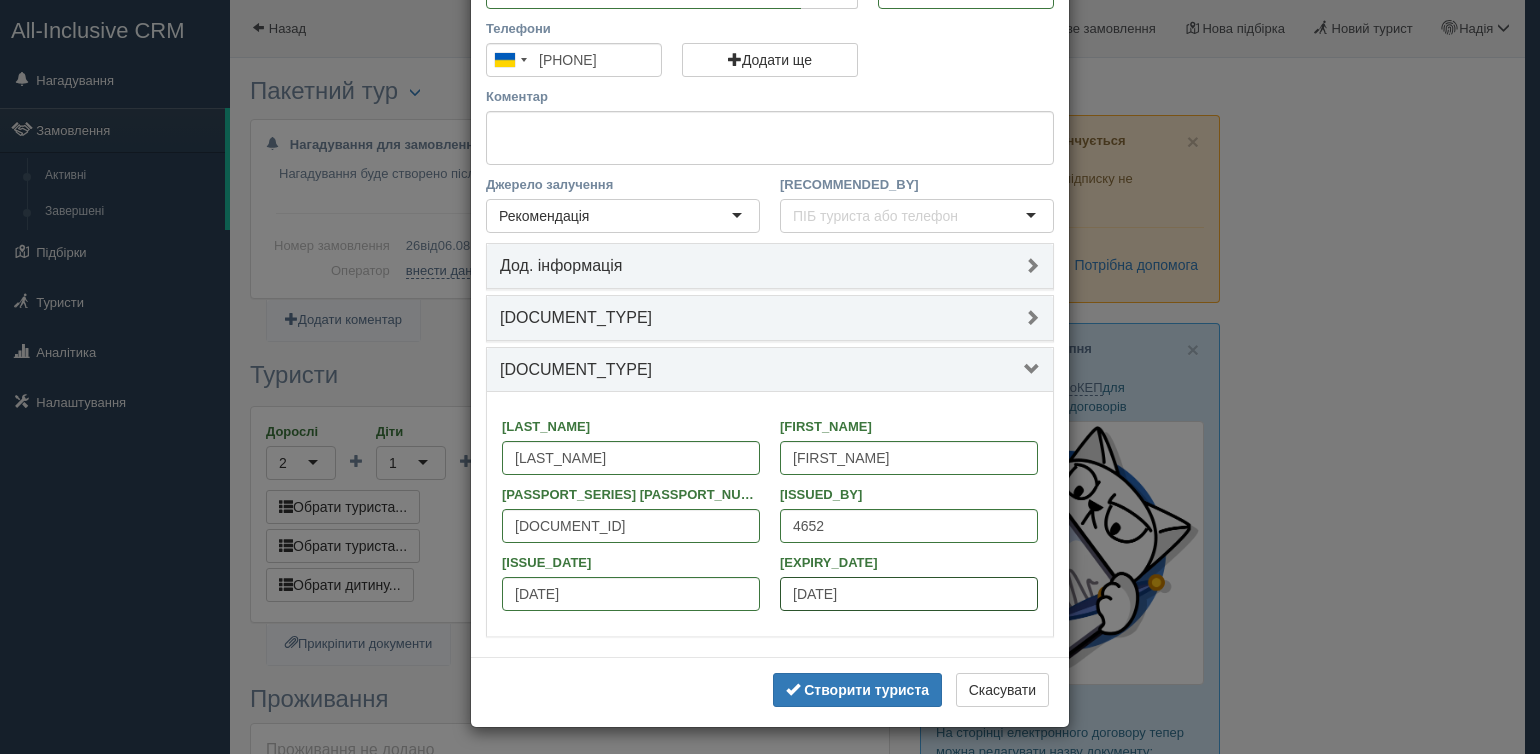 type on "дд.мм.5ррр" 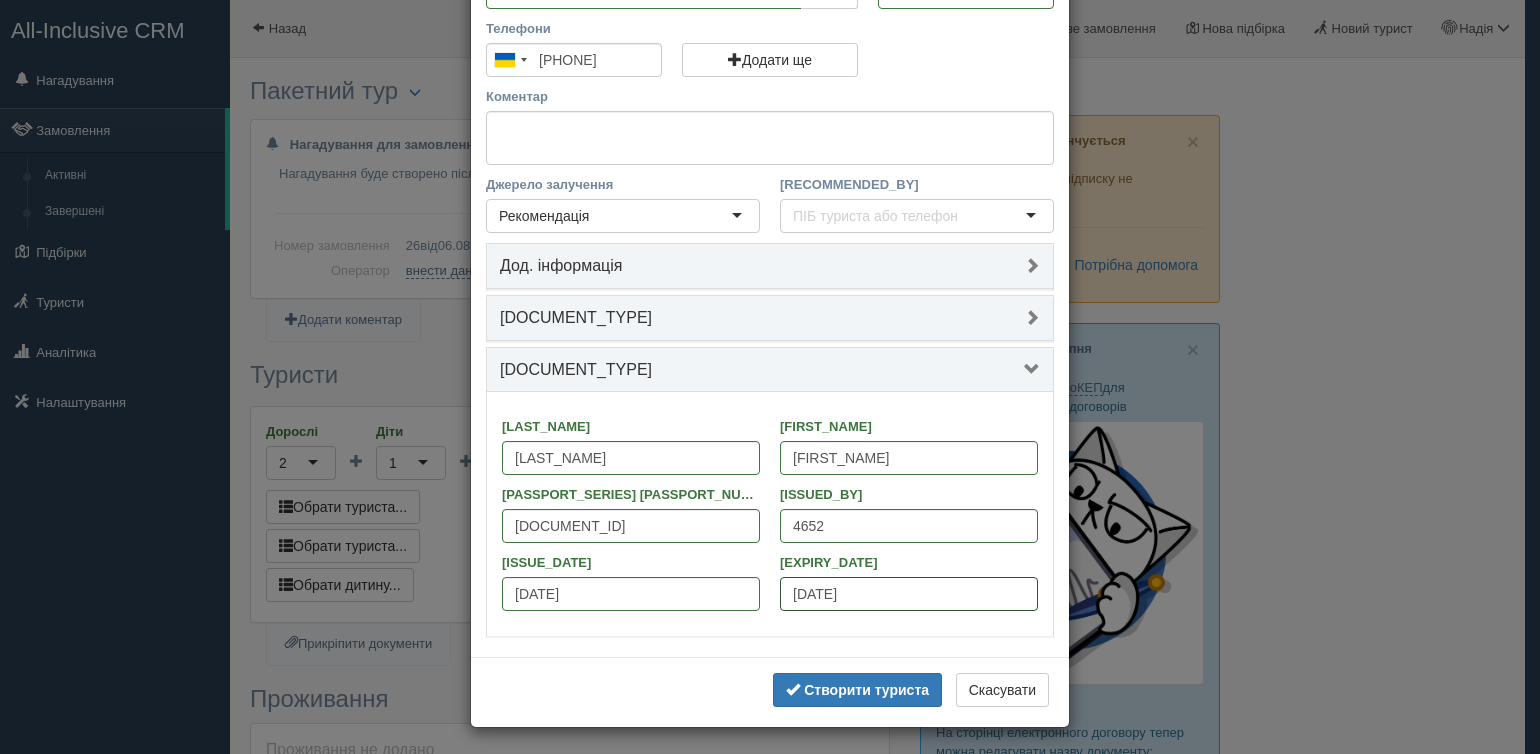 type on "21.07.2035" 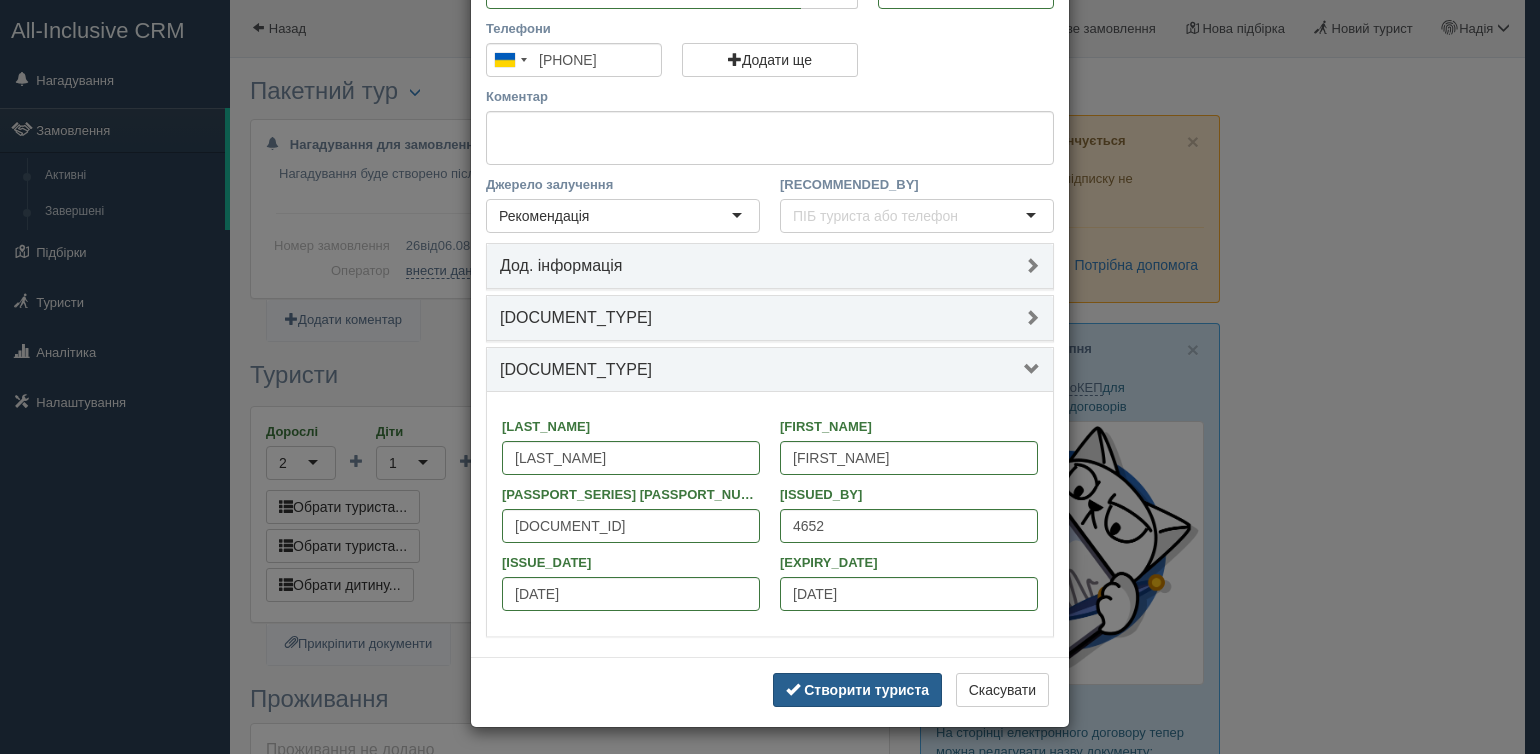 click on "Створити туриста" at bounding box center (866, 690) 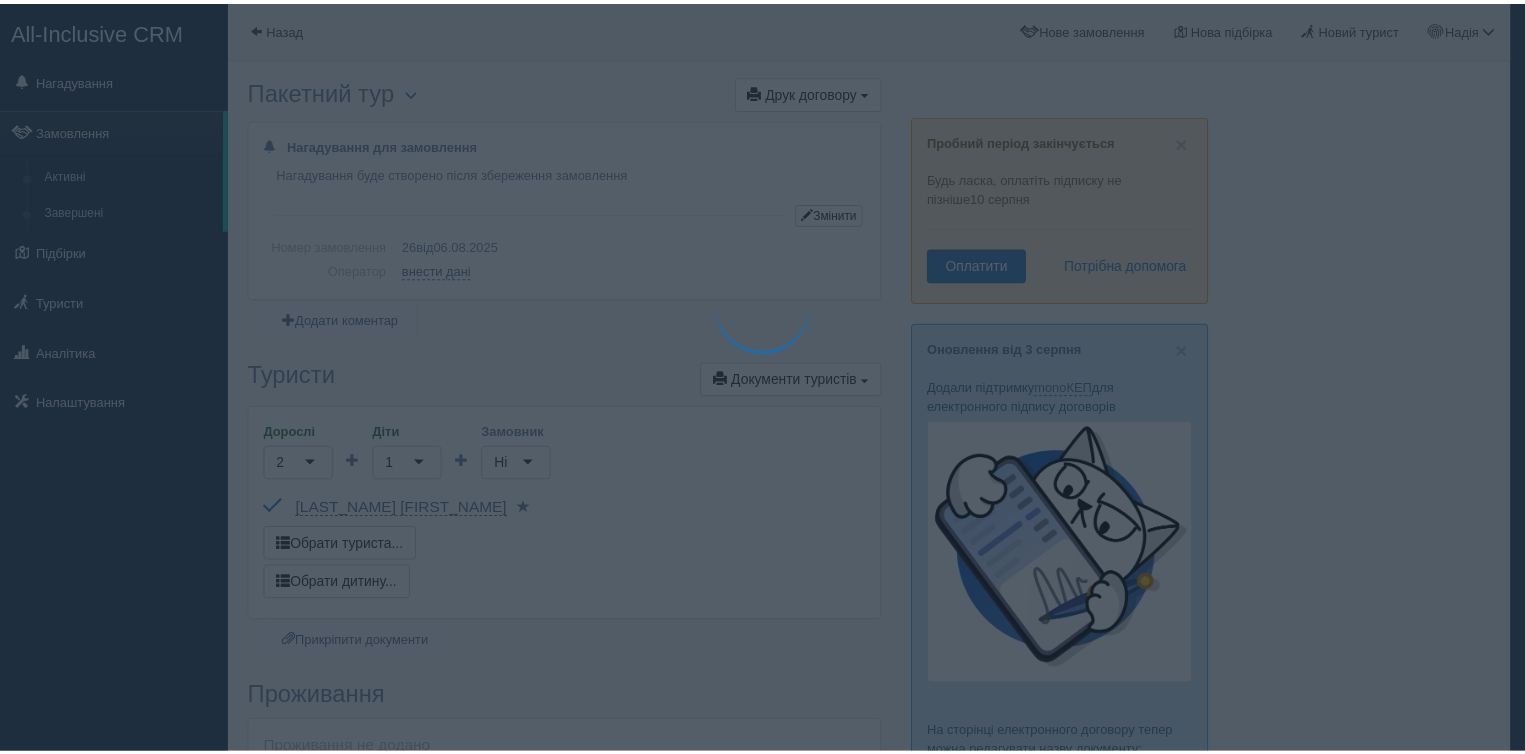 scroll, scrollTop: 1, scrollLeft: 0, axis: vertical 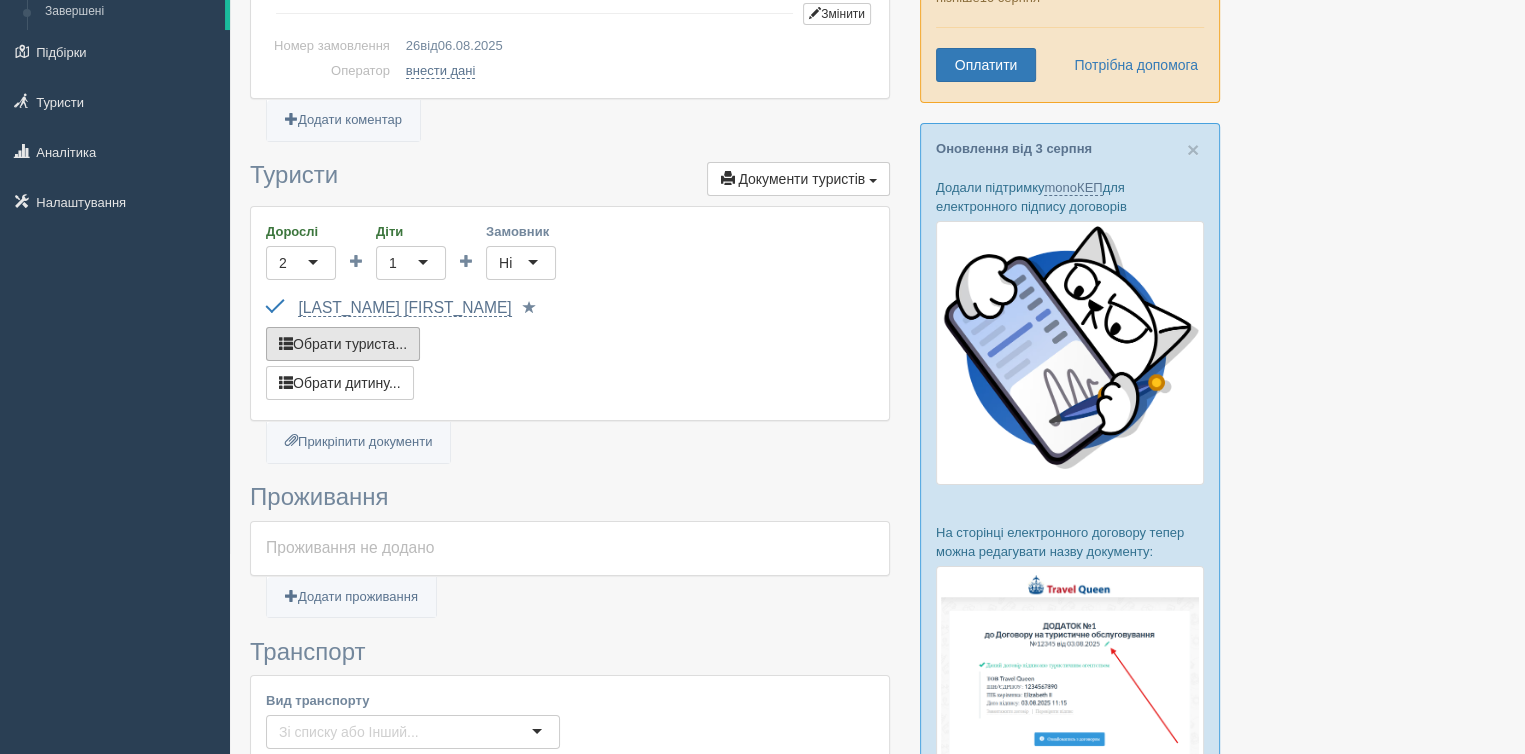 click on "Обрати туриста..." at bounding box center [343, 344] 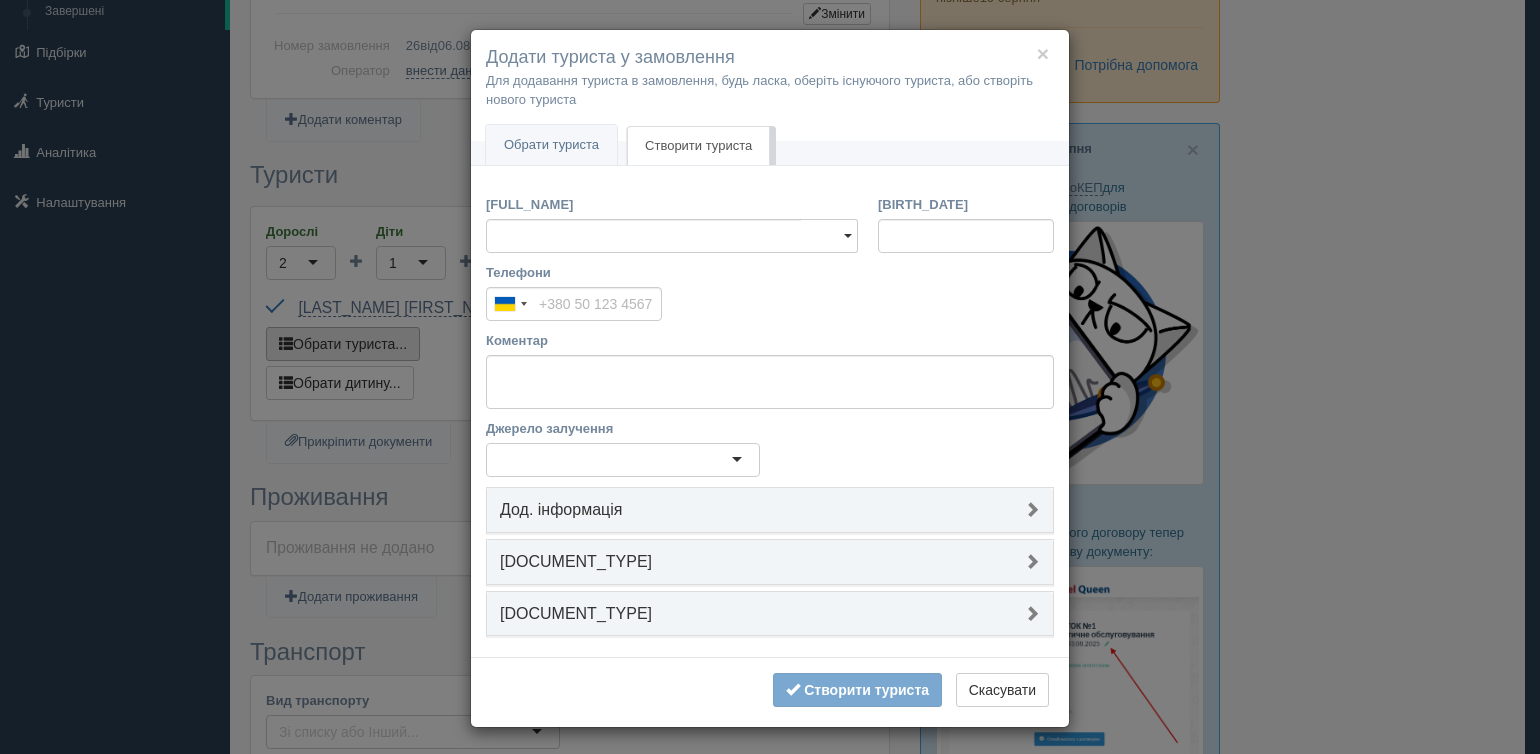 scroll, scrollTop: 0, scrollLeft: 0, axis: both 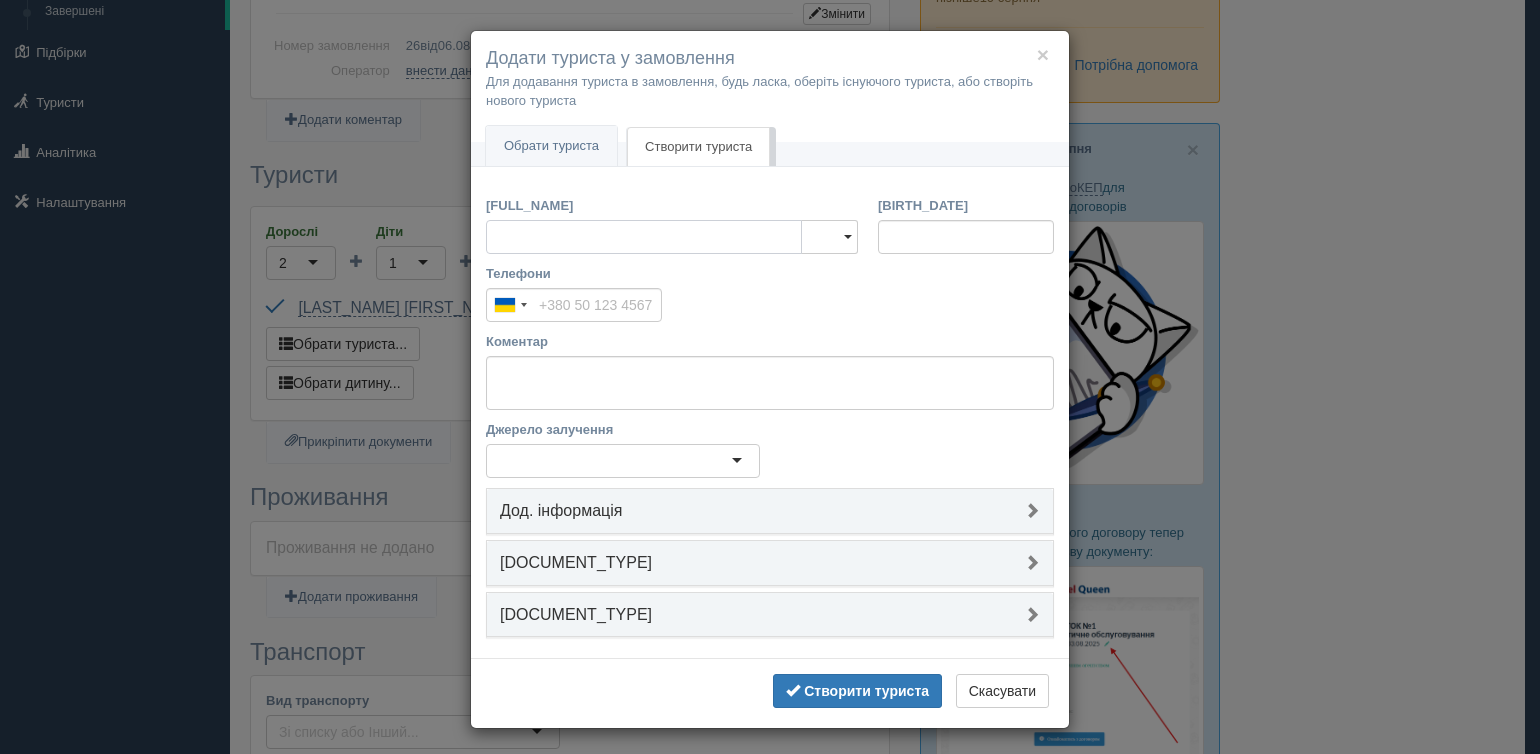 type 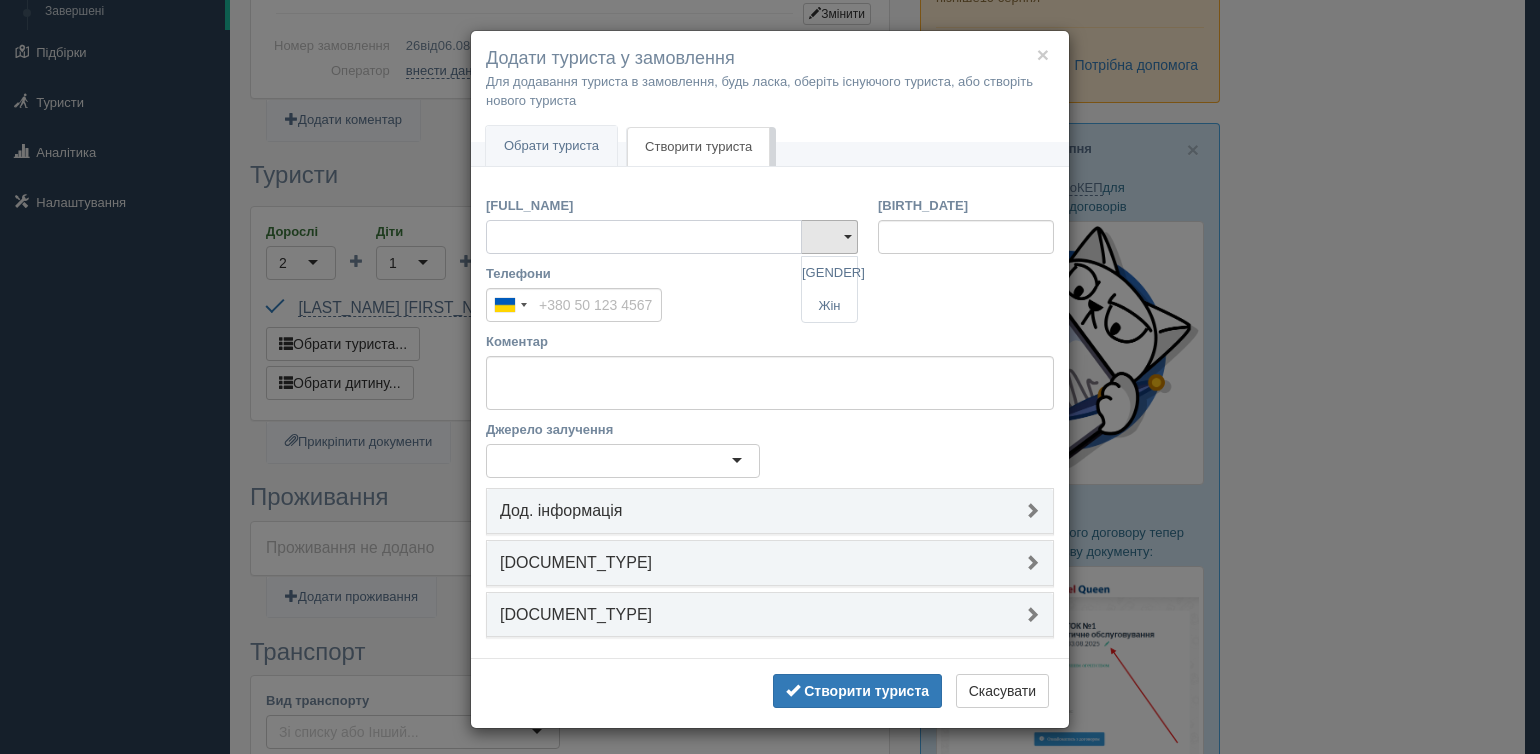 type 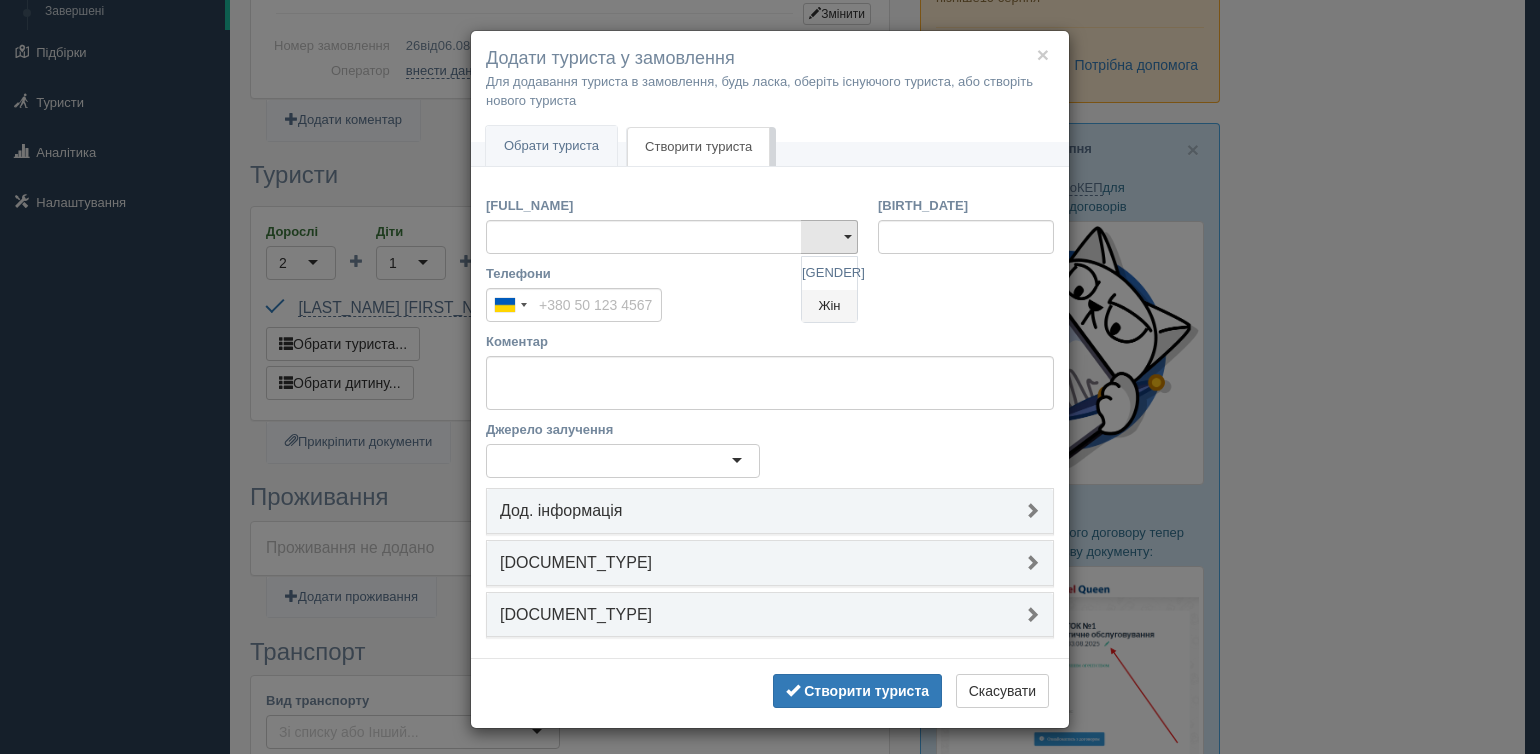 click on "Жін" at bounding box center (829, 306) 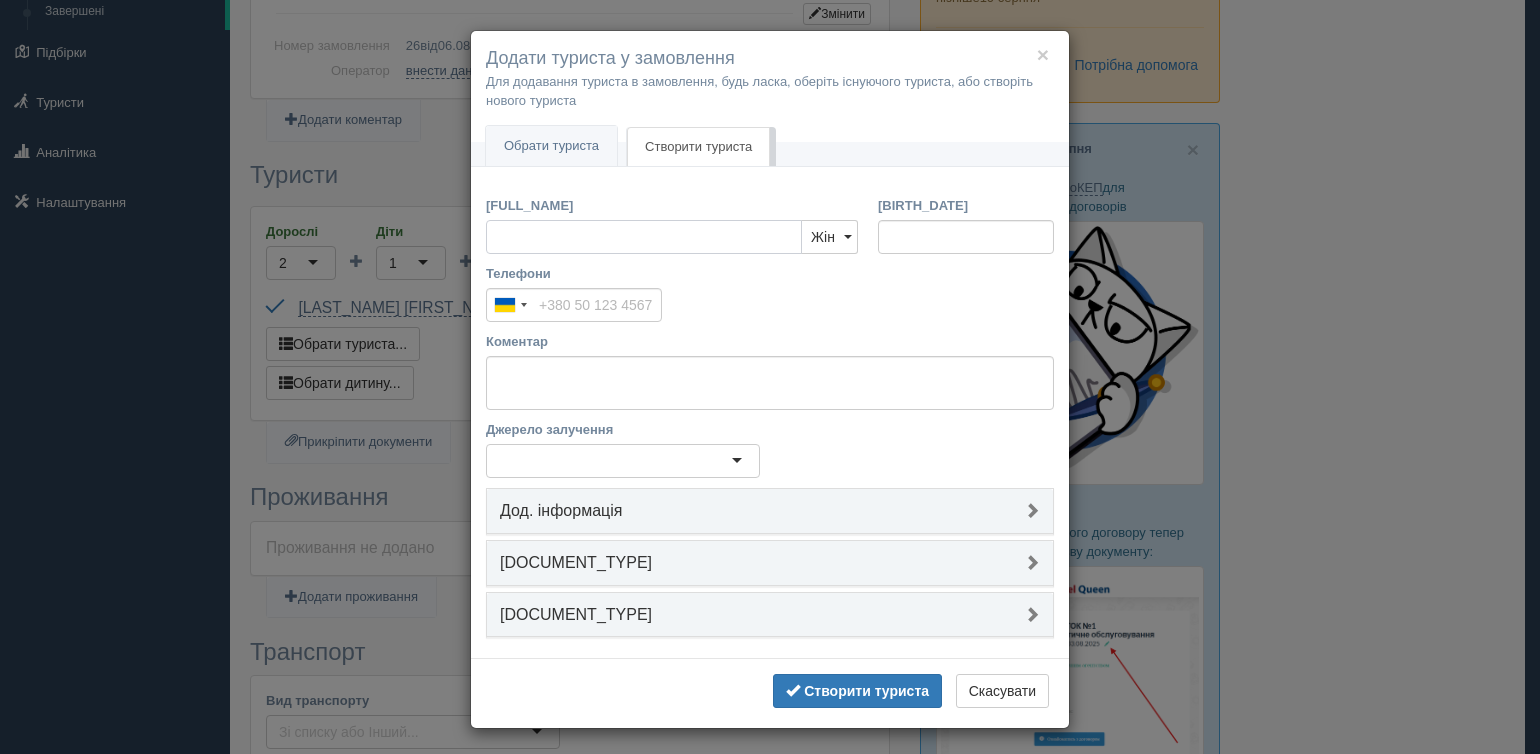click on "ПІБ" at bounding box center (644, 237) 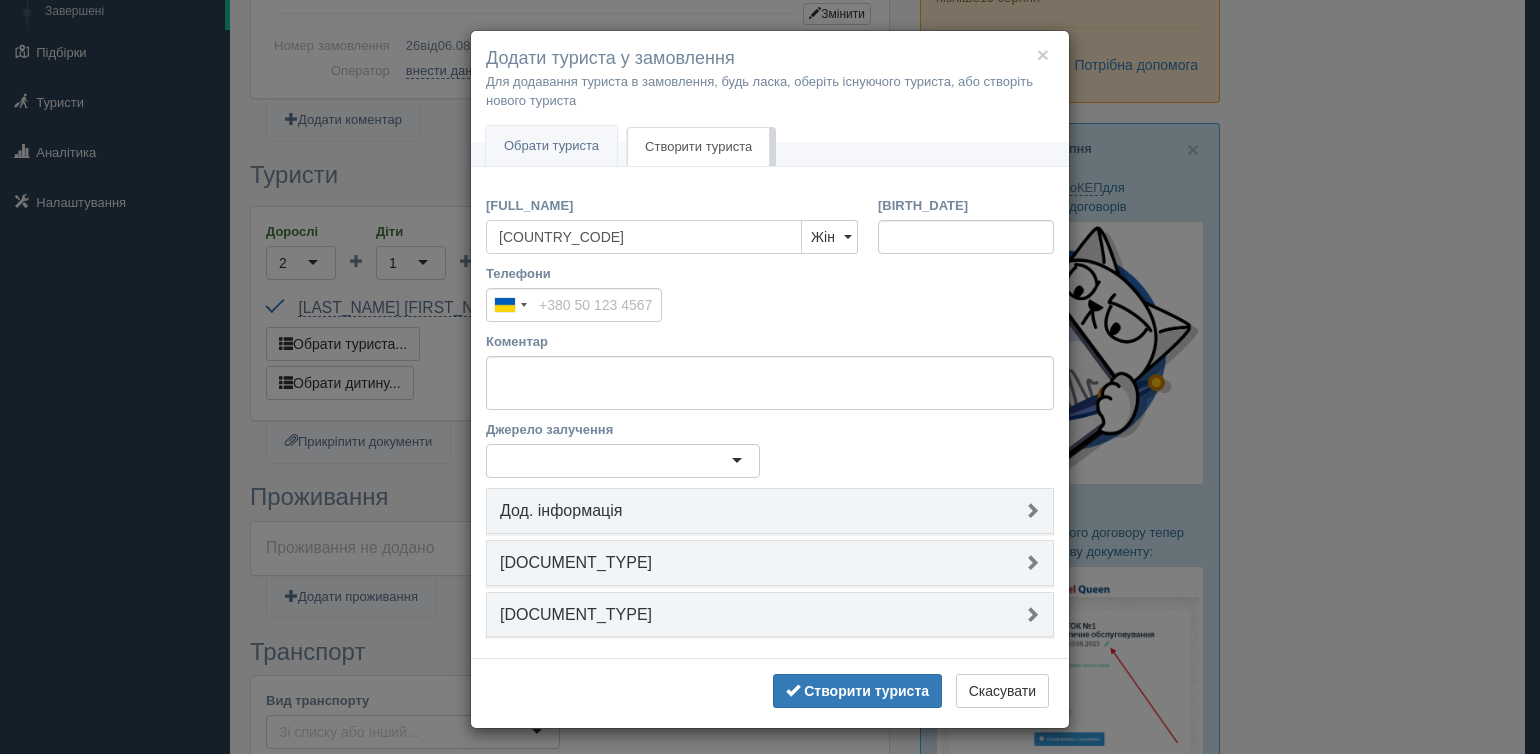 type on "b" 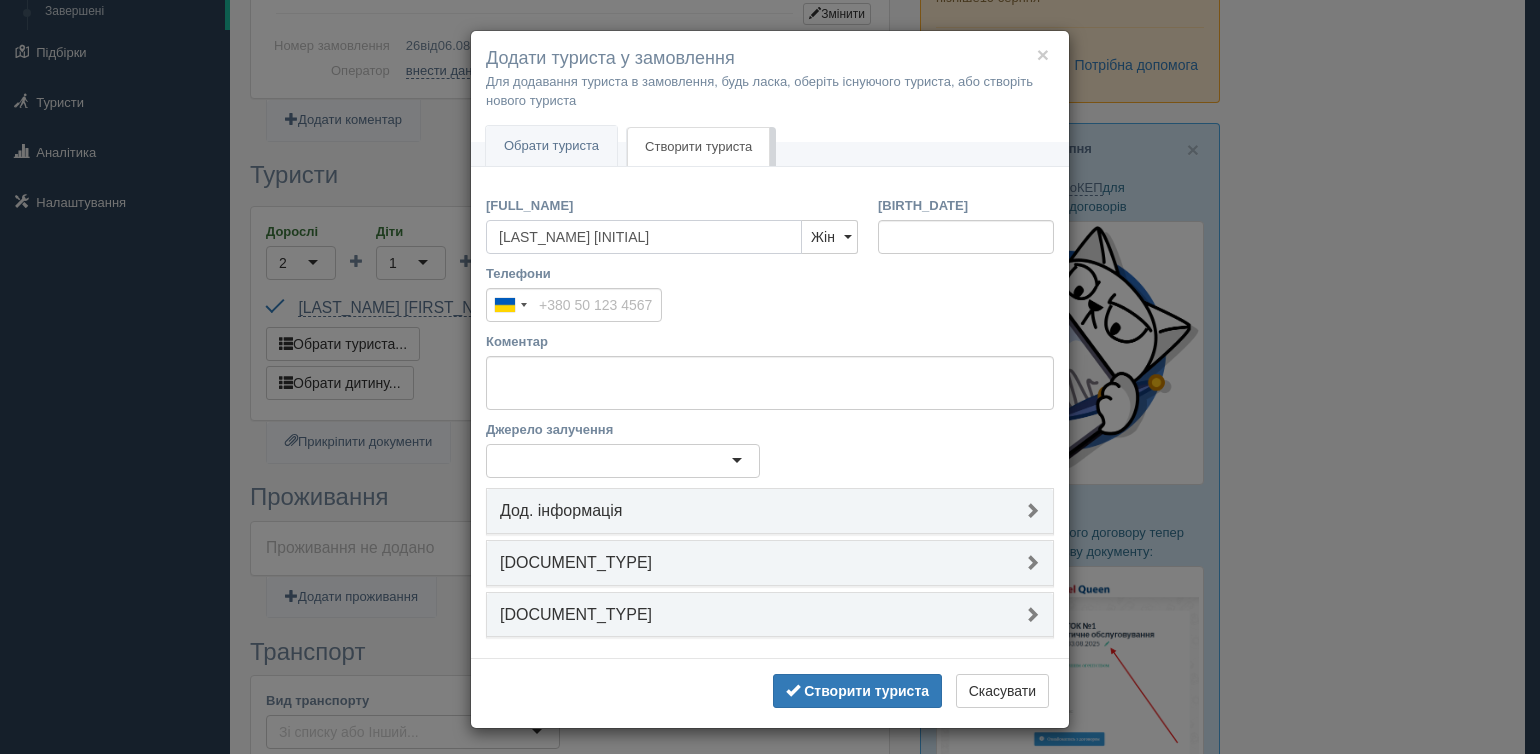 type on "[LAST_NAME] [FIRST_NAME]" 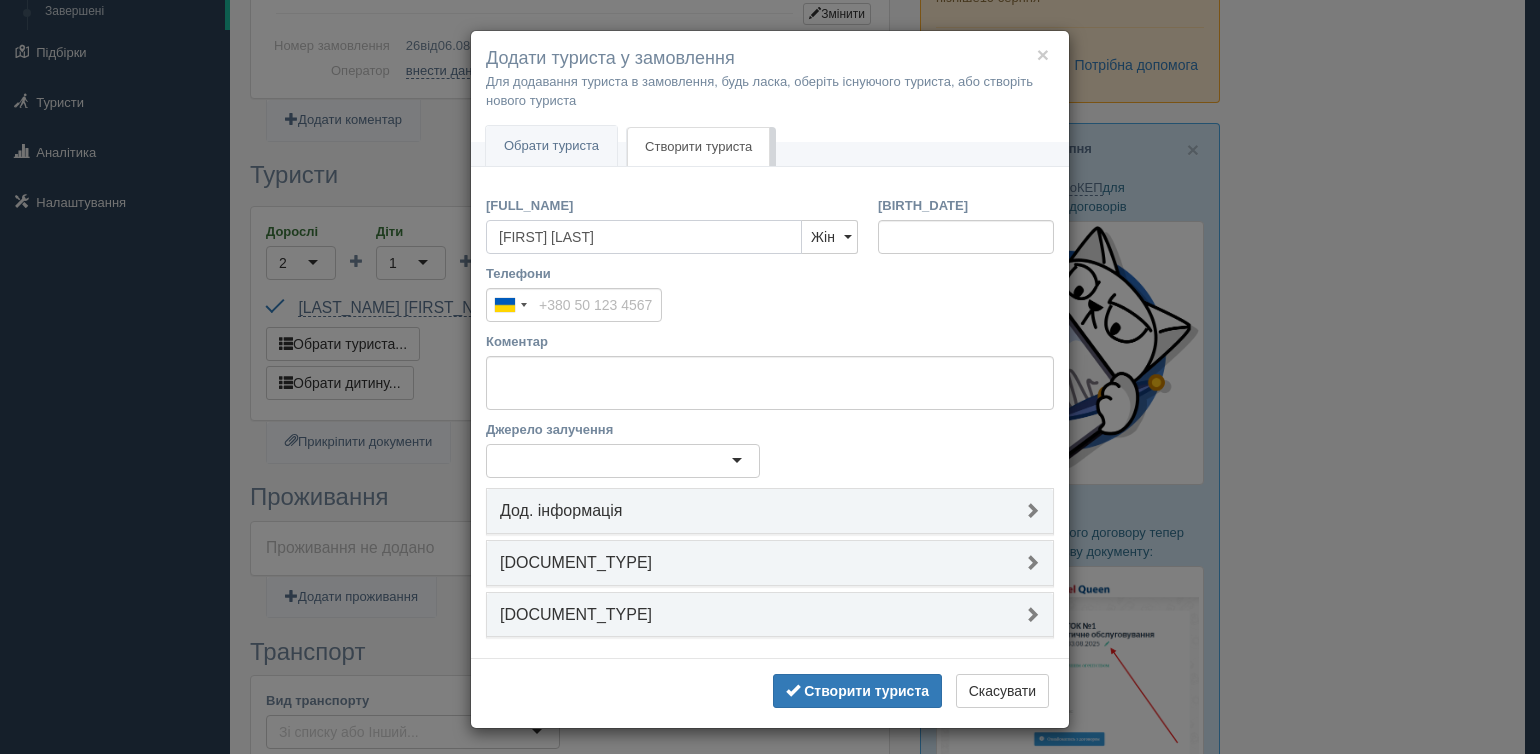 type 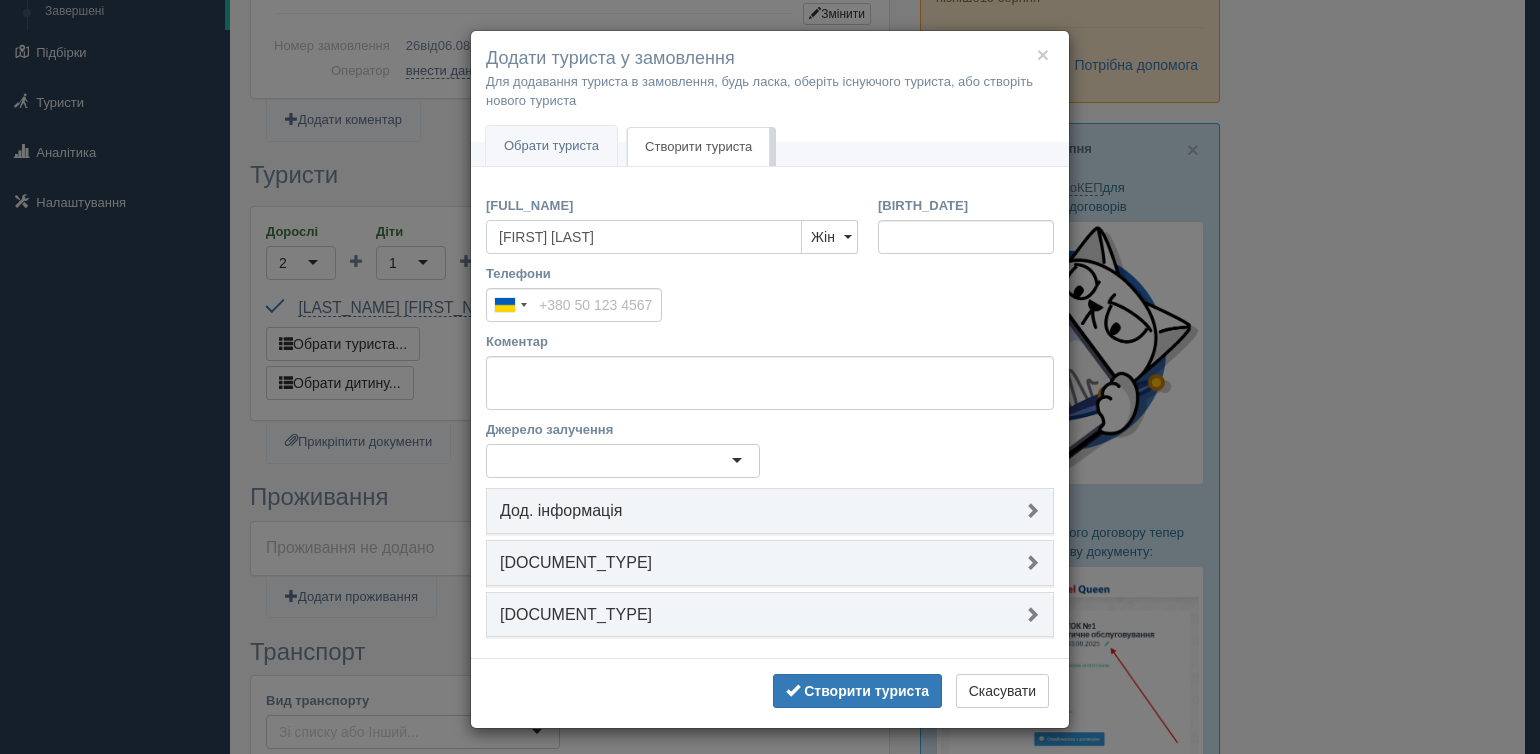 type on "[LAST_NAME] [FIRST_NAME]" 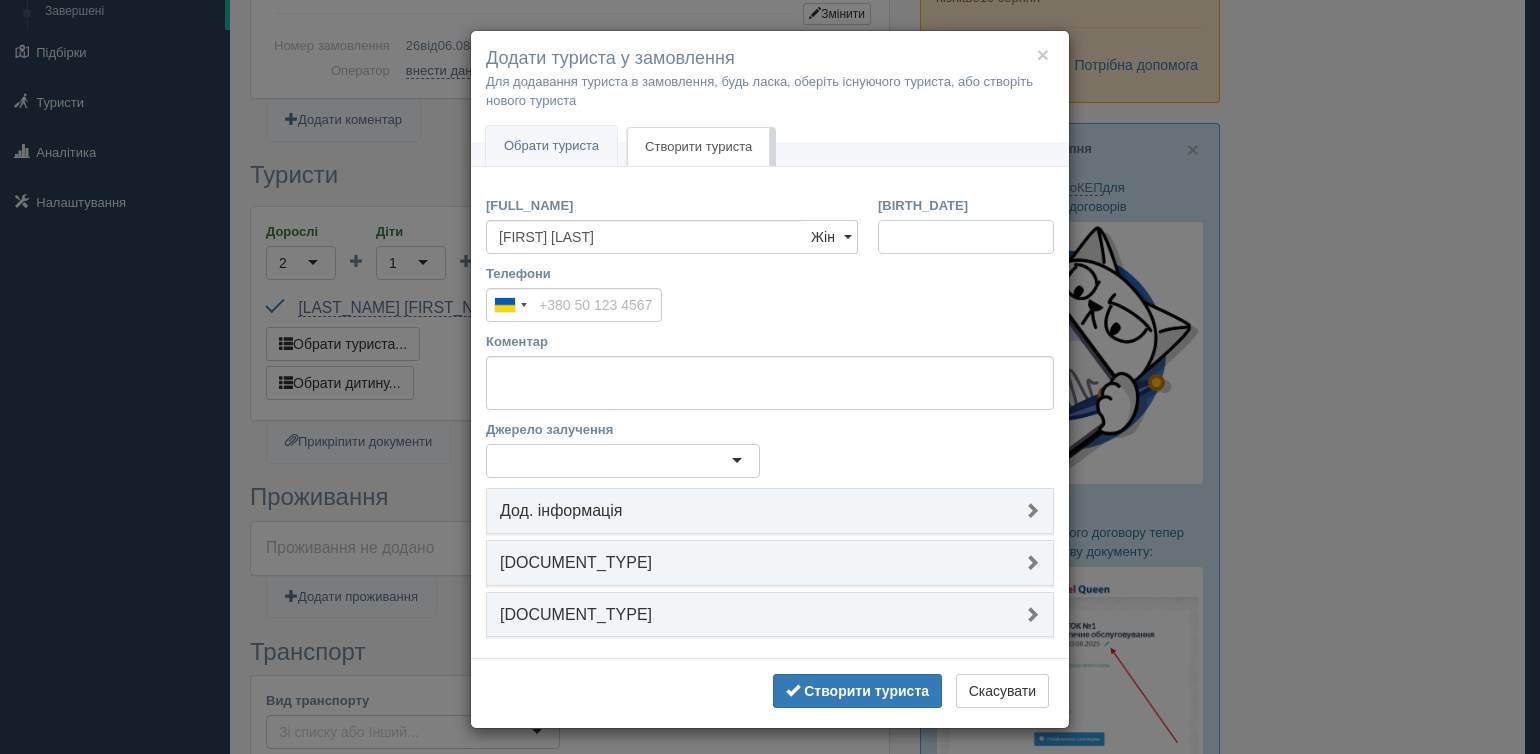 click on "[DATE]" at bounding box center (966, 237) 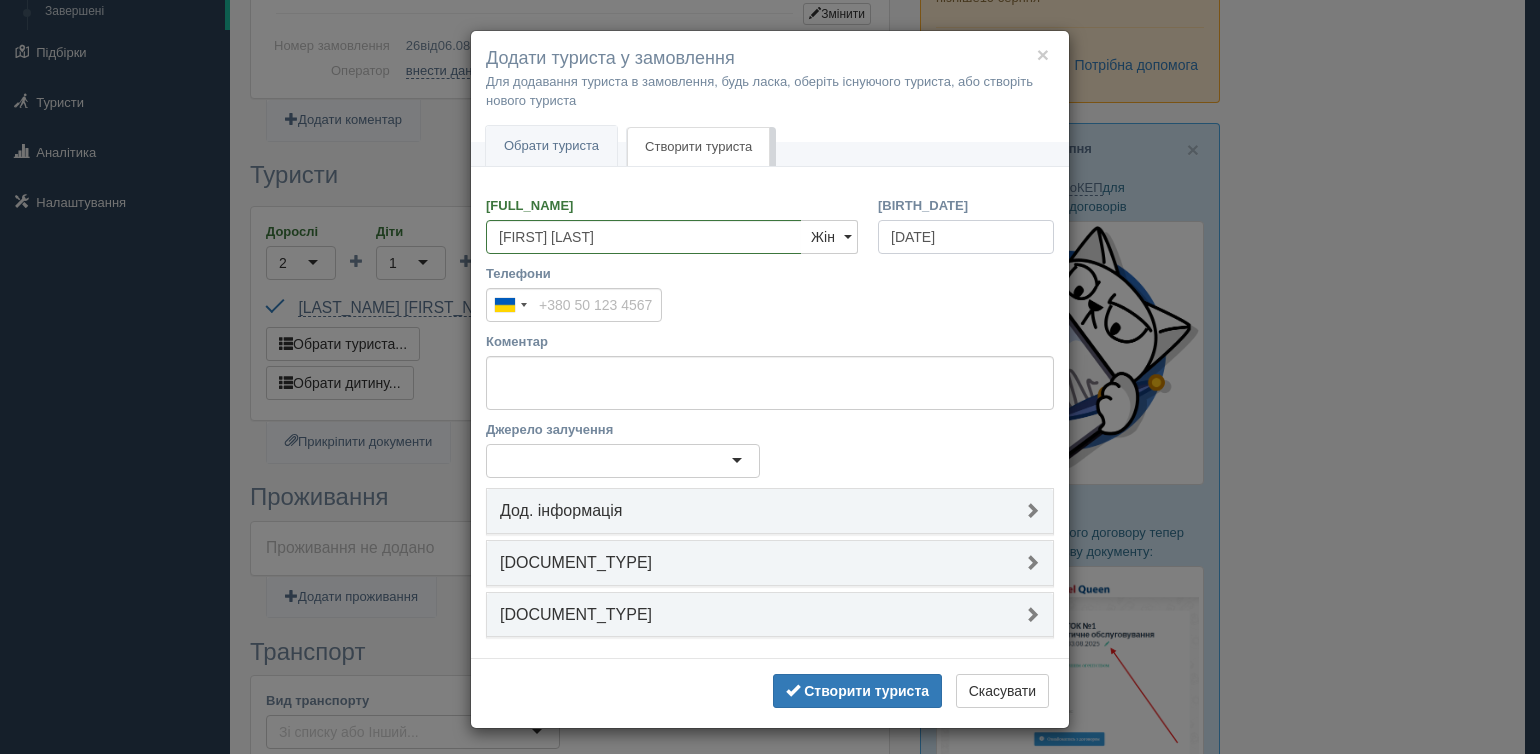 type on "21.07.1972" 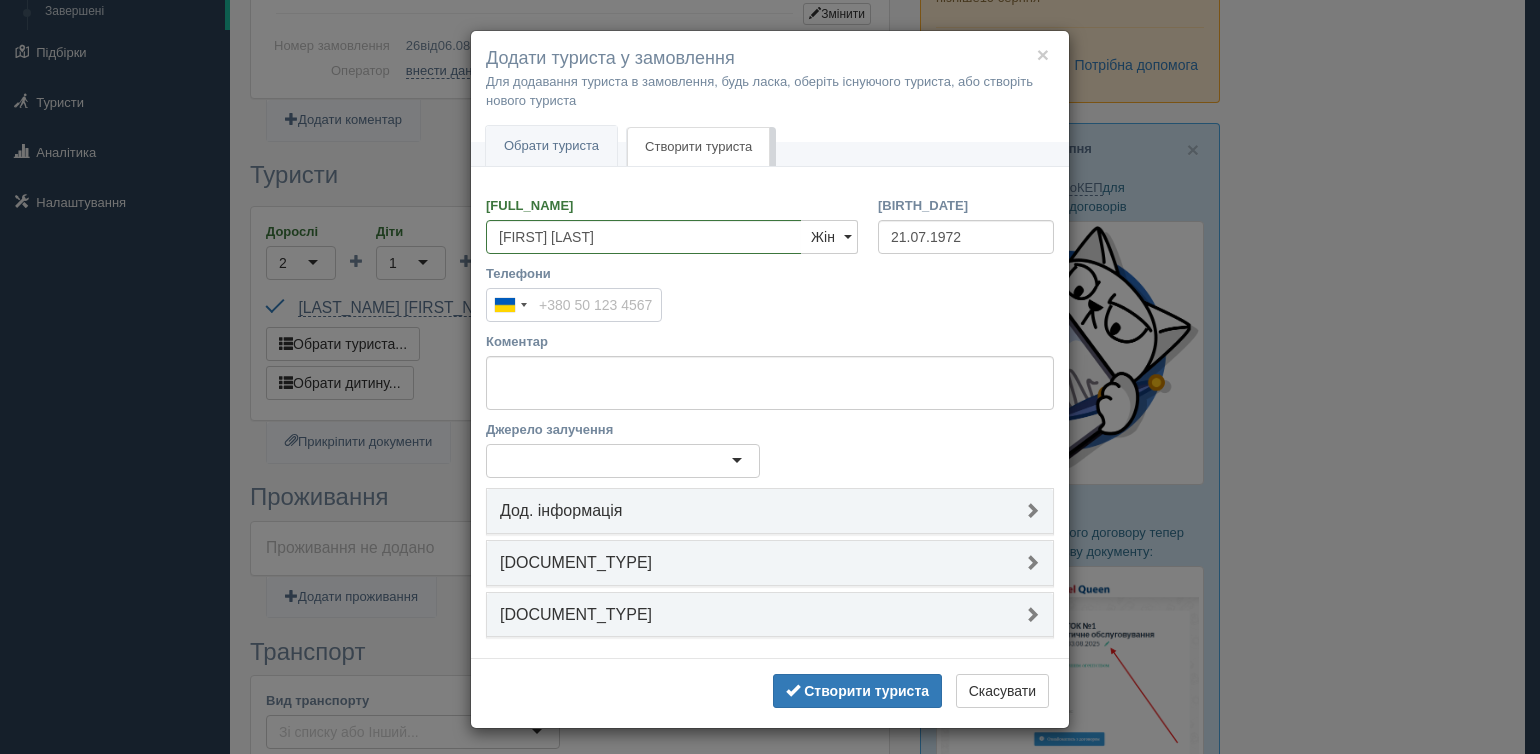 click on "Телефони" at bounding box center [574, 305] 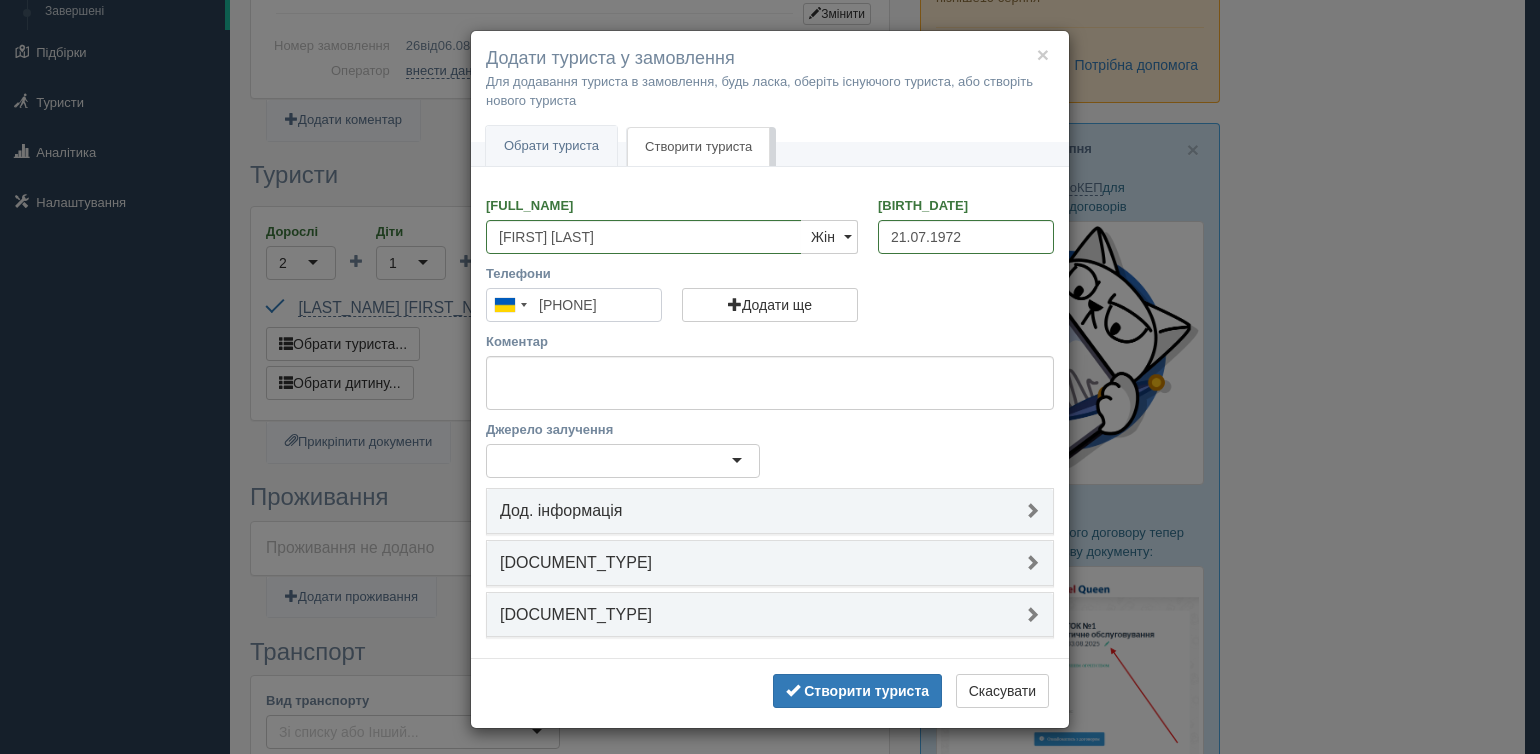 type on "+380 50 041 8035" 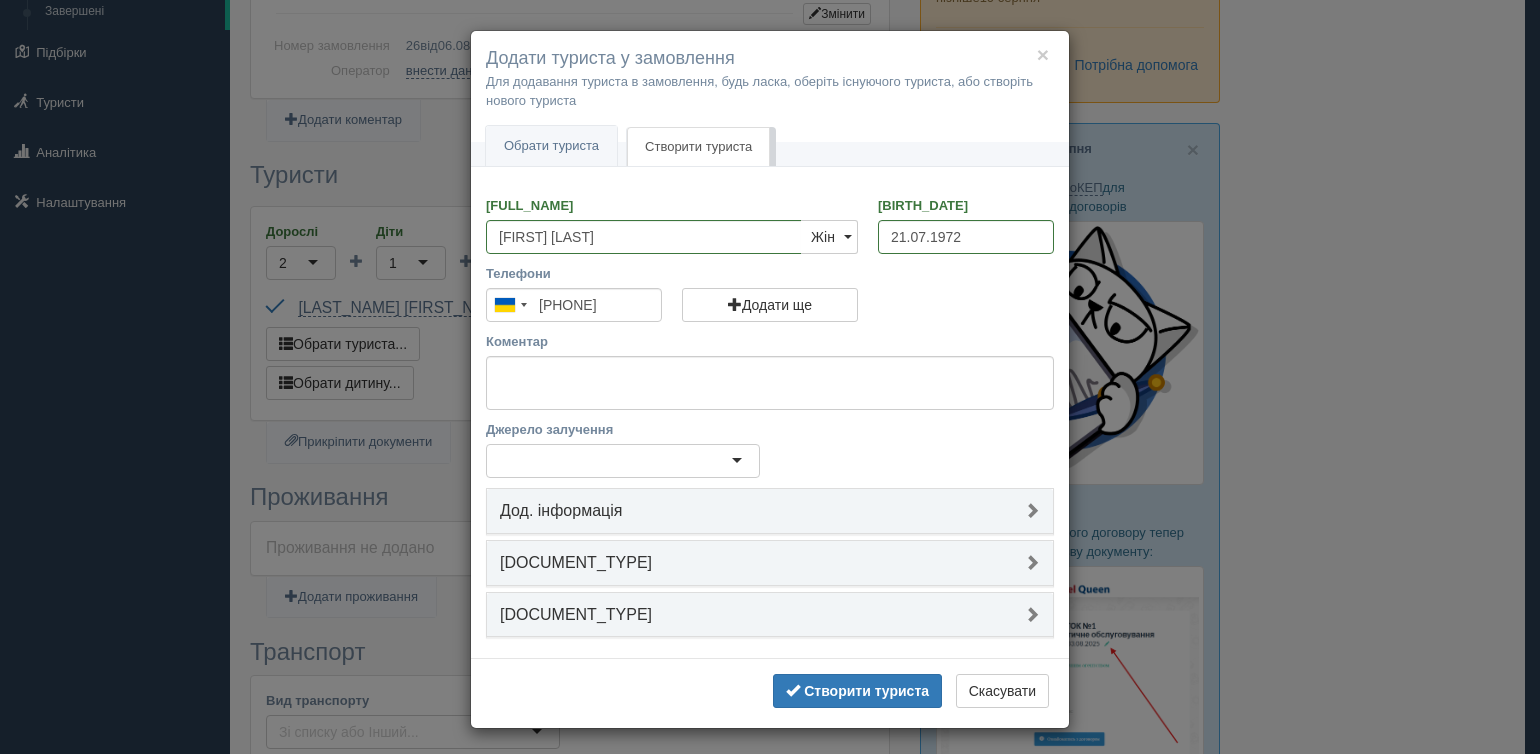 click at bounding box center (623, 461) 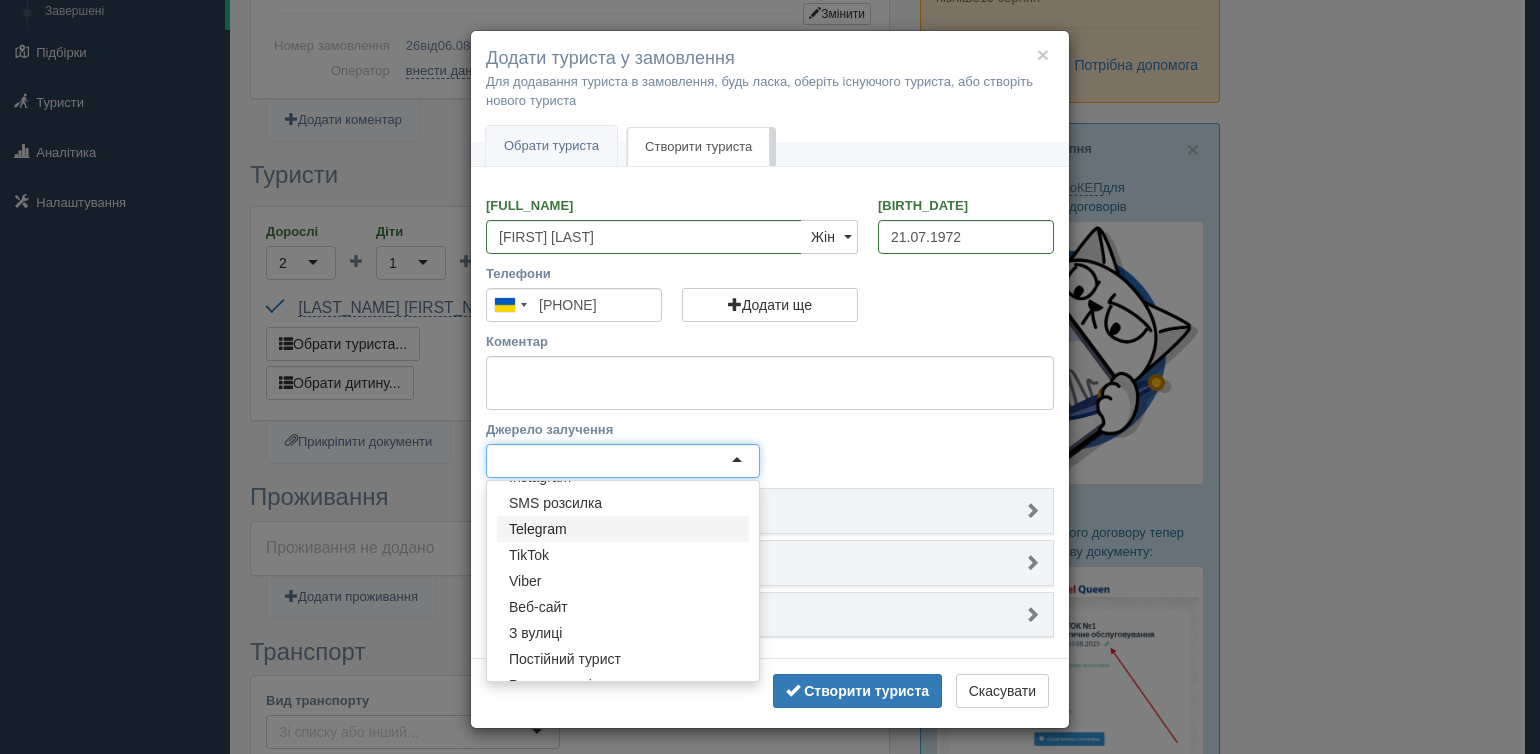 scroll, scrollTop: 96, scrollLeft: 0, axis: vertical 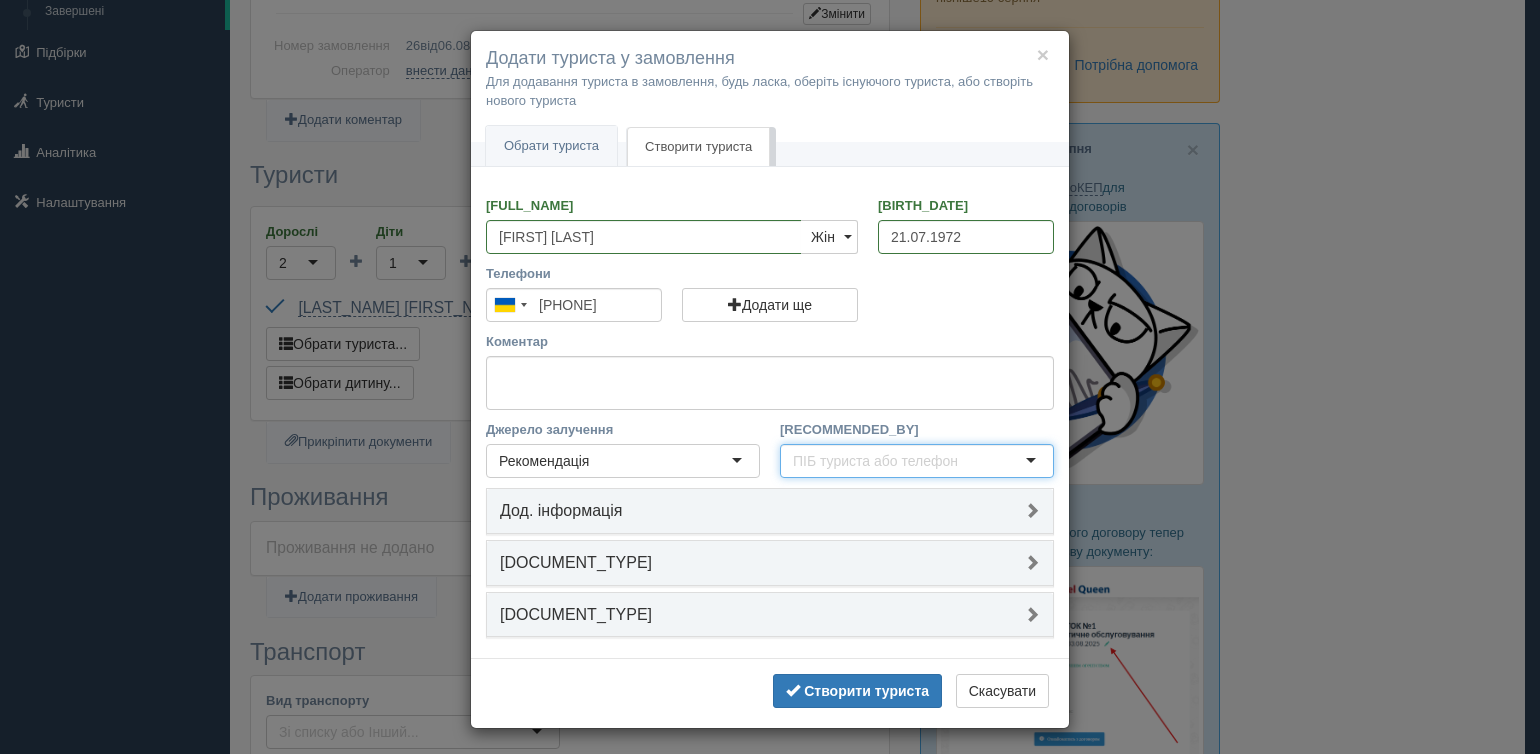 click on "Рекомендація" at bounding box center (623, 461) 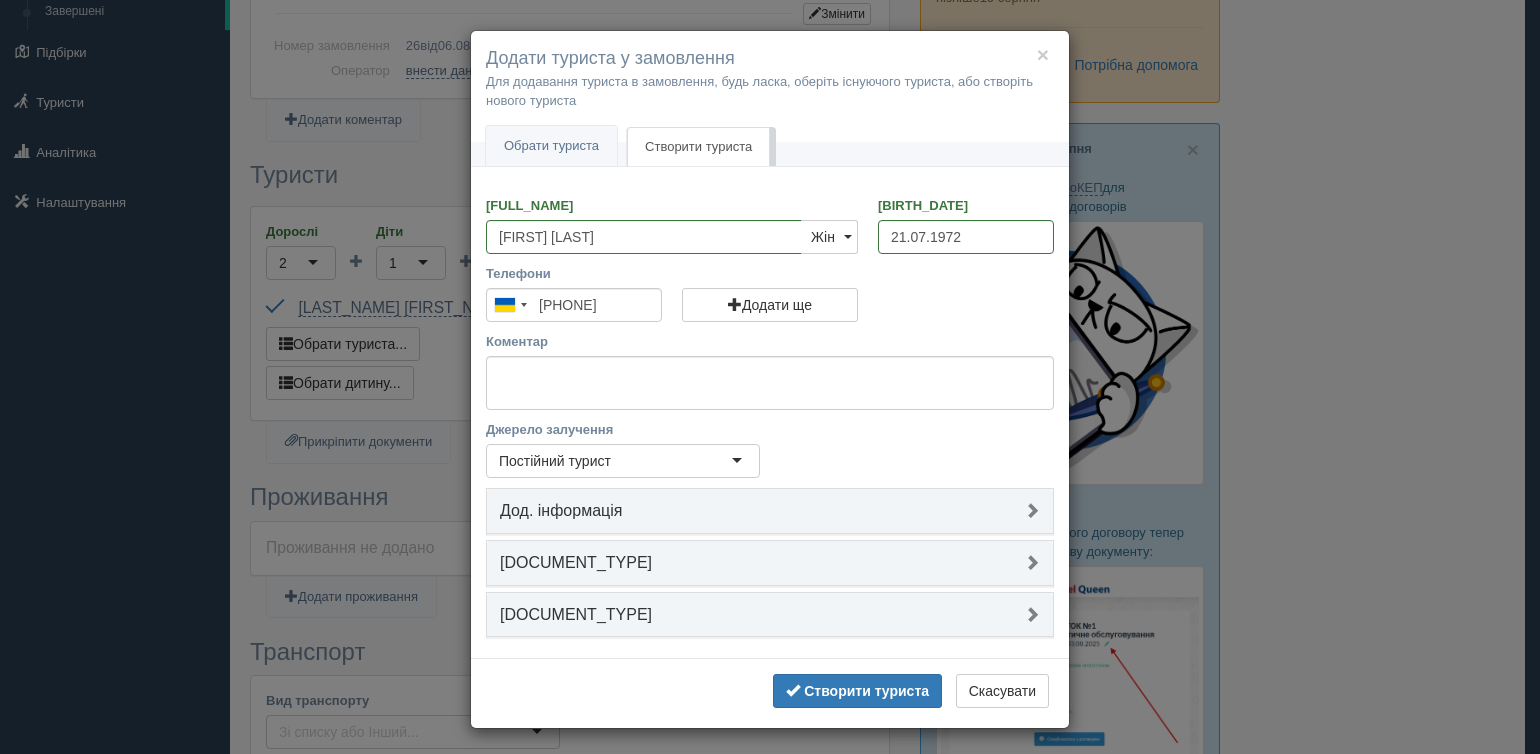 click on "Закордонний паспорт" at bounding box center [770, 615] 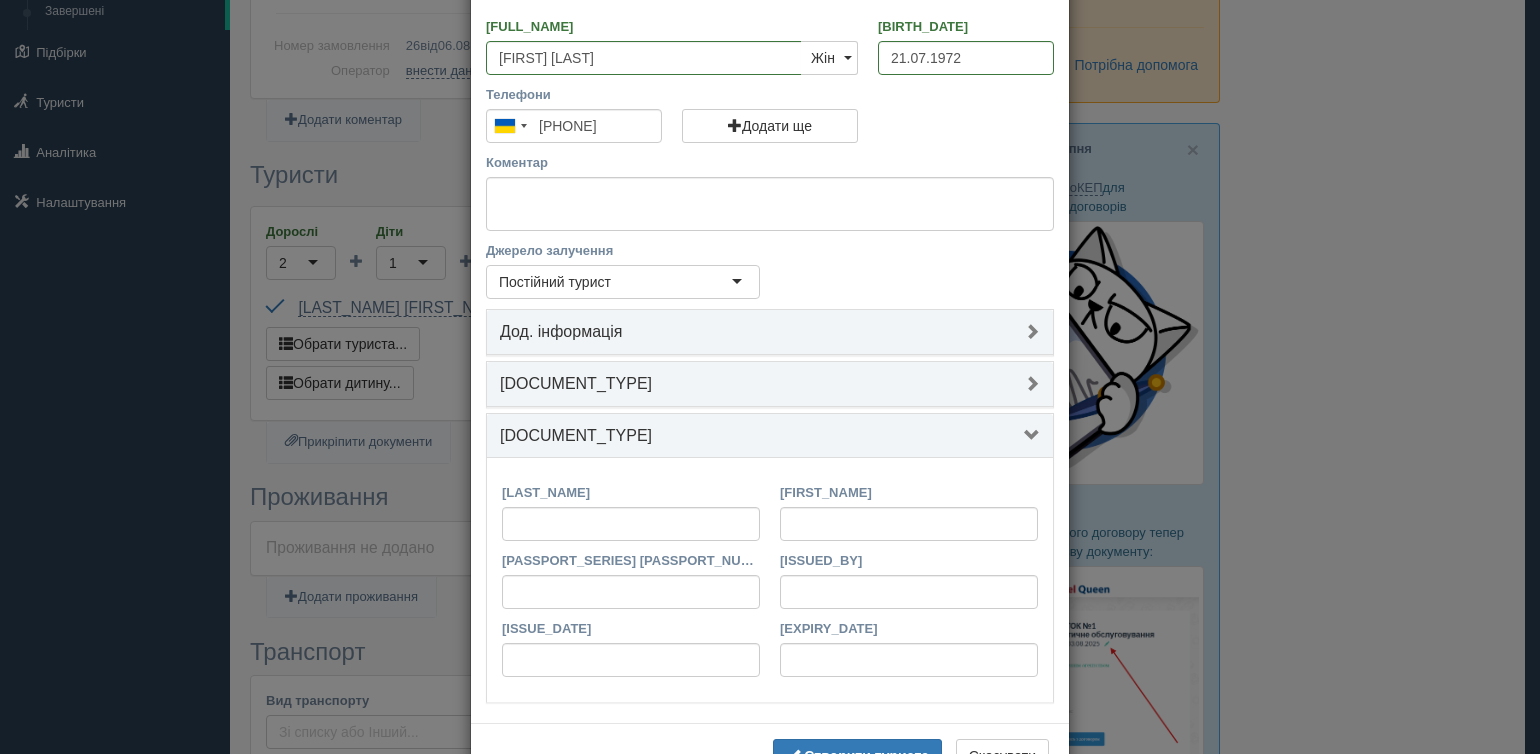 scroll, scrollTop: 200, scrollLeft: 0, axis: vertical 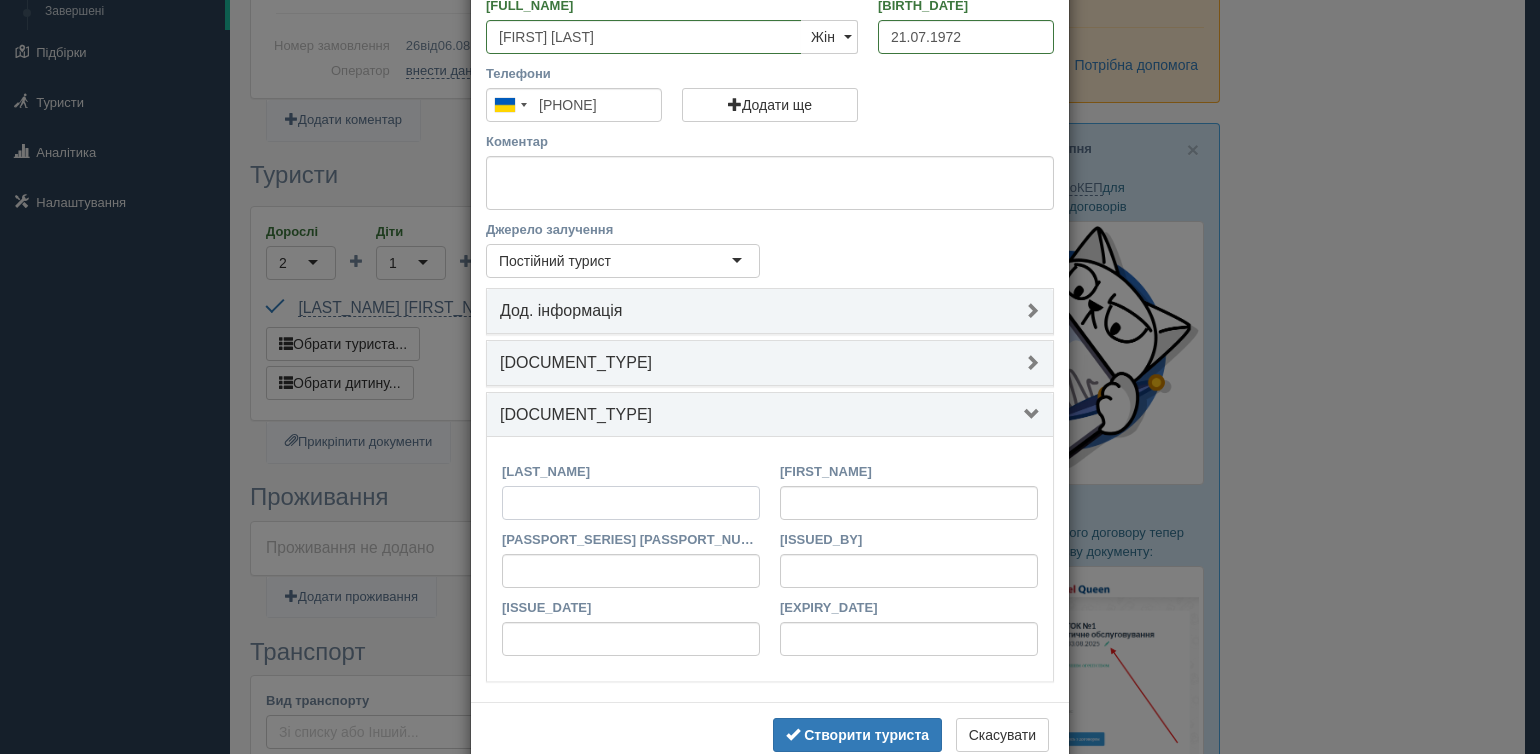 click on "Прізвище латиницею" at bounding box center (631, 503) 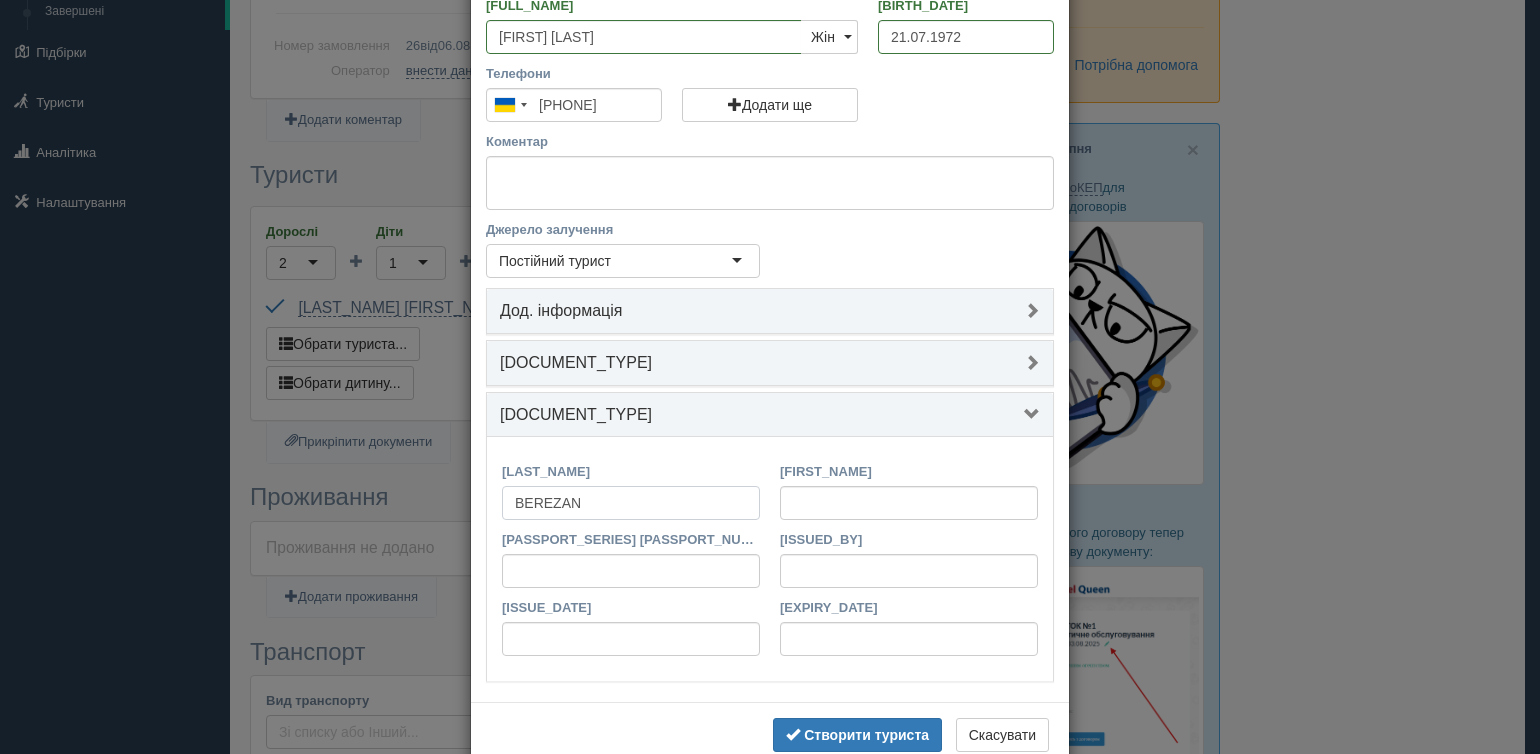 type on "BEREZAN" 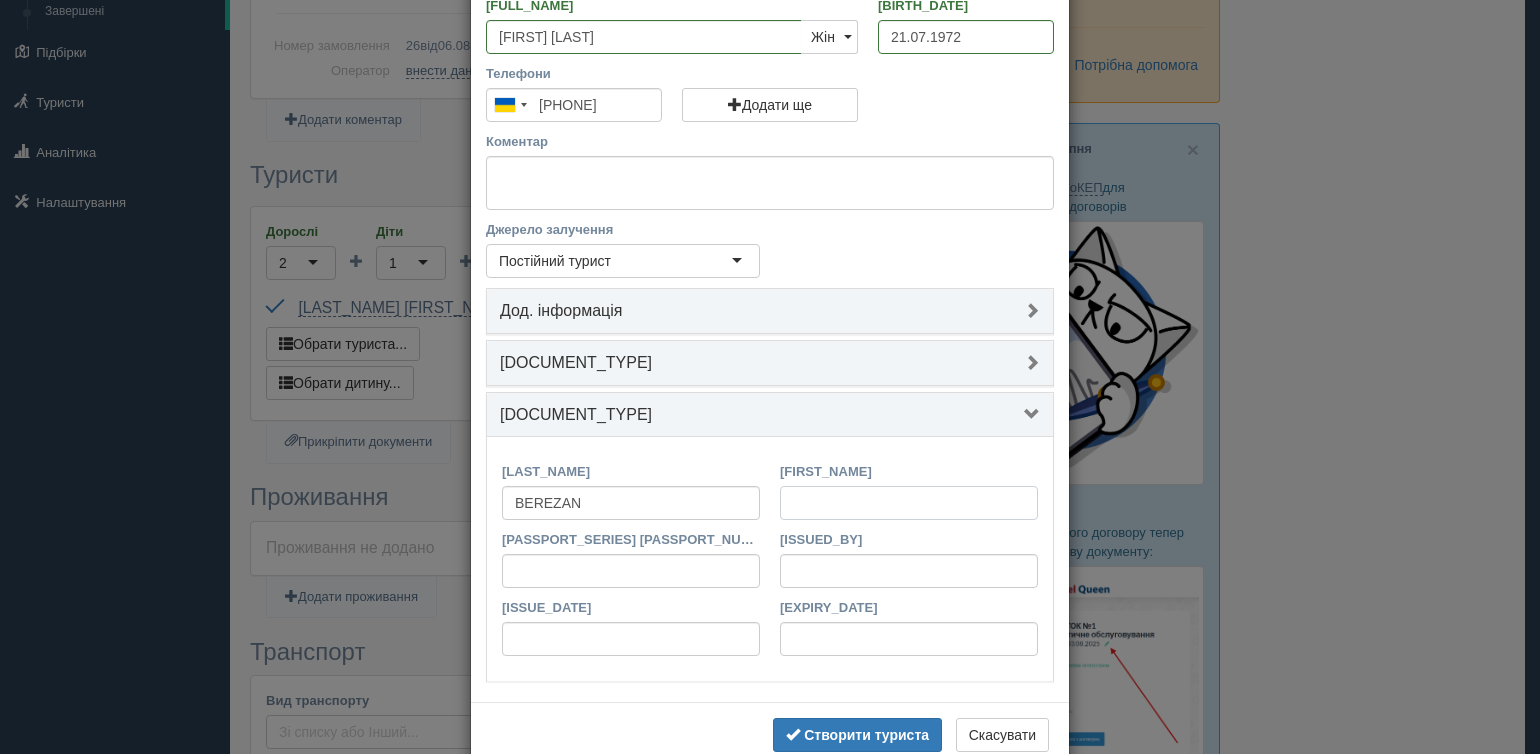 click on "[FIRST_NAME]" at bounding box center [909, 503] 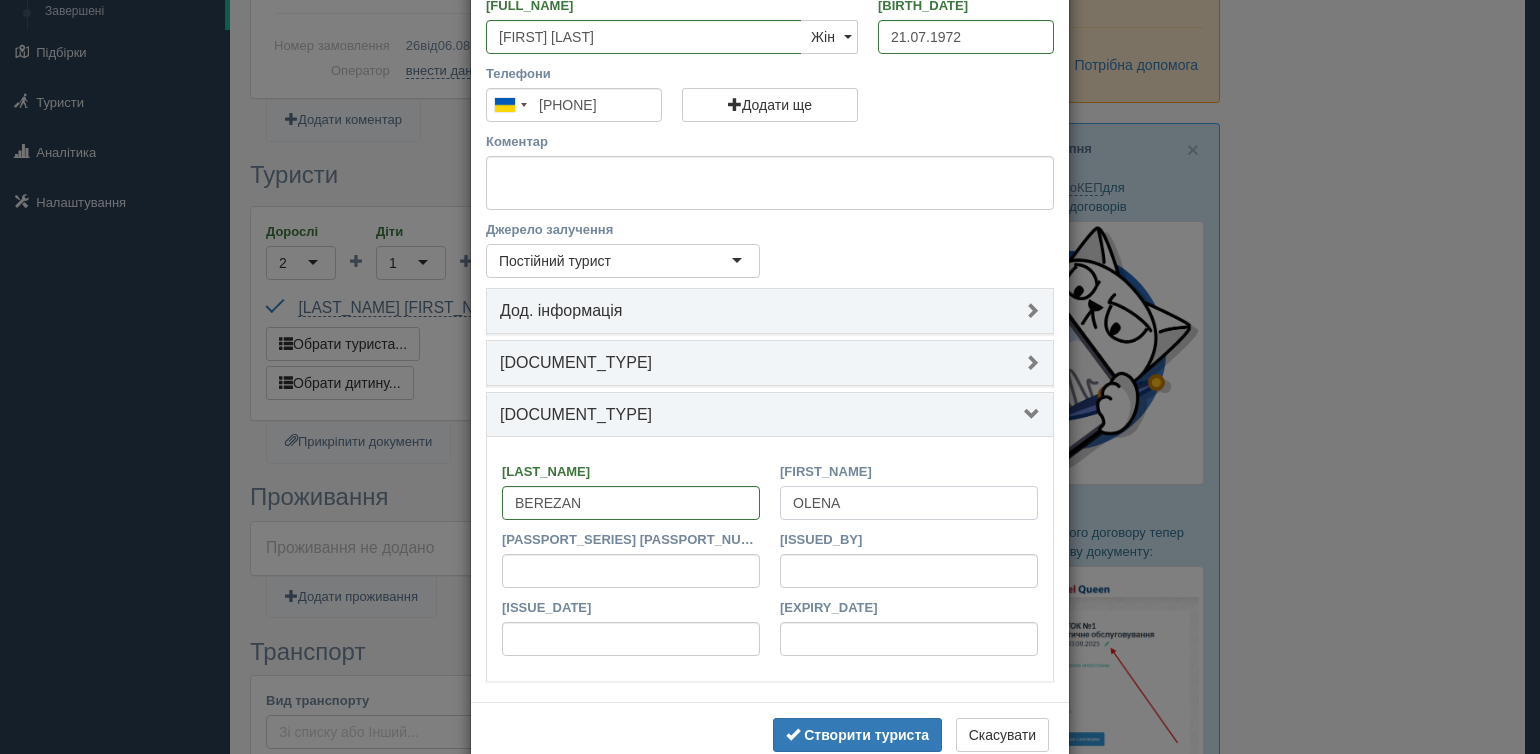type on "OLENA" 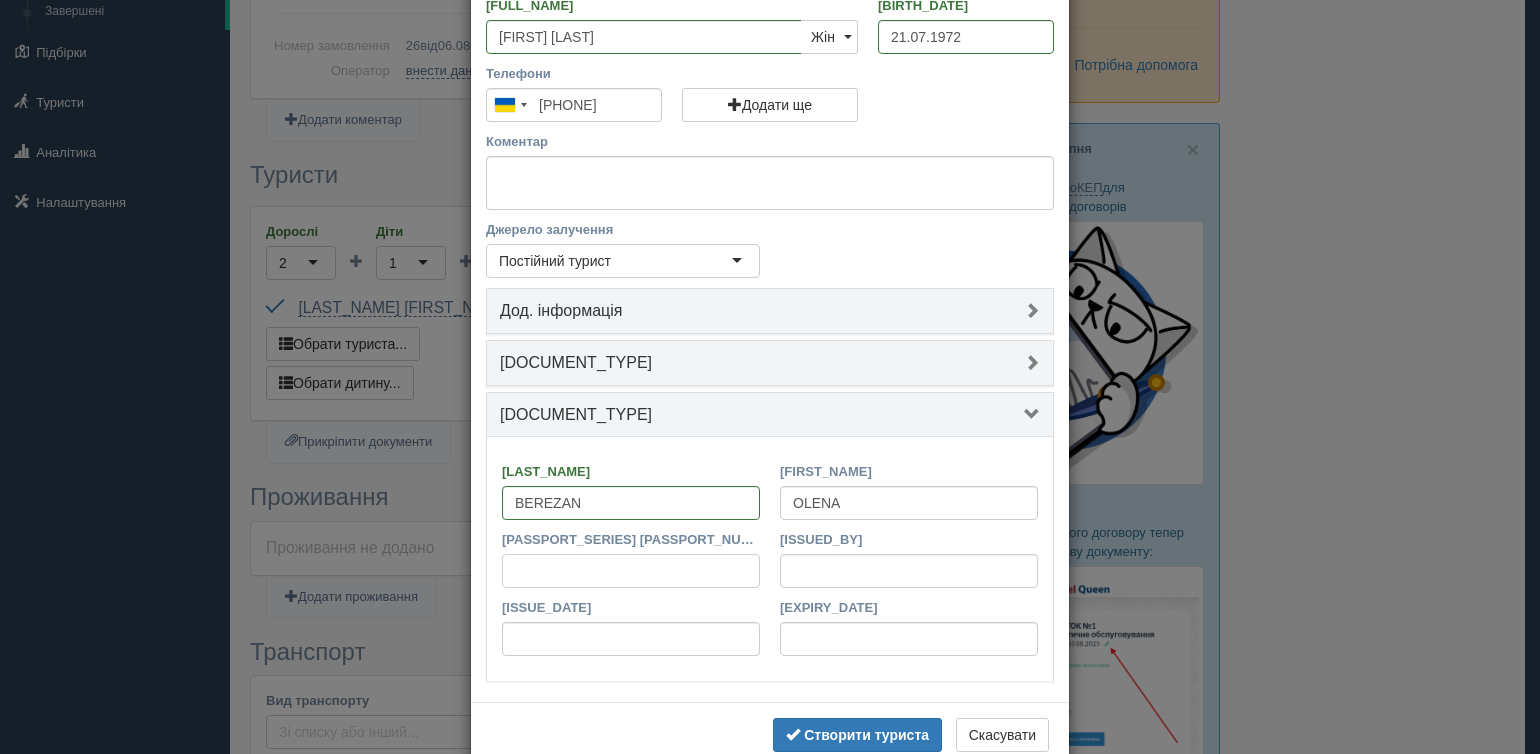 click on "Серія та номер паспорту" at bounding box center [631, 571] 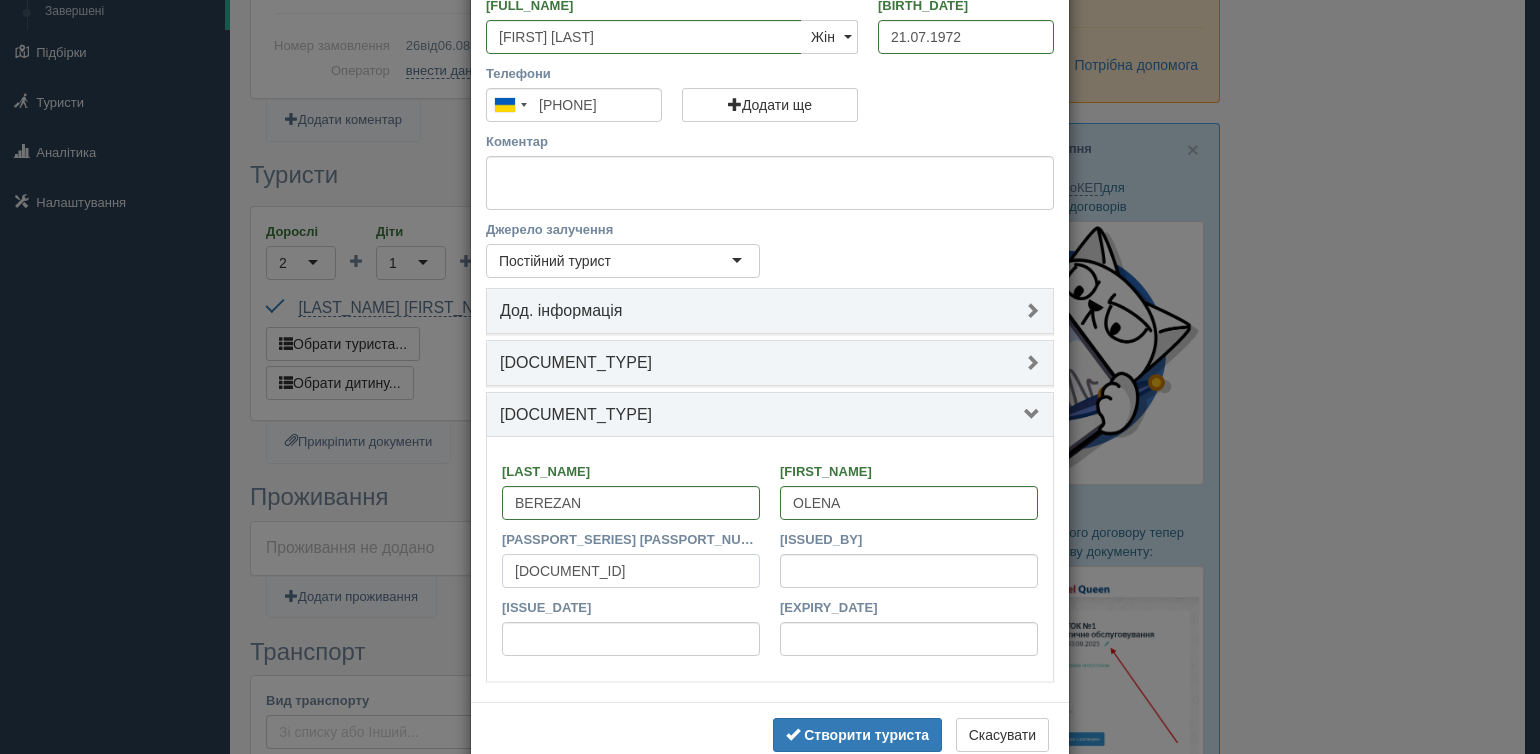 type on "GL399561" 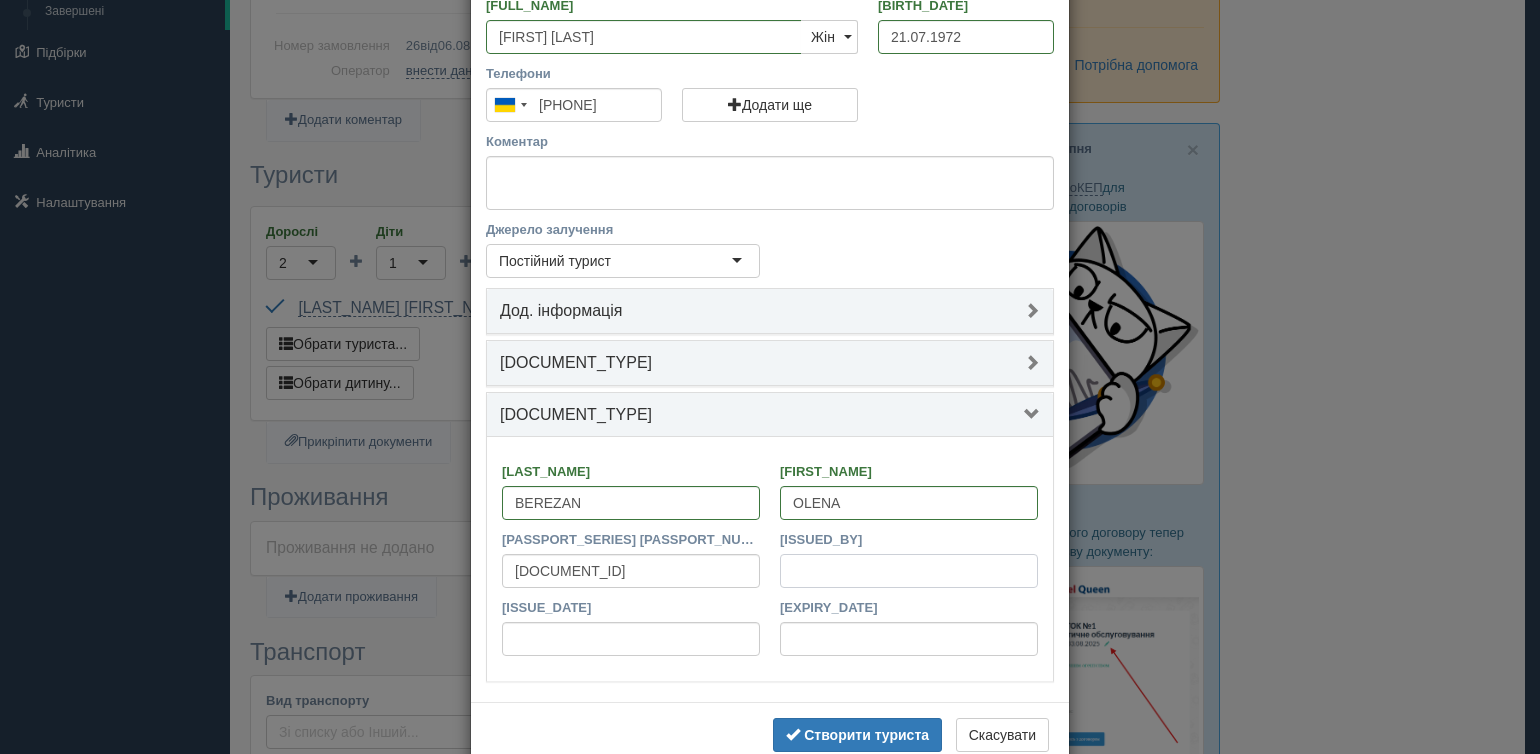 click on "[ISSUING_AUTHORITY]" at bounding box center (909, 571) 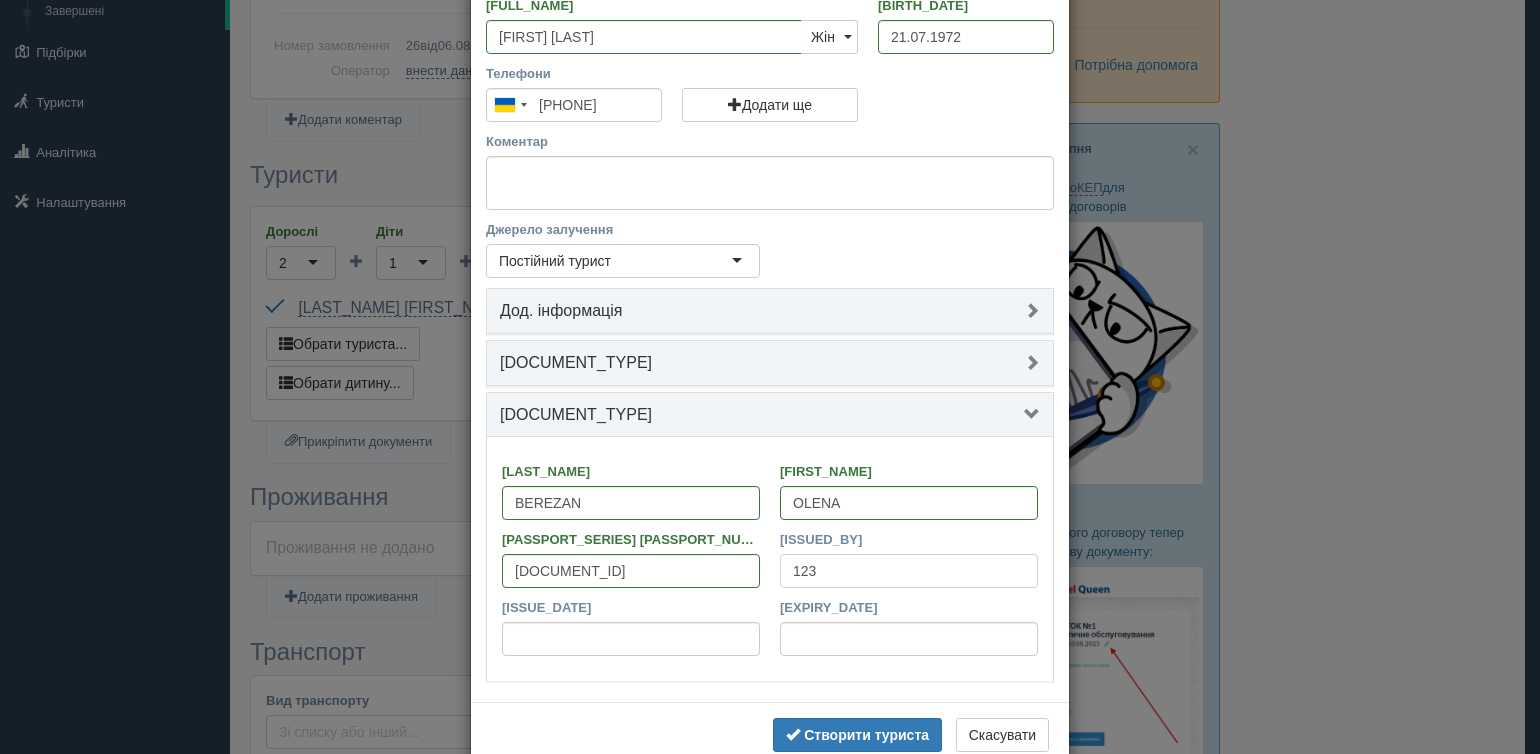 type on "1234" 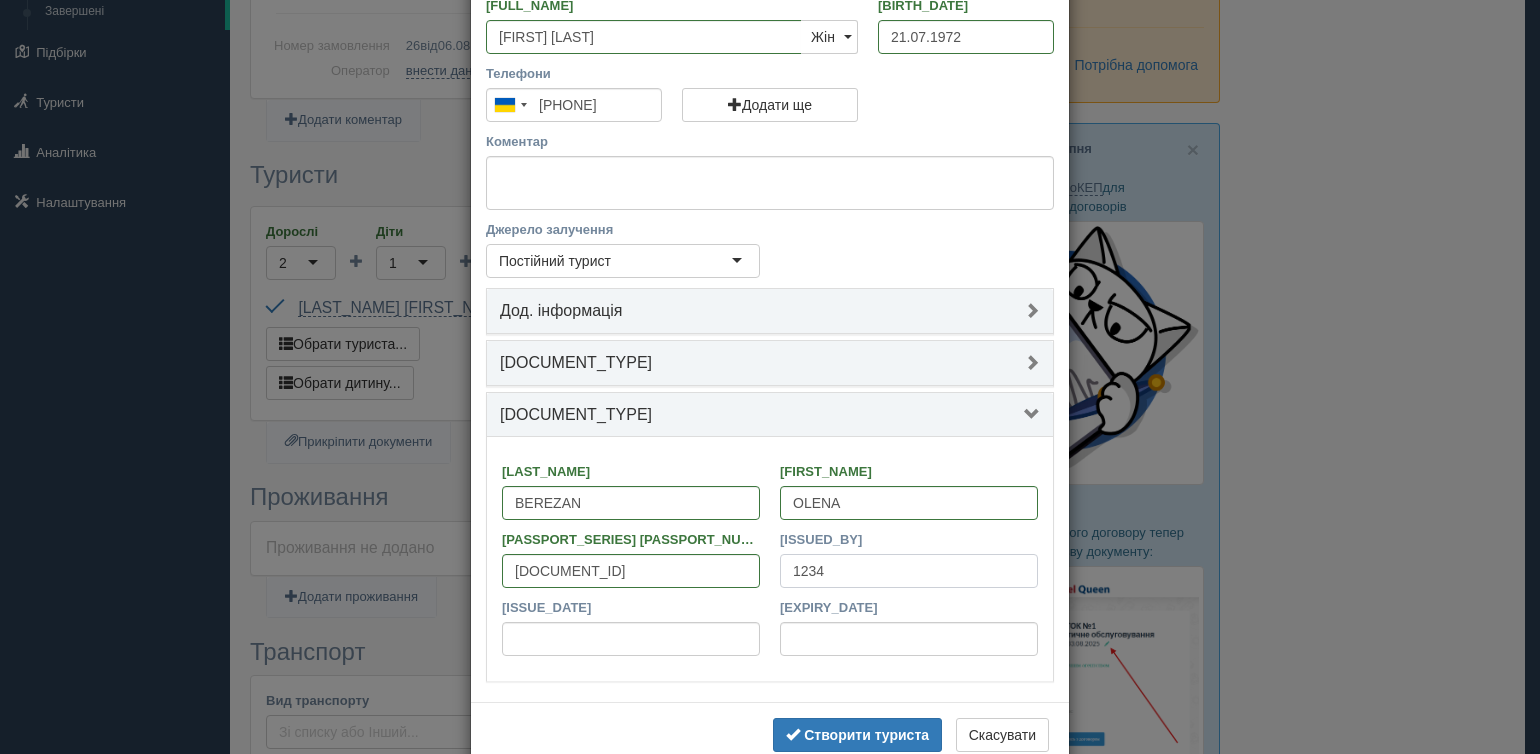 type 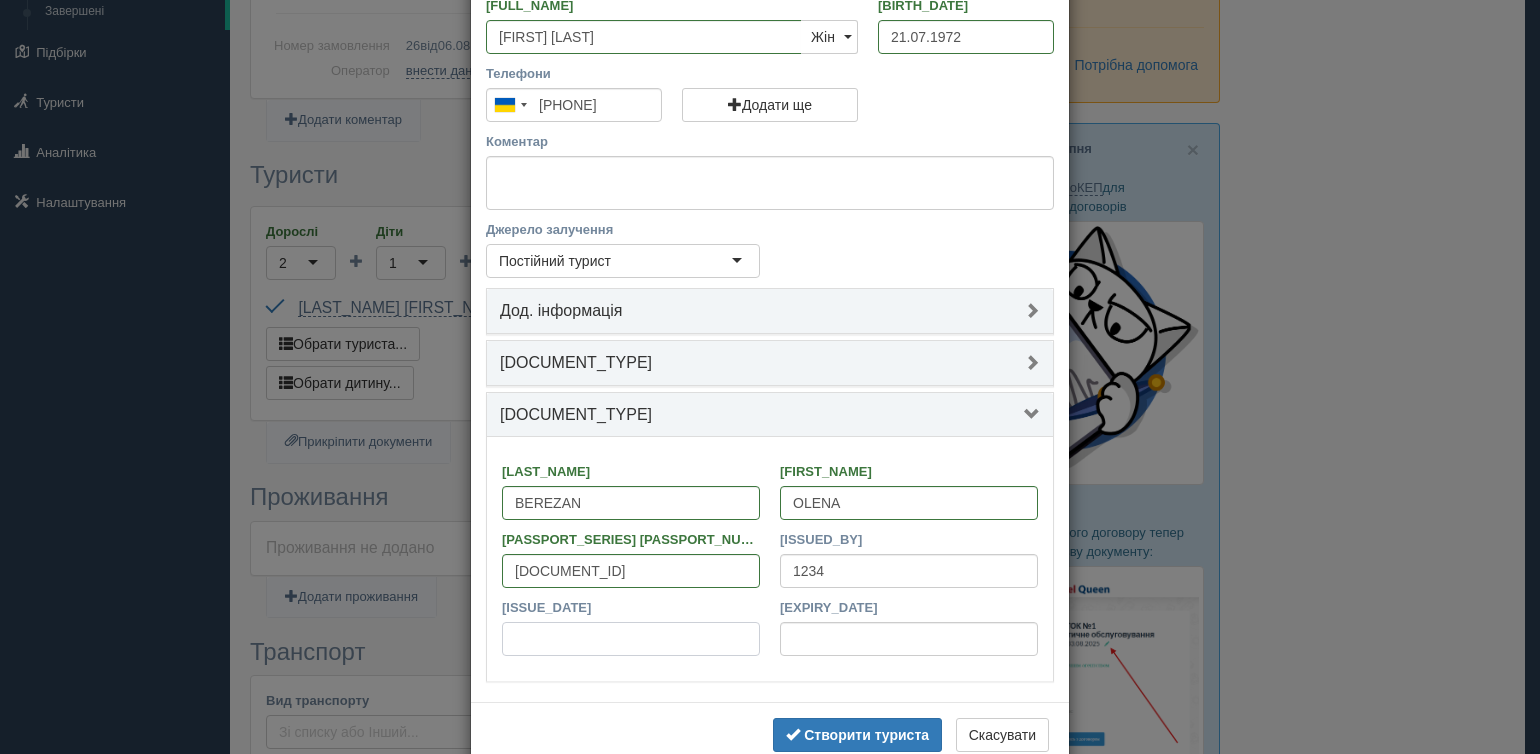 click on "Дата видачі" at bounding box center [631, 639] 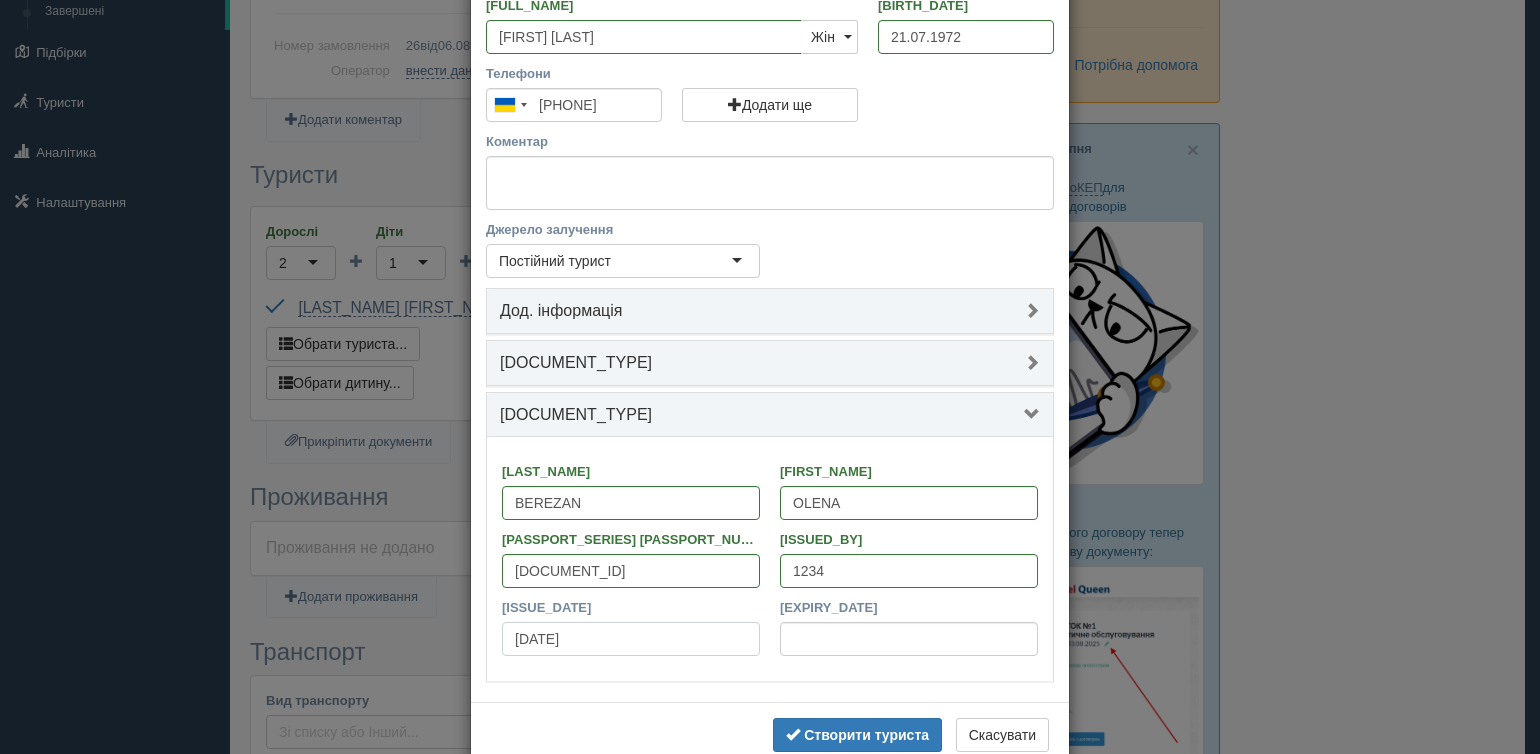 type on "07.04.2025" 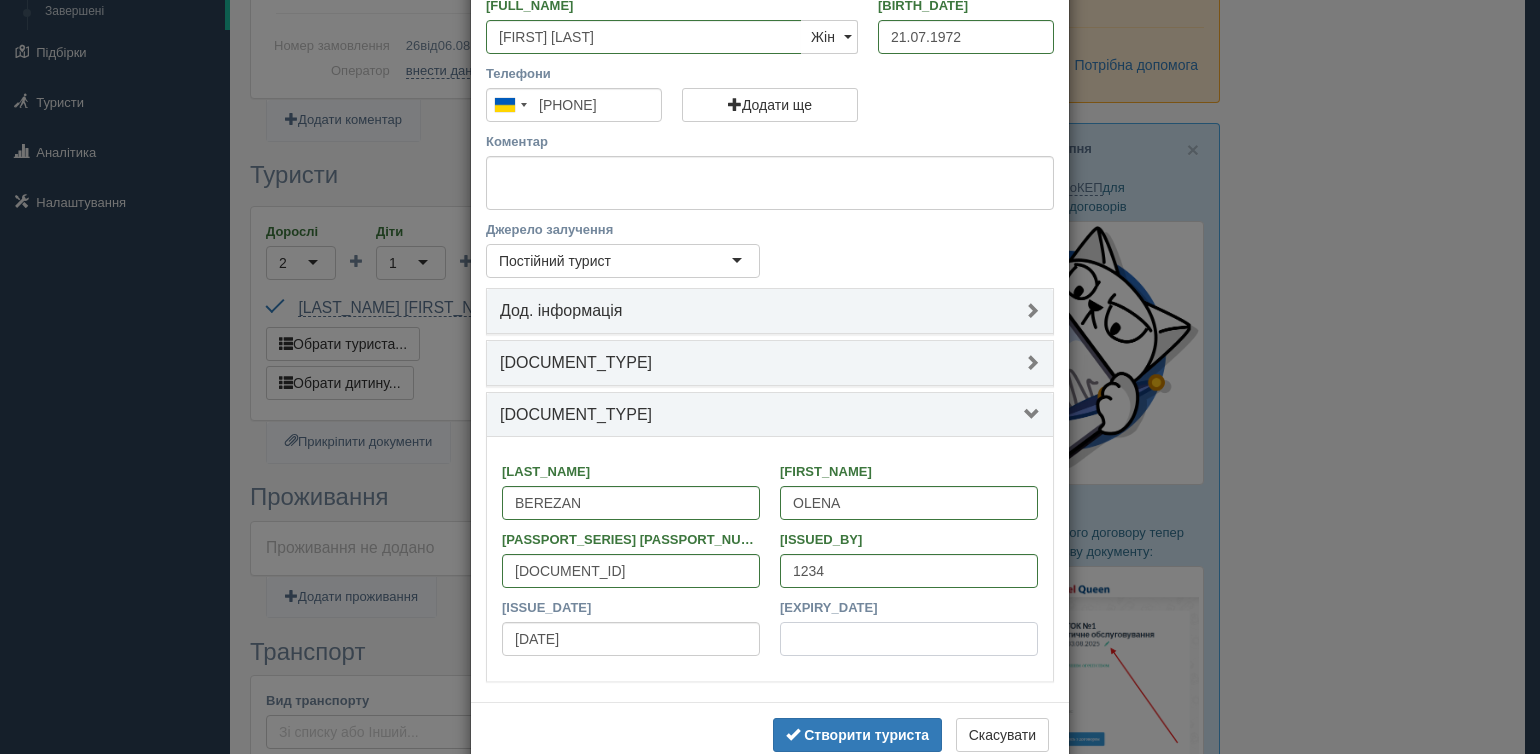 type on "07.04.2035" 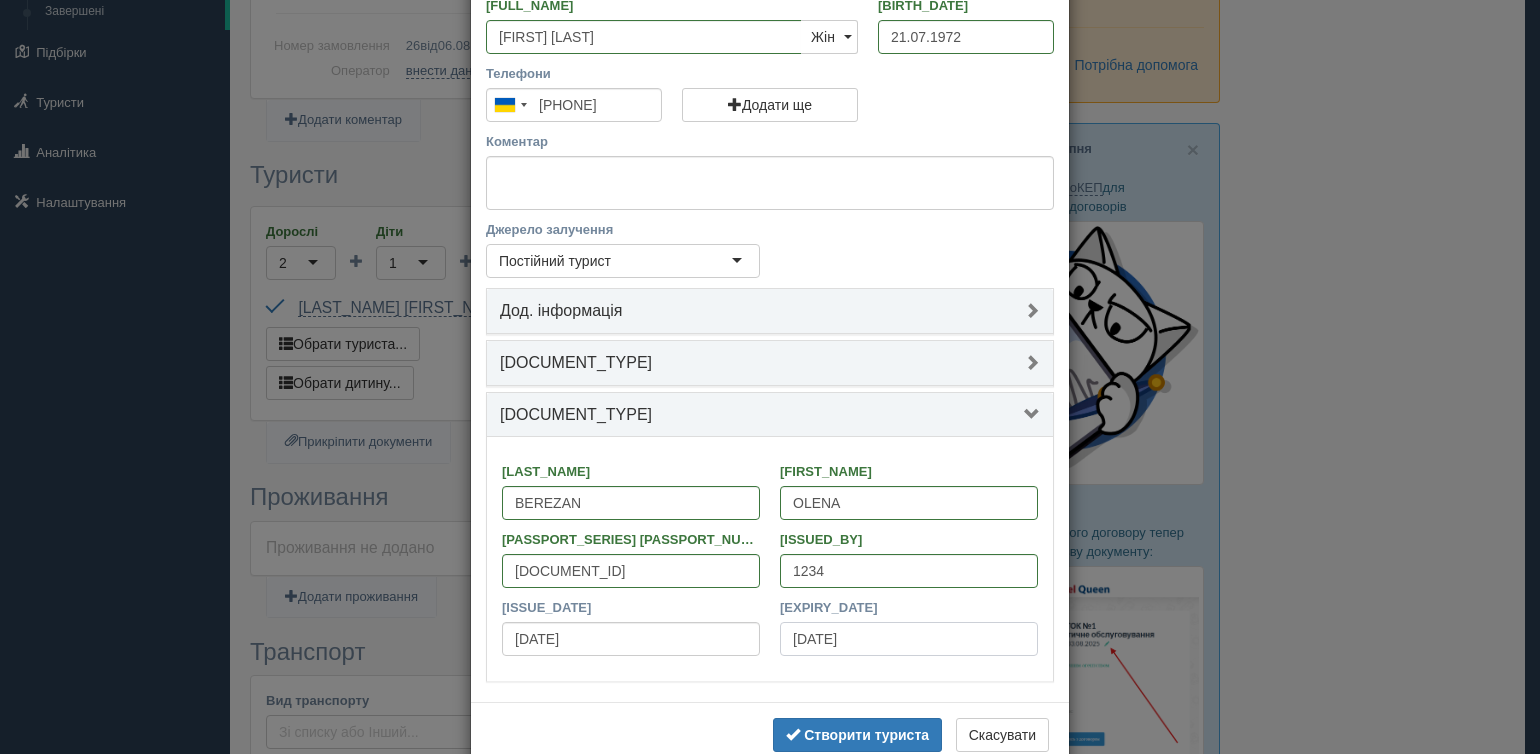 click on "07.04.2035" at bounding box center (909, 639) 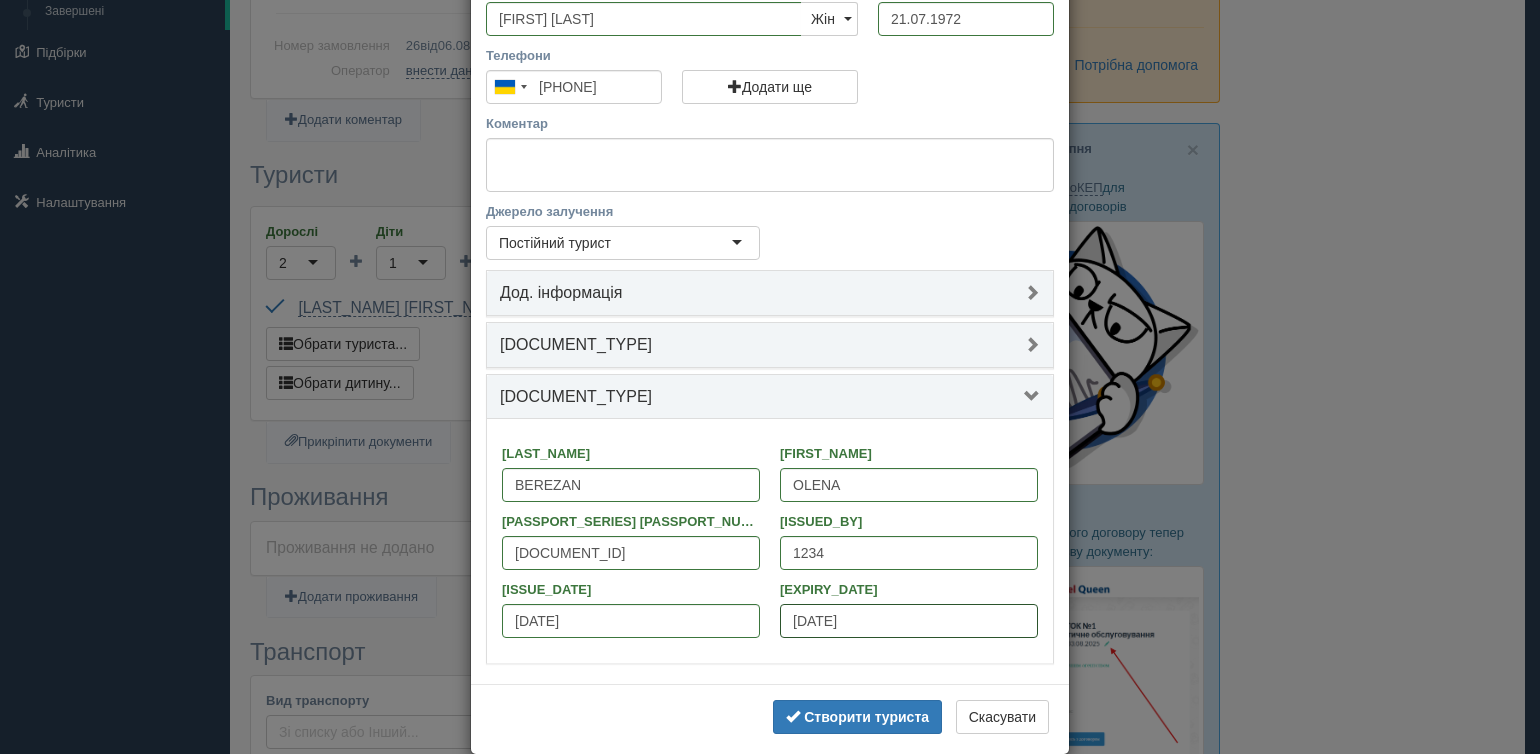 scroll, scrollTop: 245, scrollLeft: 0, axis: vertical 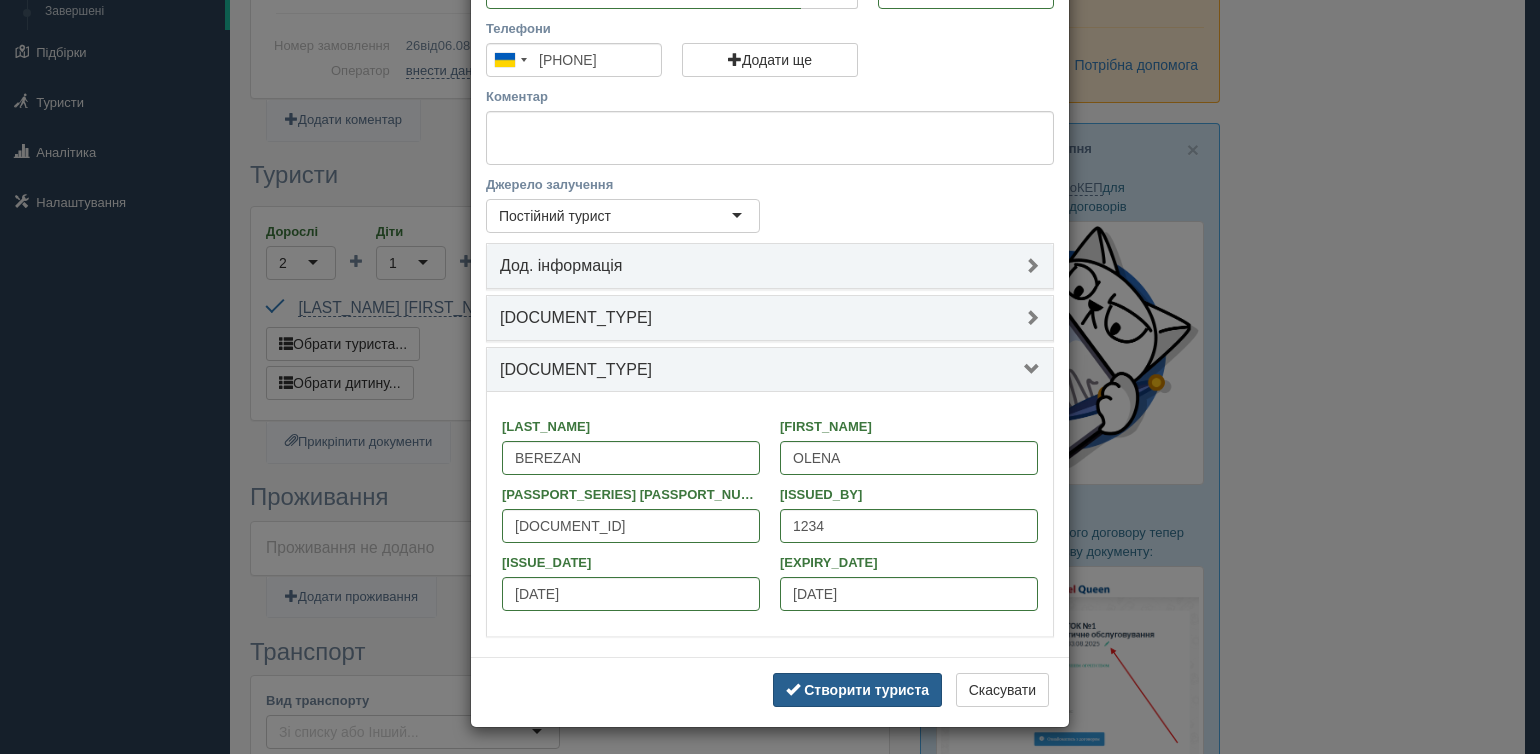 click on "Створити туриста" at bounding box center [866, 690] 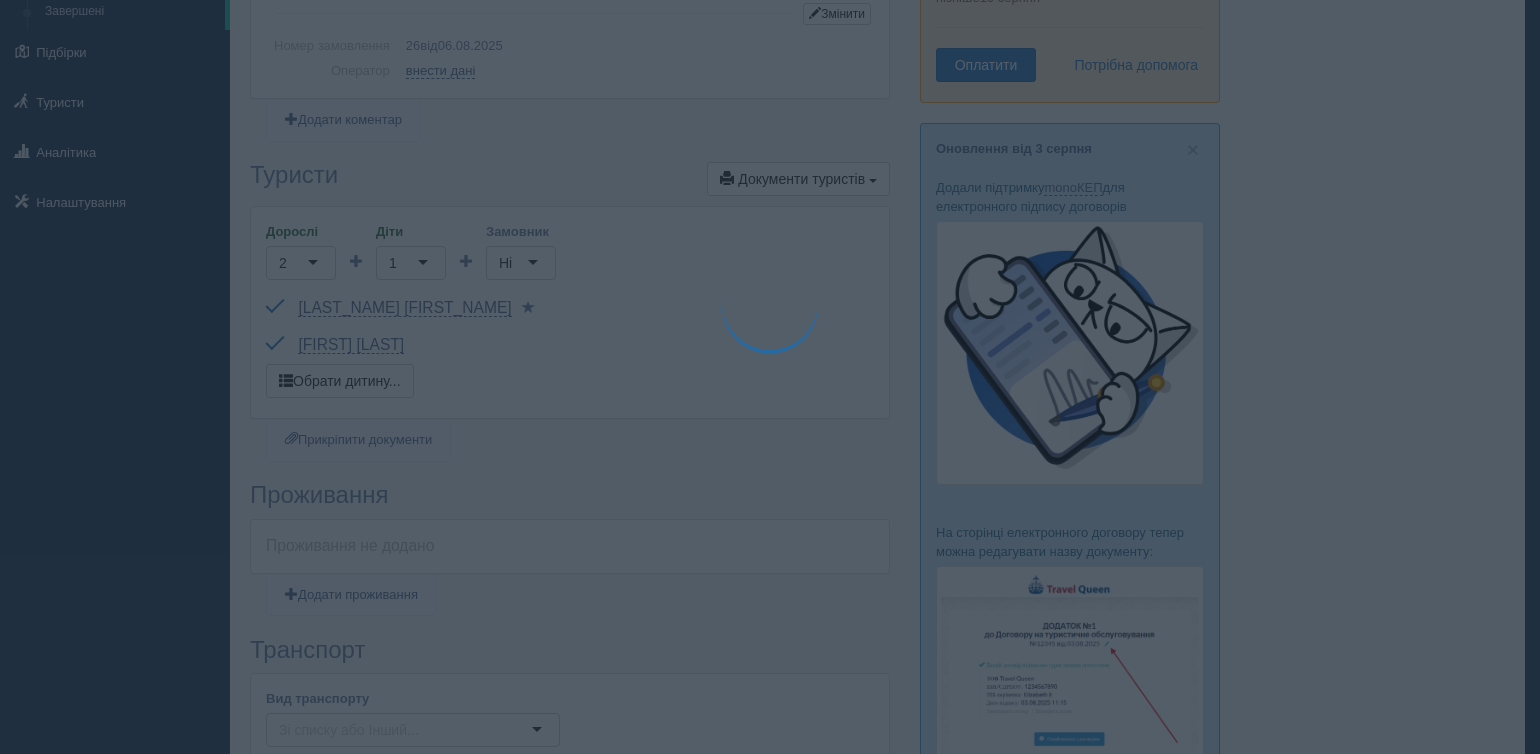 scroll, scrollTop: 1, scrollLeft: 0, axis: vertical 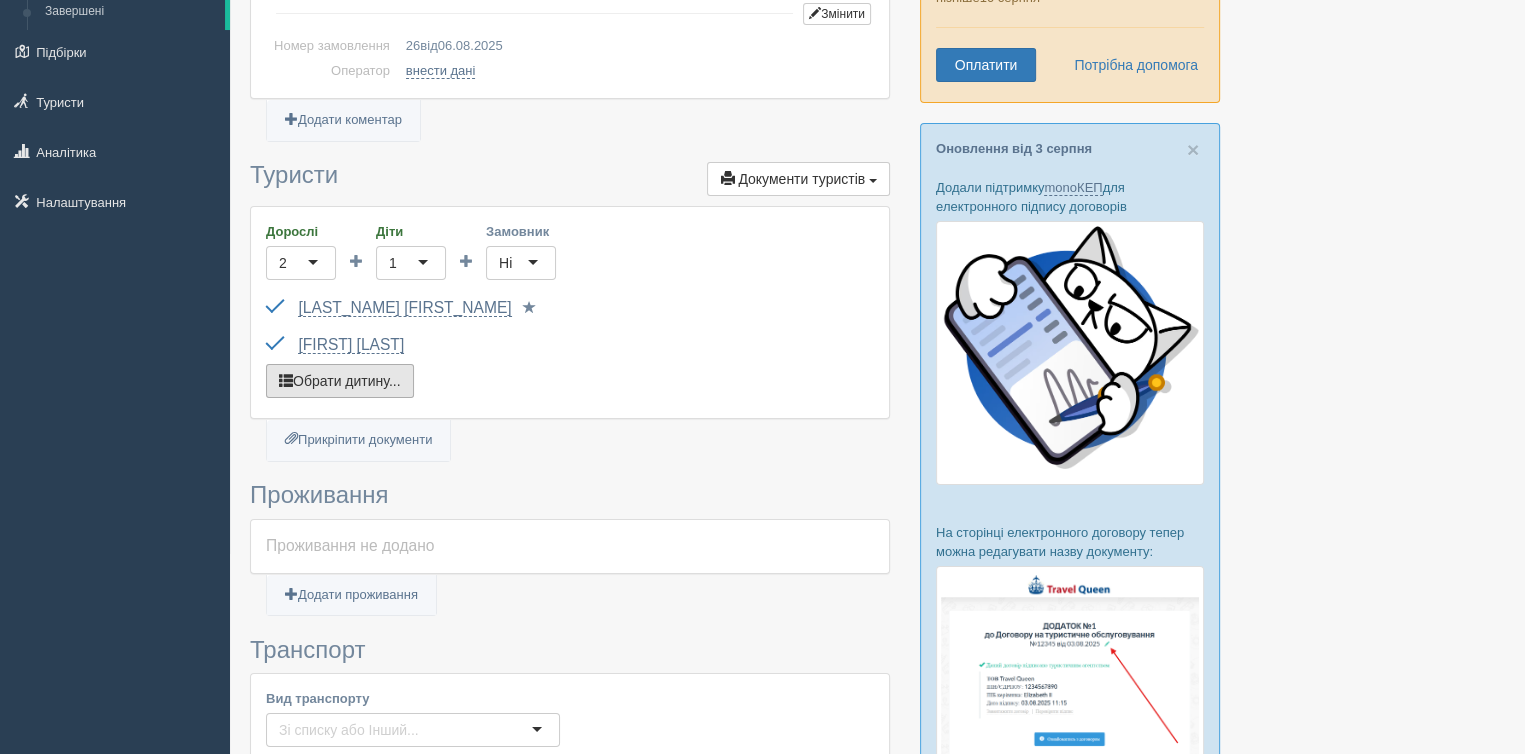 click on "Обрати дитину..." at bounding box center (340, 381) 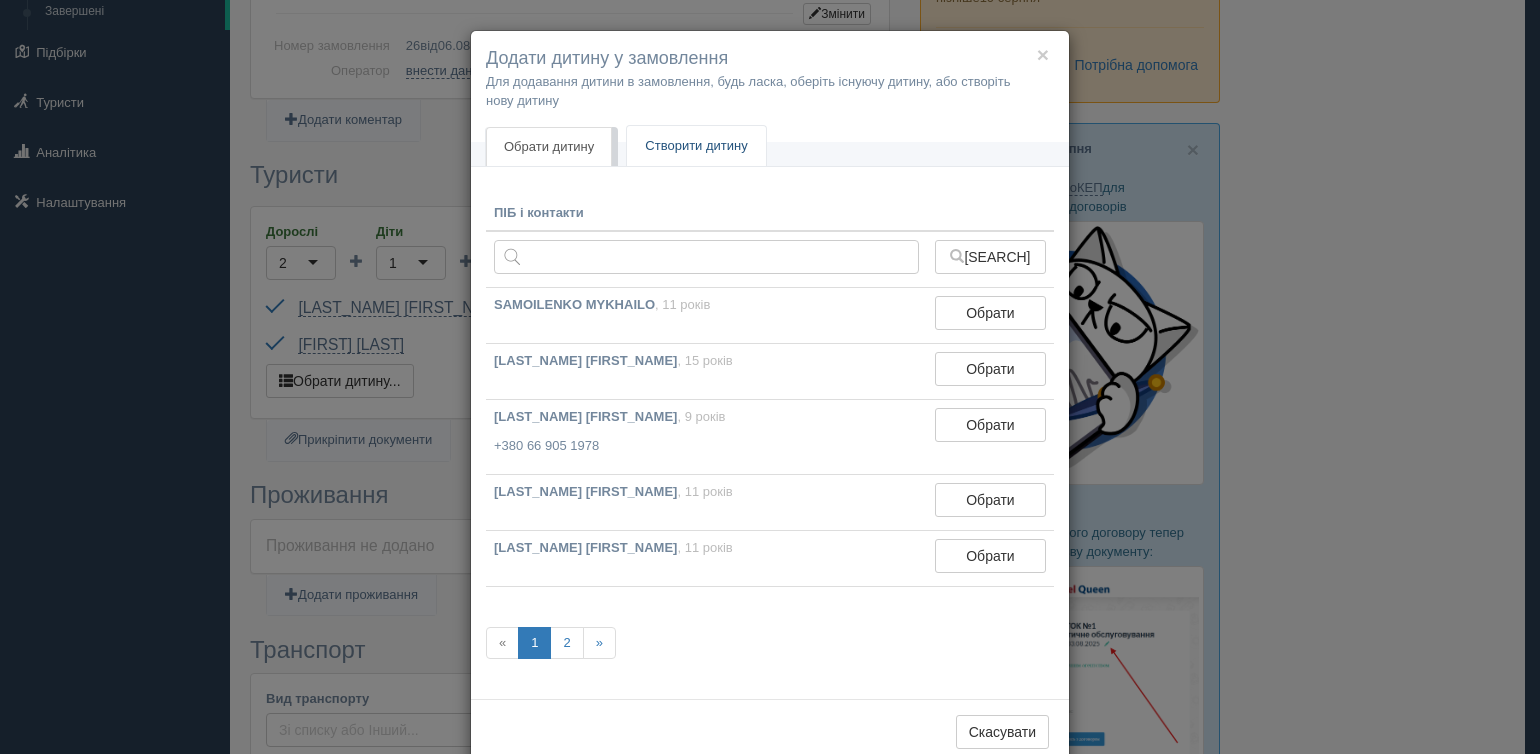 click on "Створити дитину" at bounding box center (696, 146) 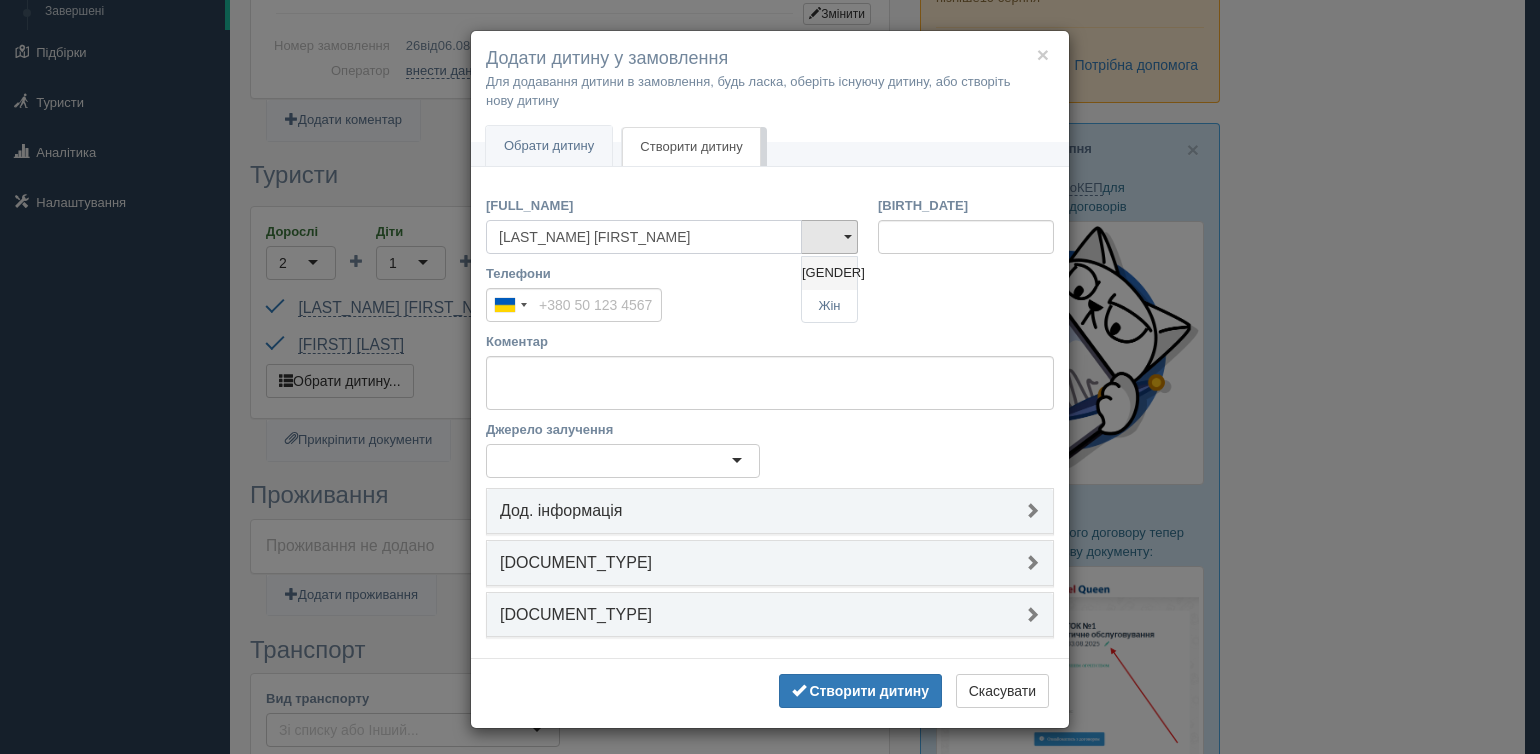 type on "[LAST_NAME] [FIRST_NAME]" 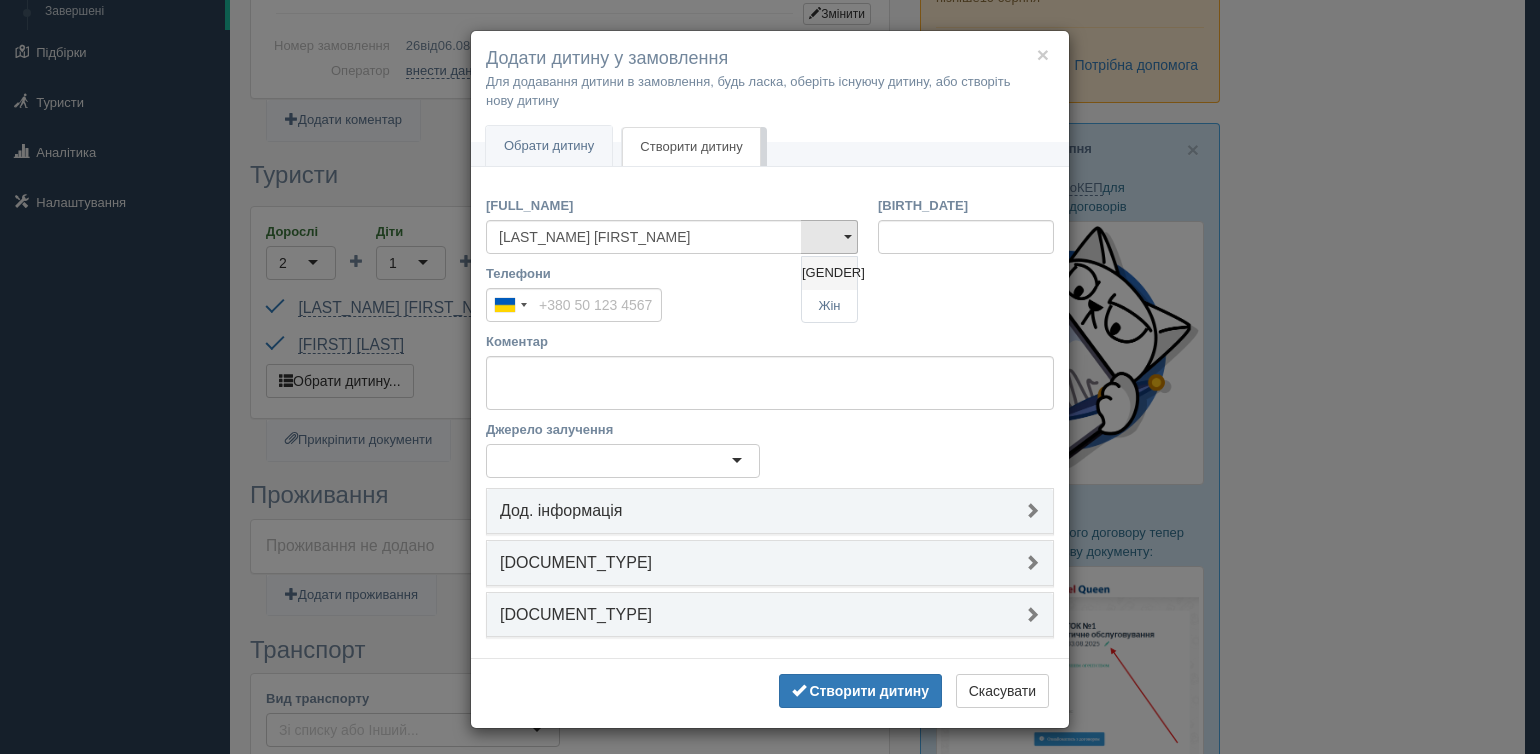 click on "Чол" at bounding box center (829, 273) 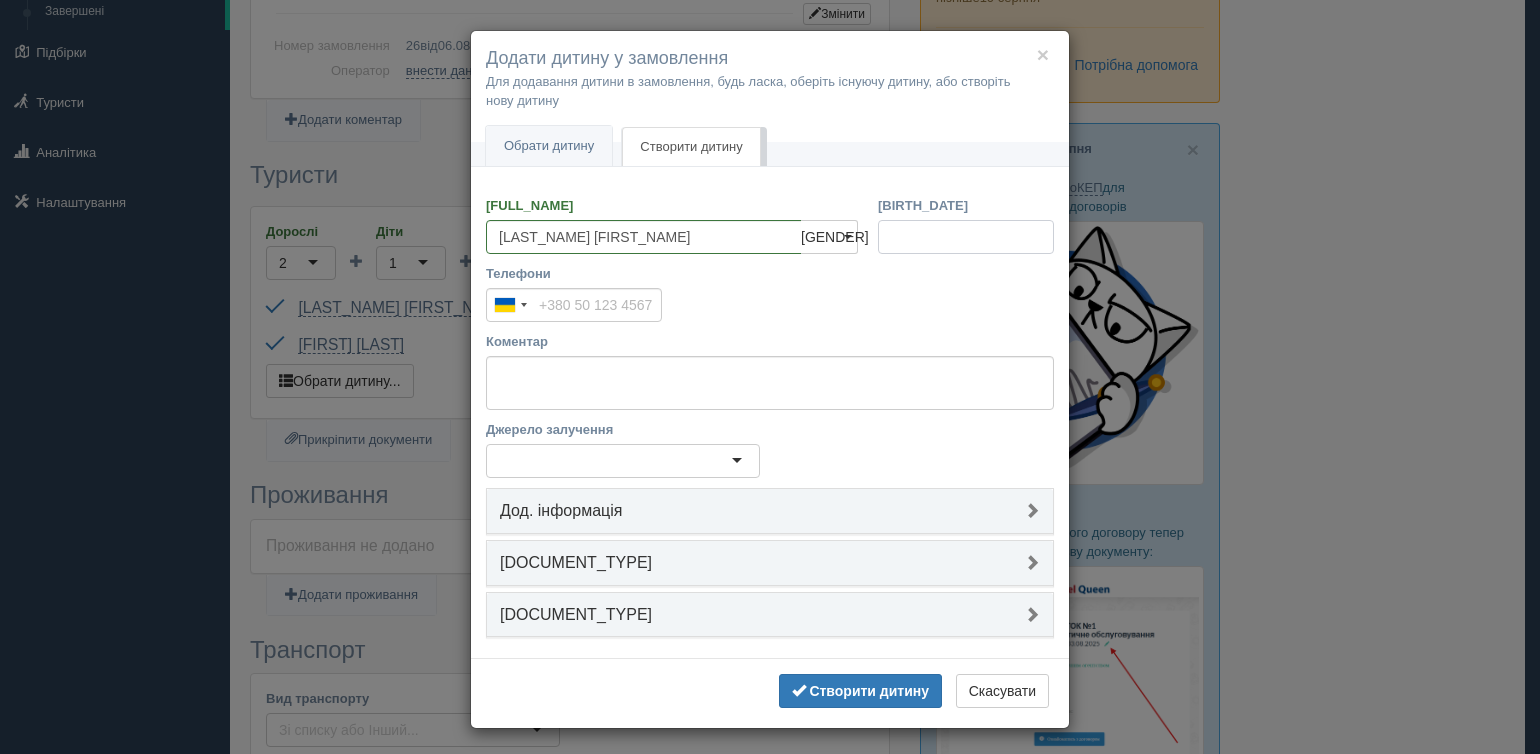 click on "[DATE]" at bounding box center [966, 237] 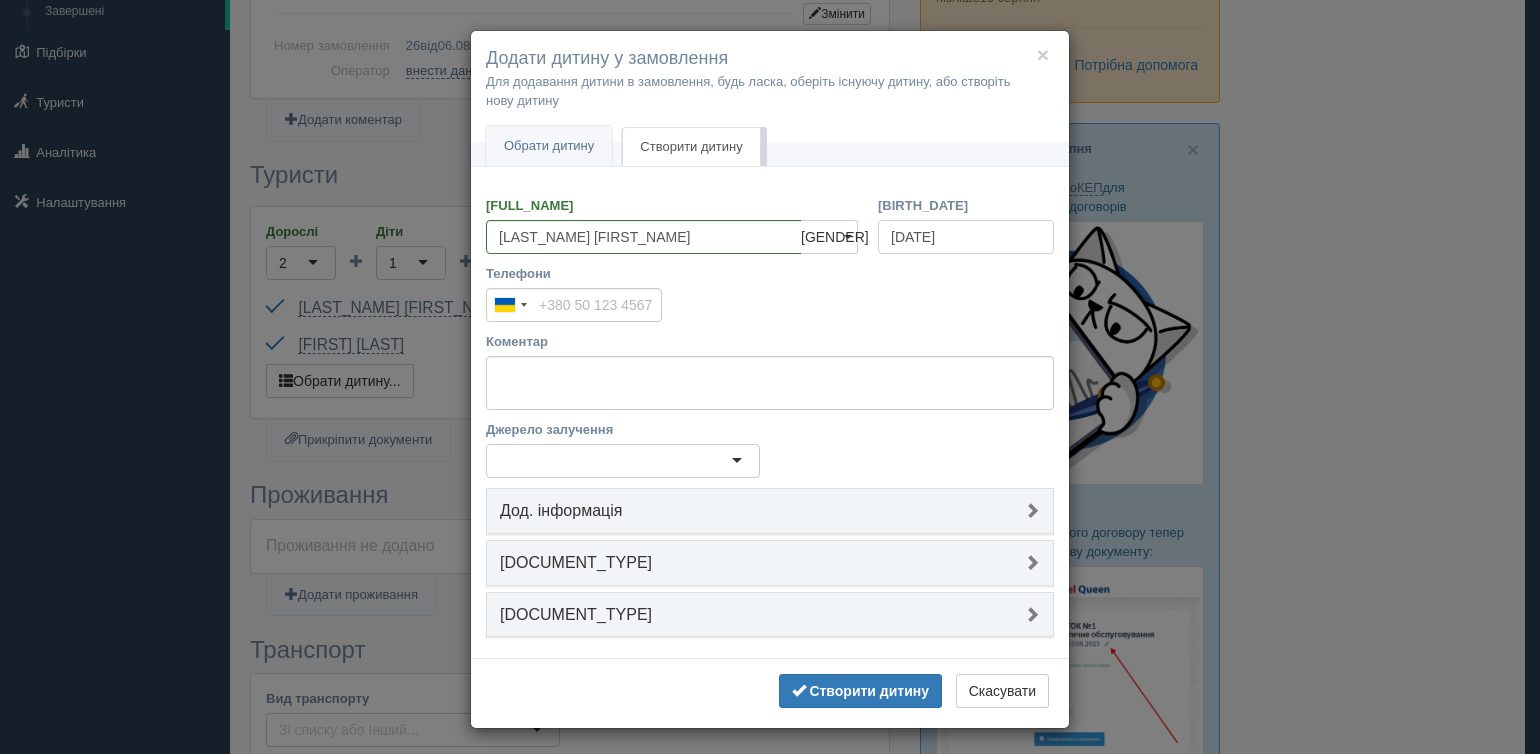 type on "21.02.2017" 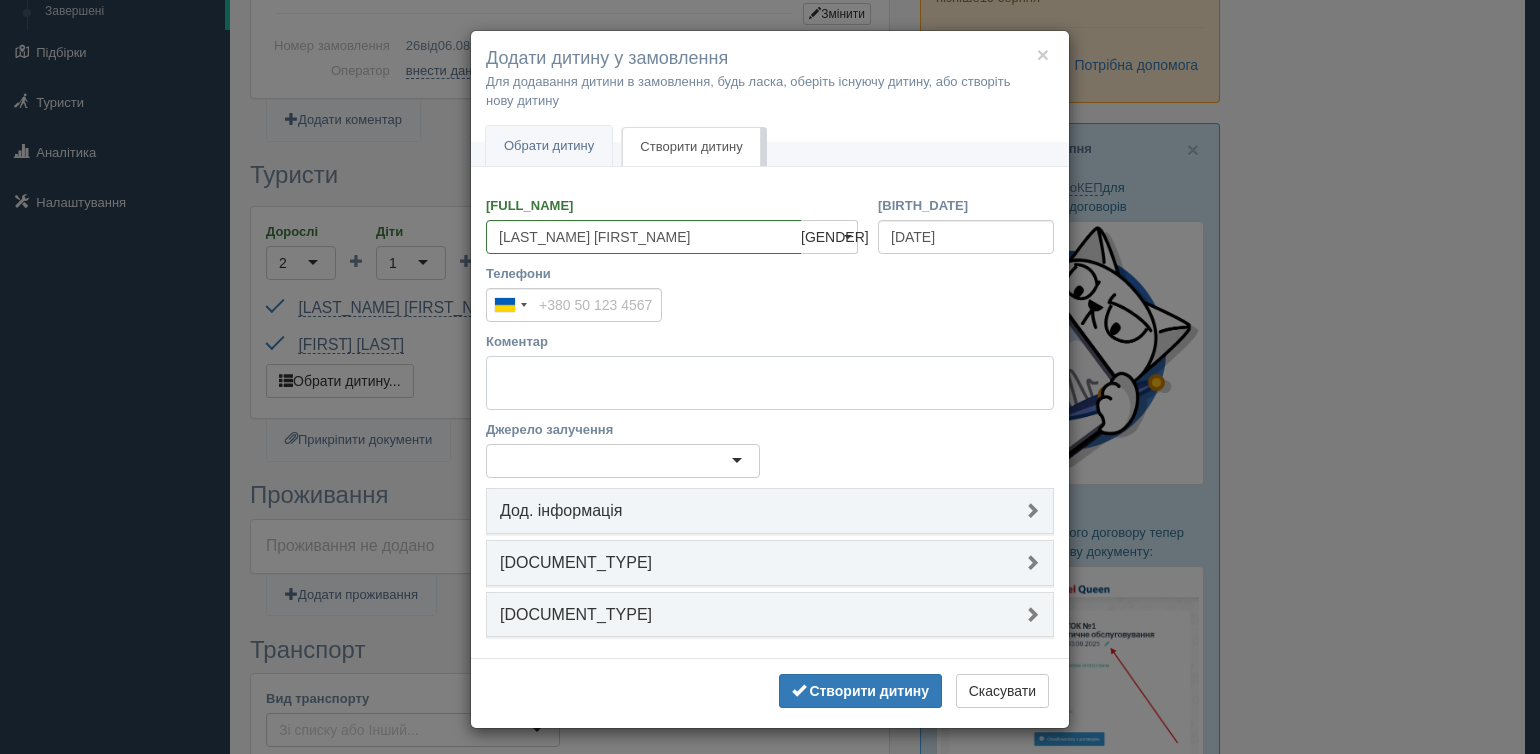click on "Коментар" at bounding box center [770, 383] 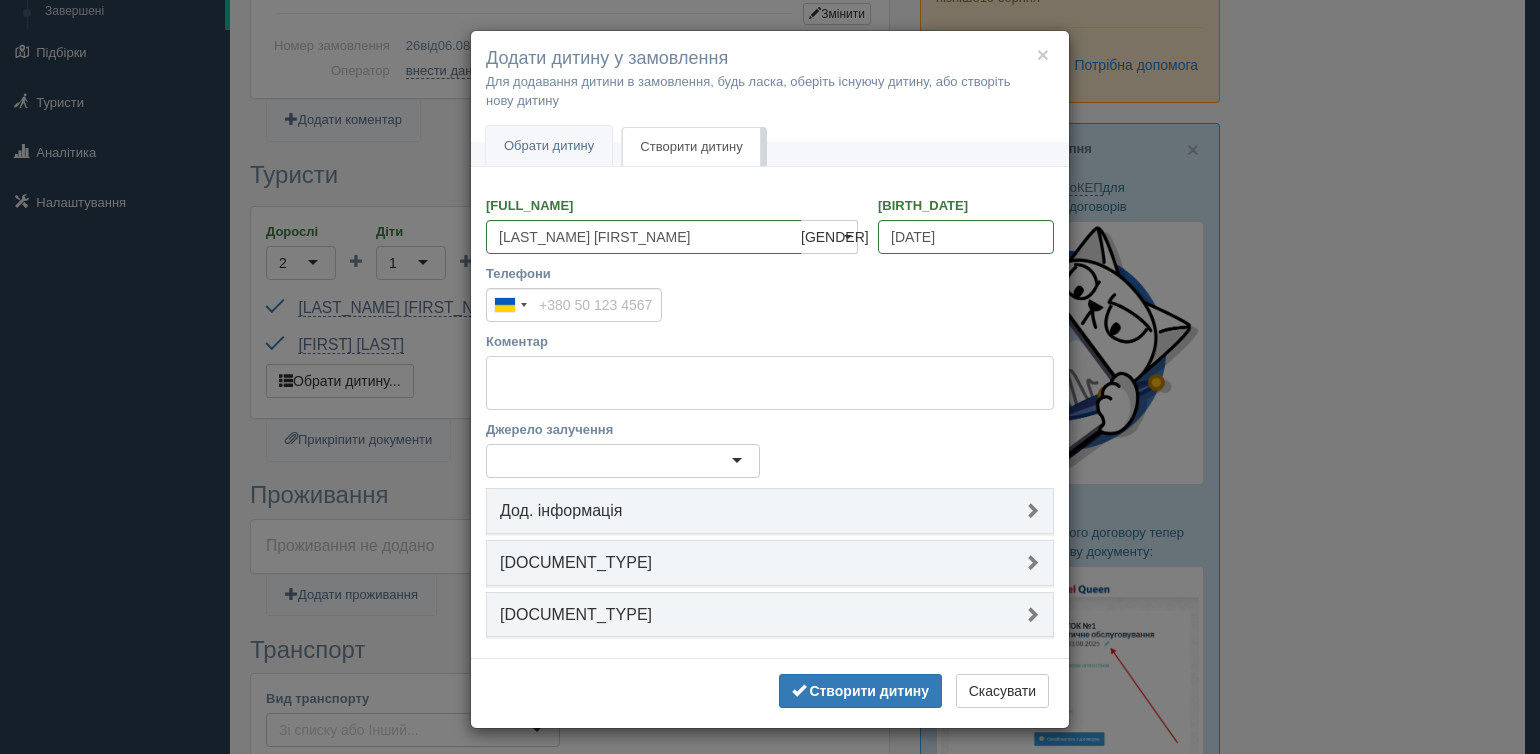 scroll, scrollTop: 1, scrollLeft: 0, axis: vertical 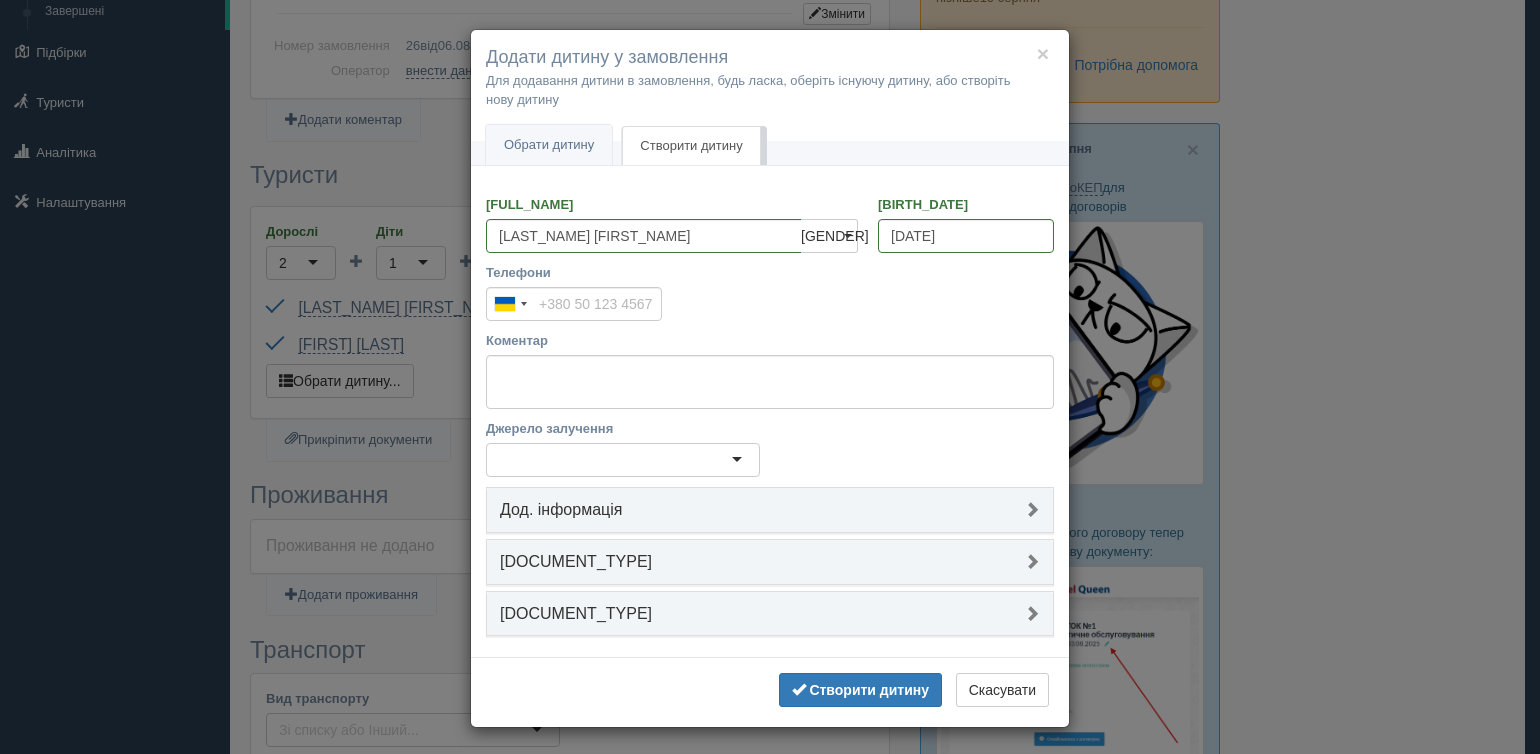 click on "Закордонний паспорт" at bounding box center (770, 614) 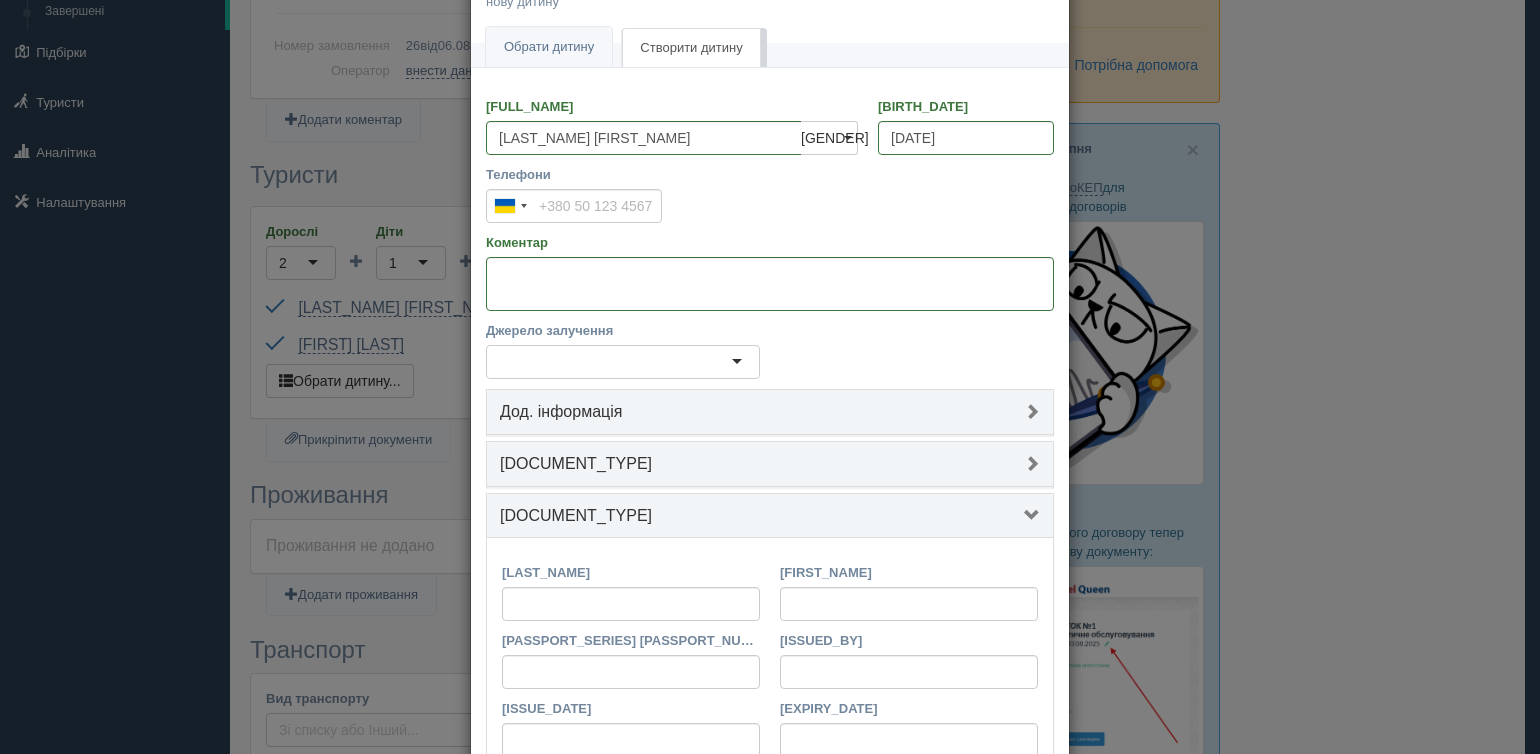scroll, scrollTop: 245, scrollLeft: 0, axis: vertical 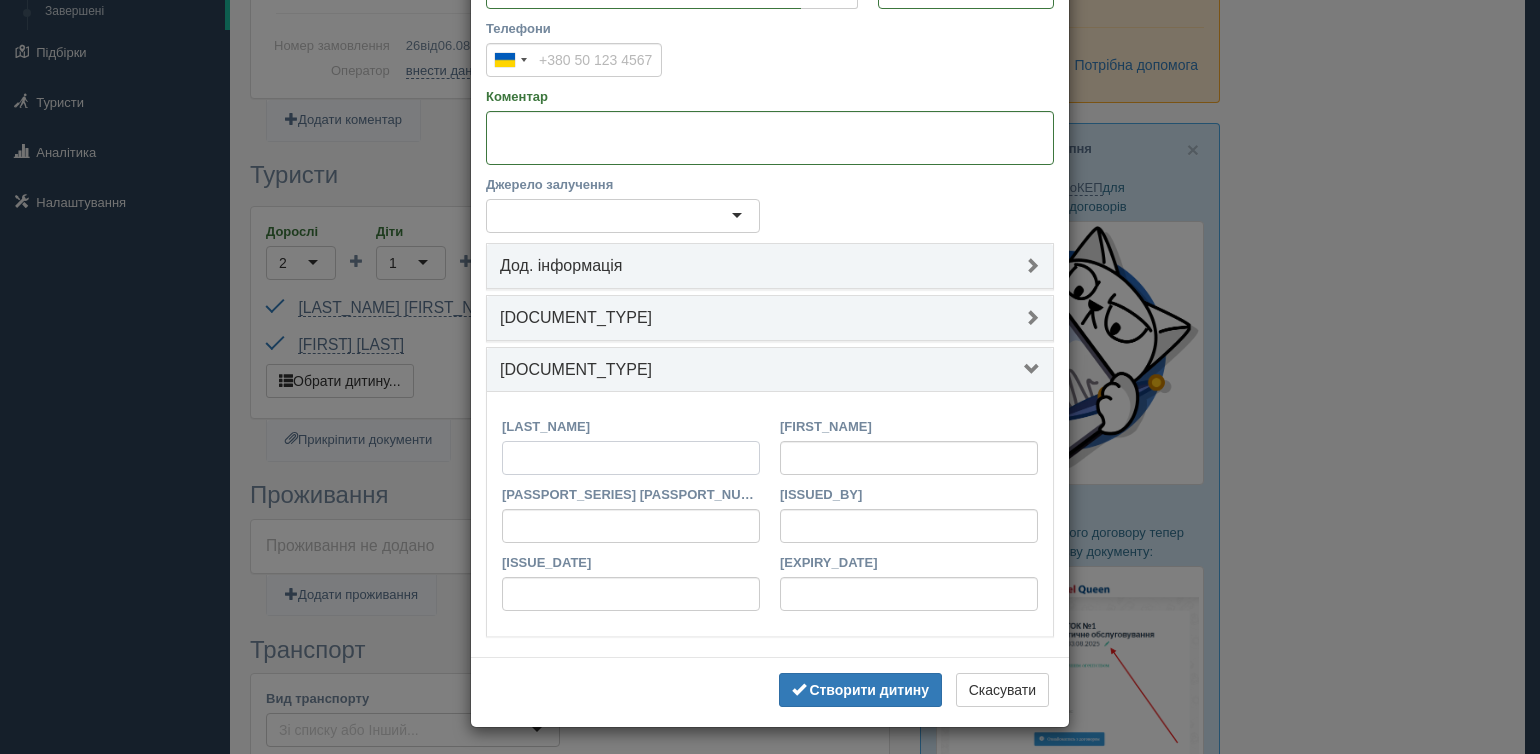 click on "Прізвище латиницею" at bounding box center [631, 458] 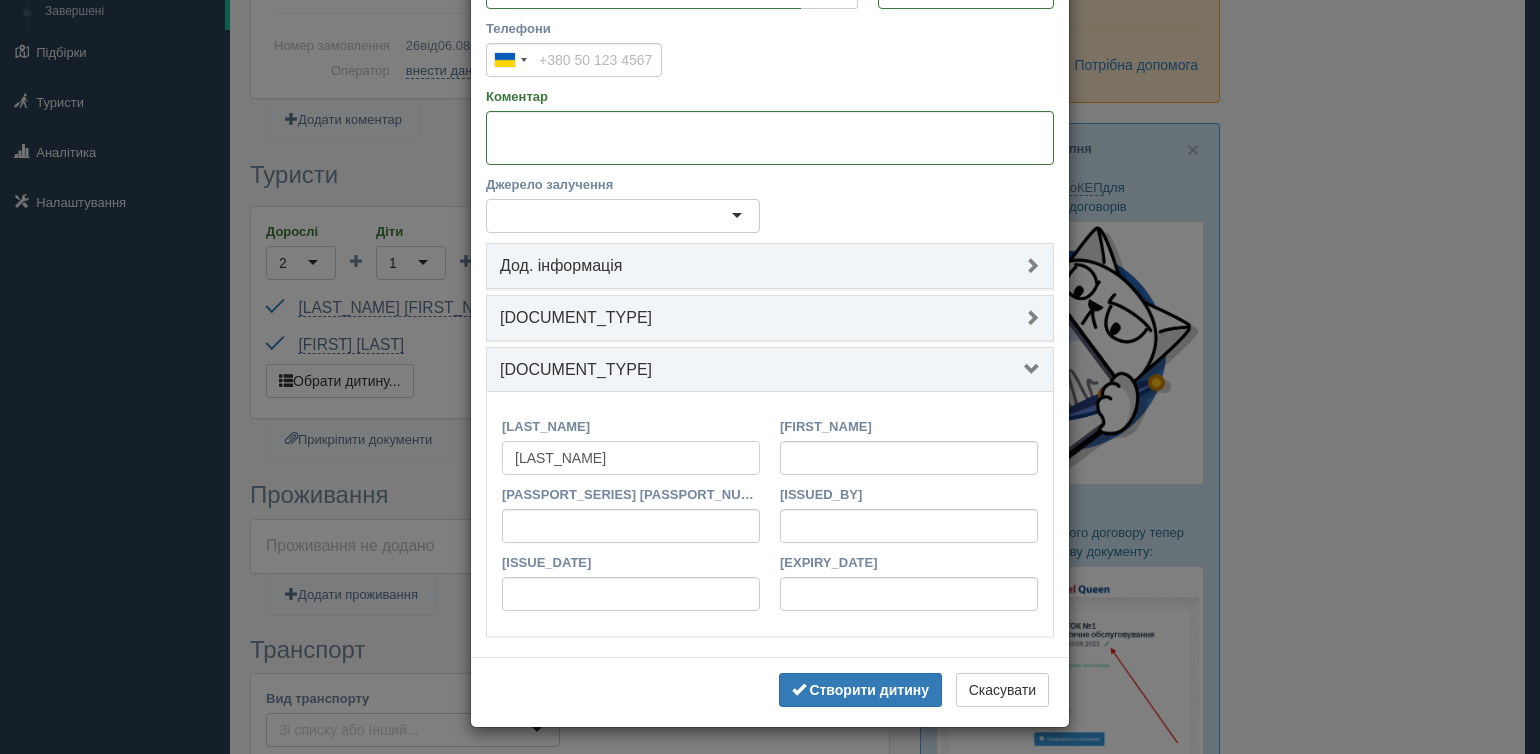 type on "stohnii" 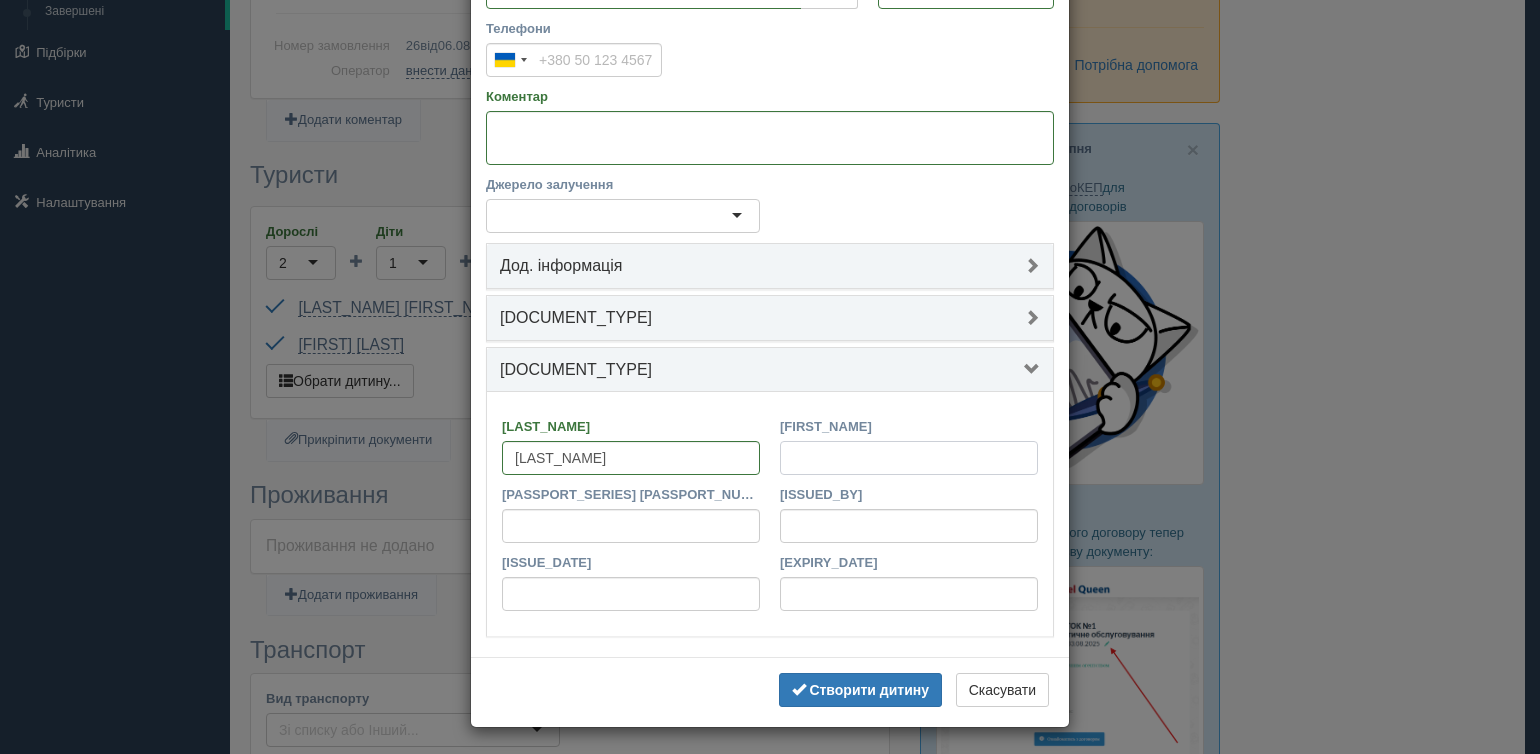 click on "[FIRST_NAME]" at bounding box center (909, 458) 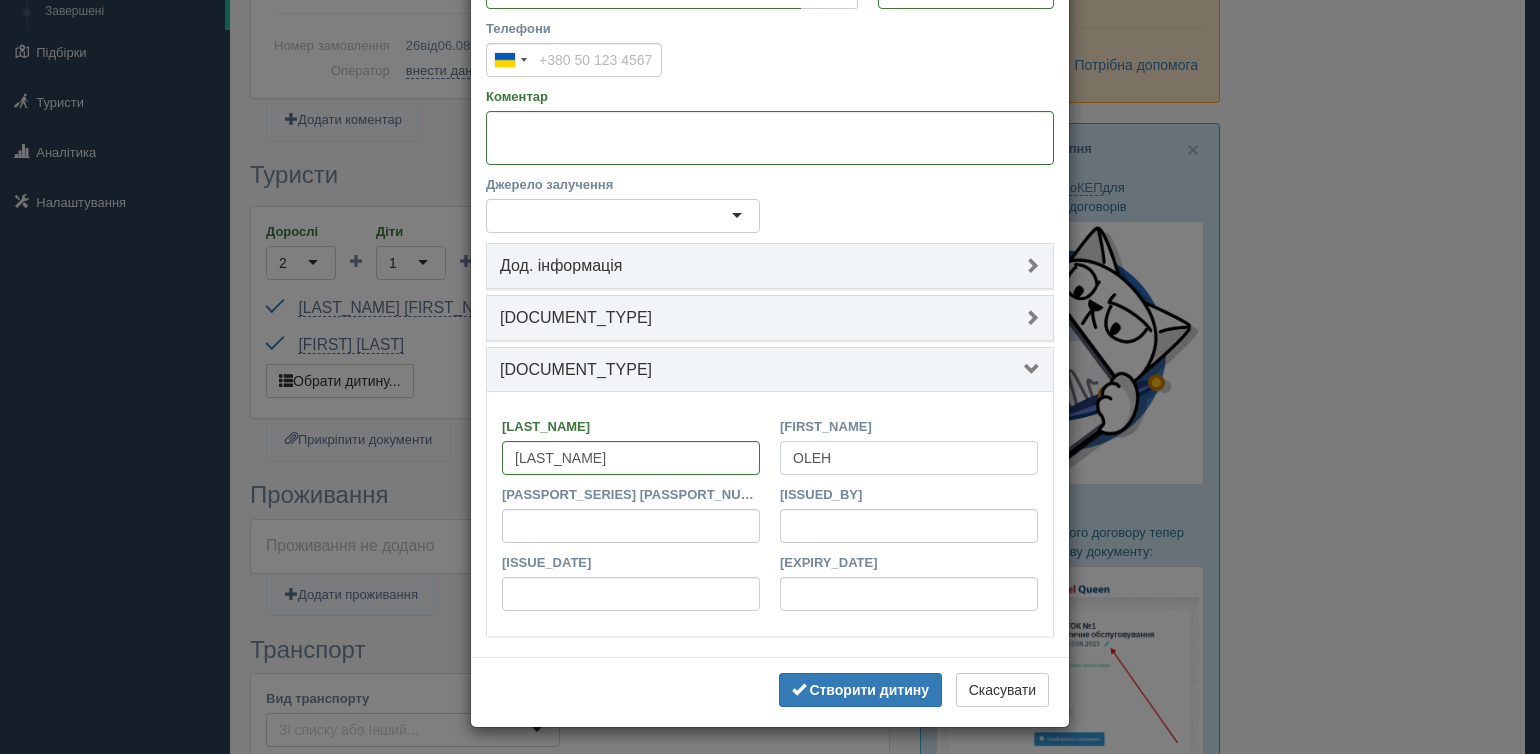 type on "OLEH" 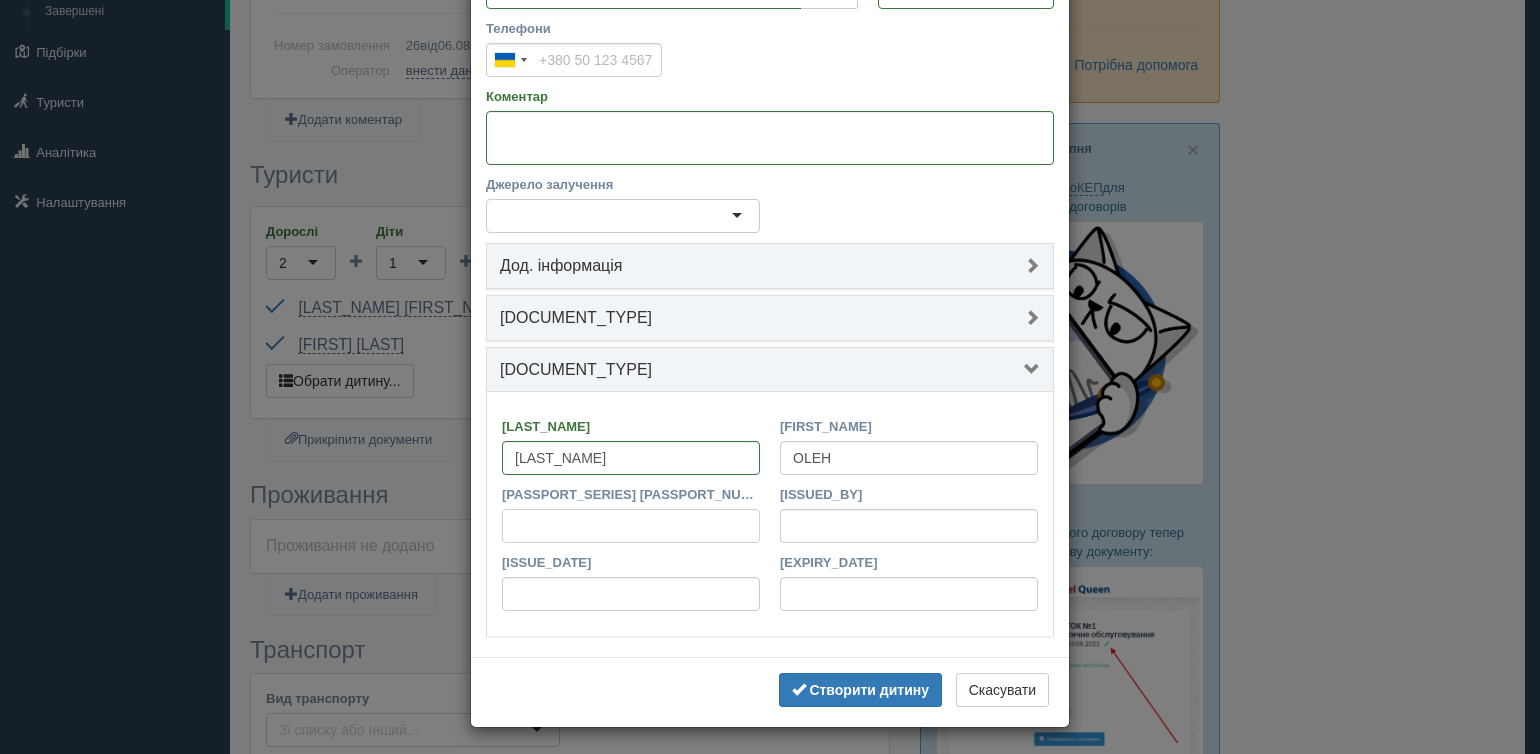 click on "Серія та номер паспорту" at bounding box center (631, 526) 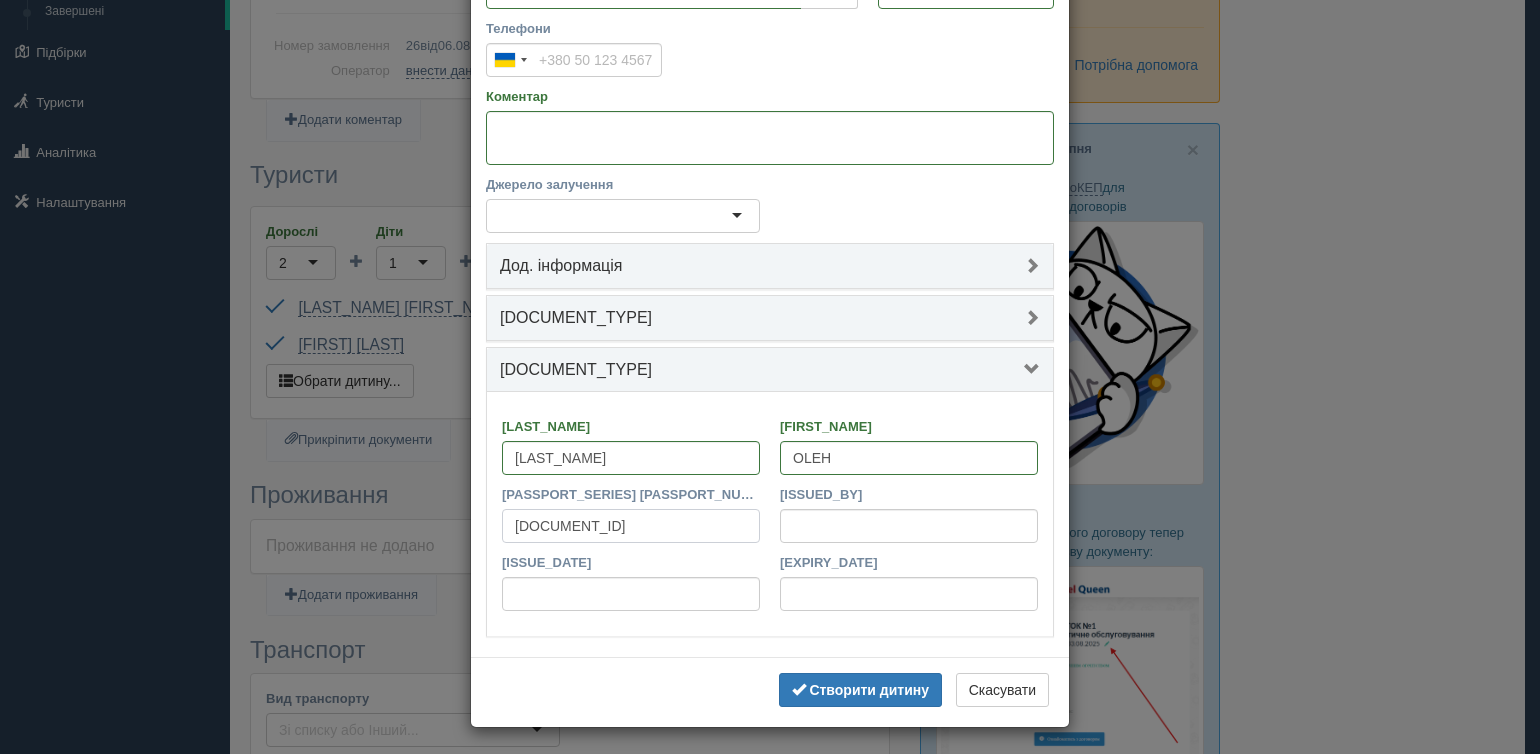 type on "GM124502" 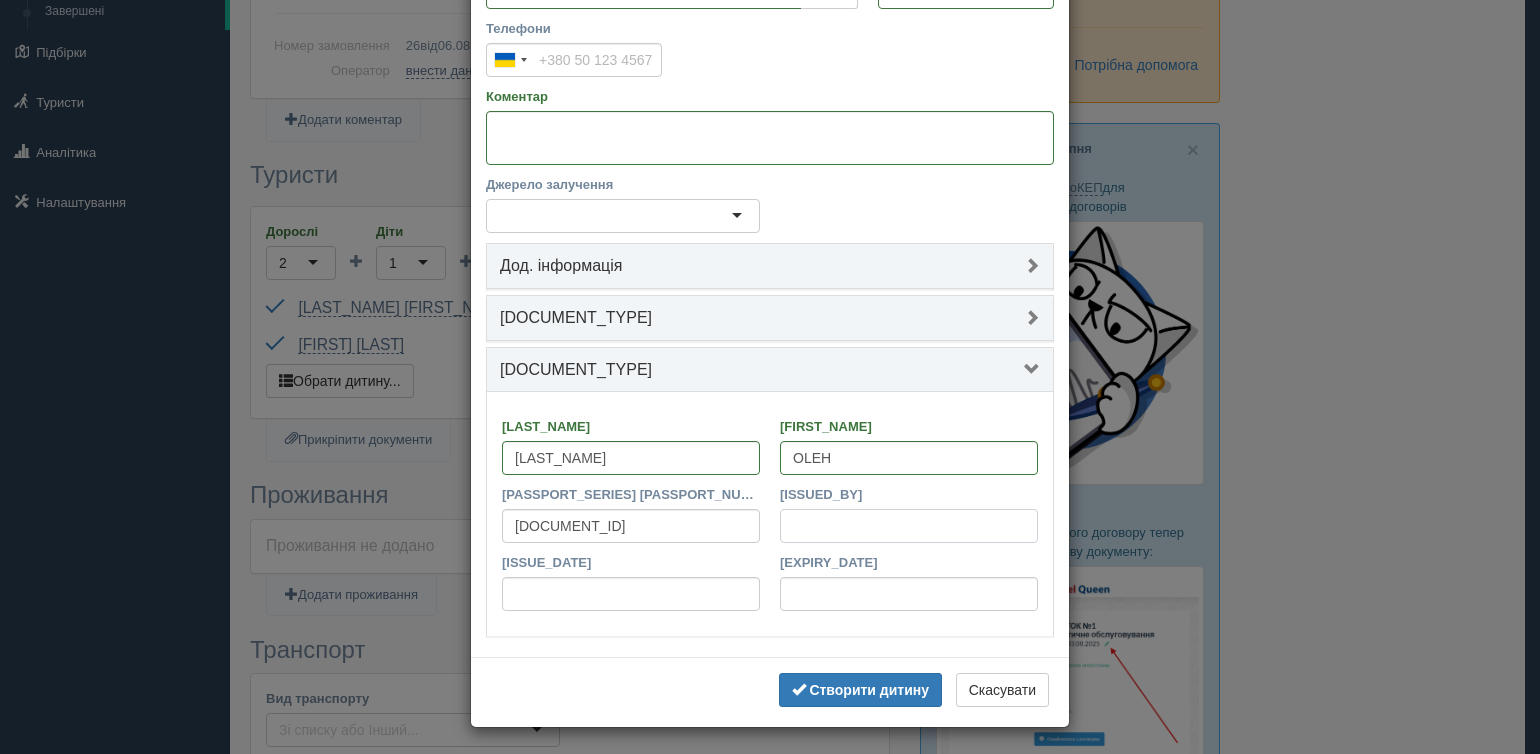 click on "[ISSUING_AUTHORITY]" at bounding box center (909, 526) 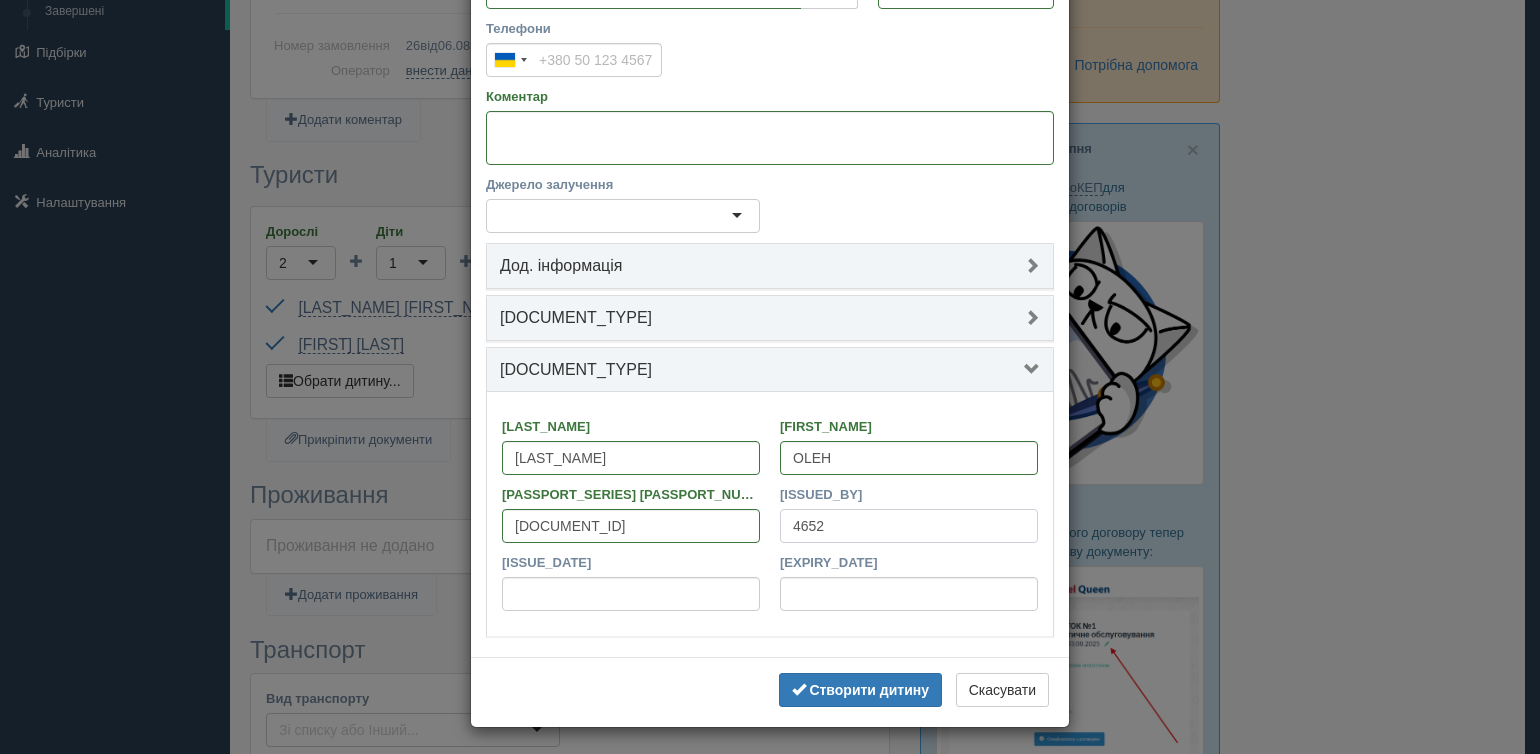 type on "4652" 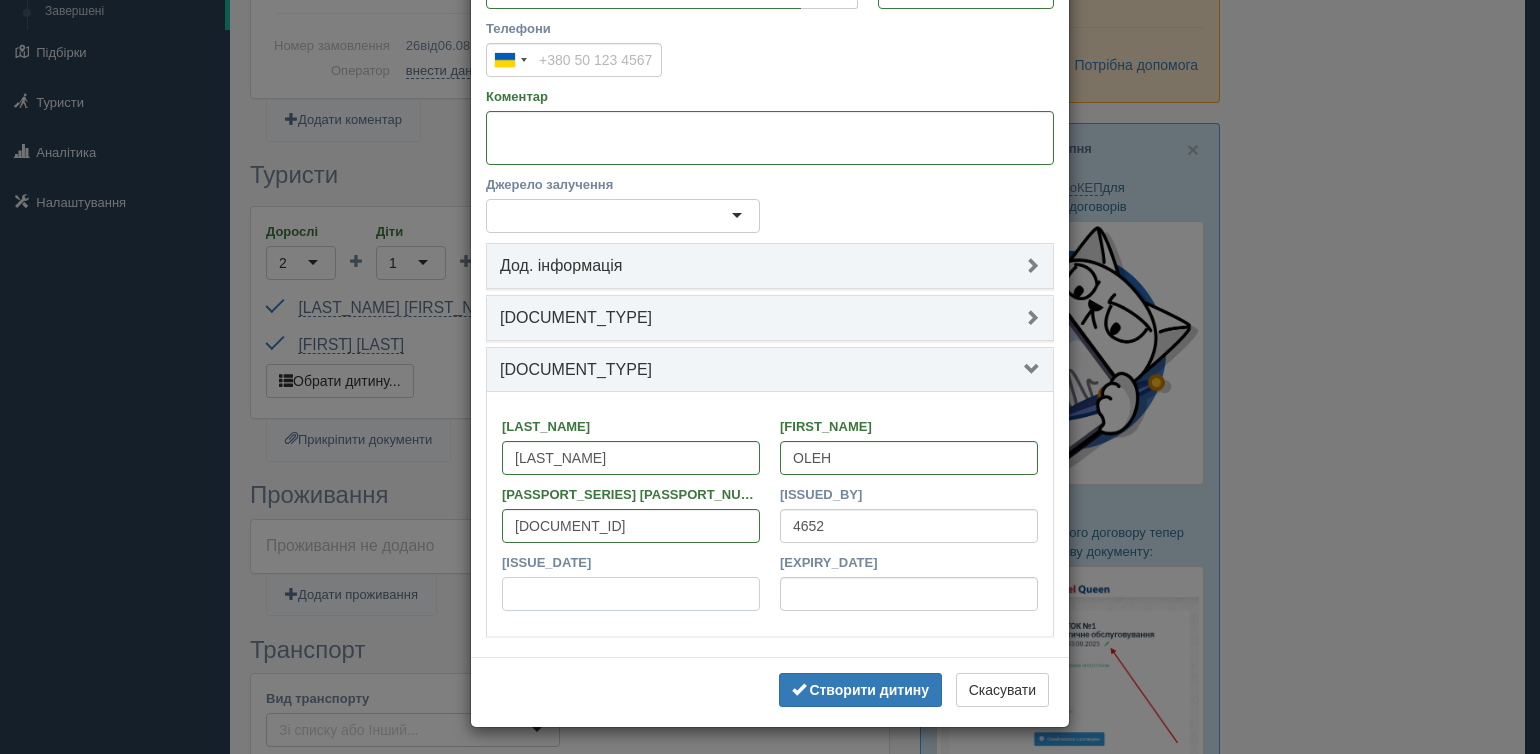 click on "Дата видачі" at bounding box center (631, 594) 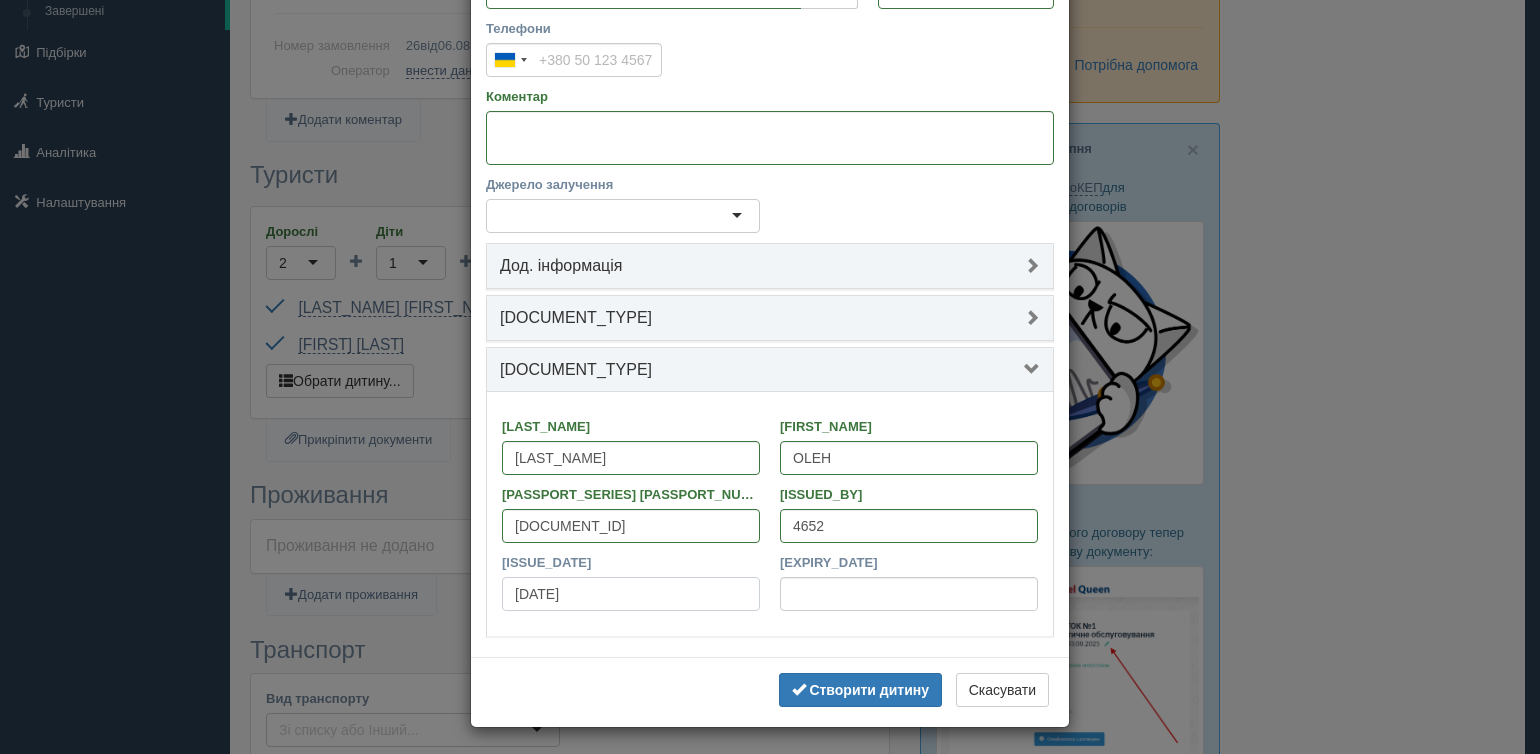 type on "21.07.2025" 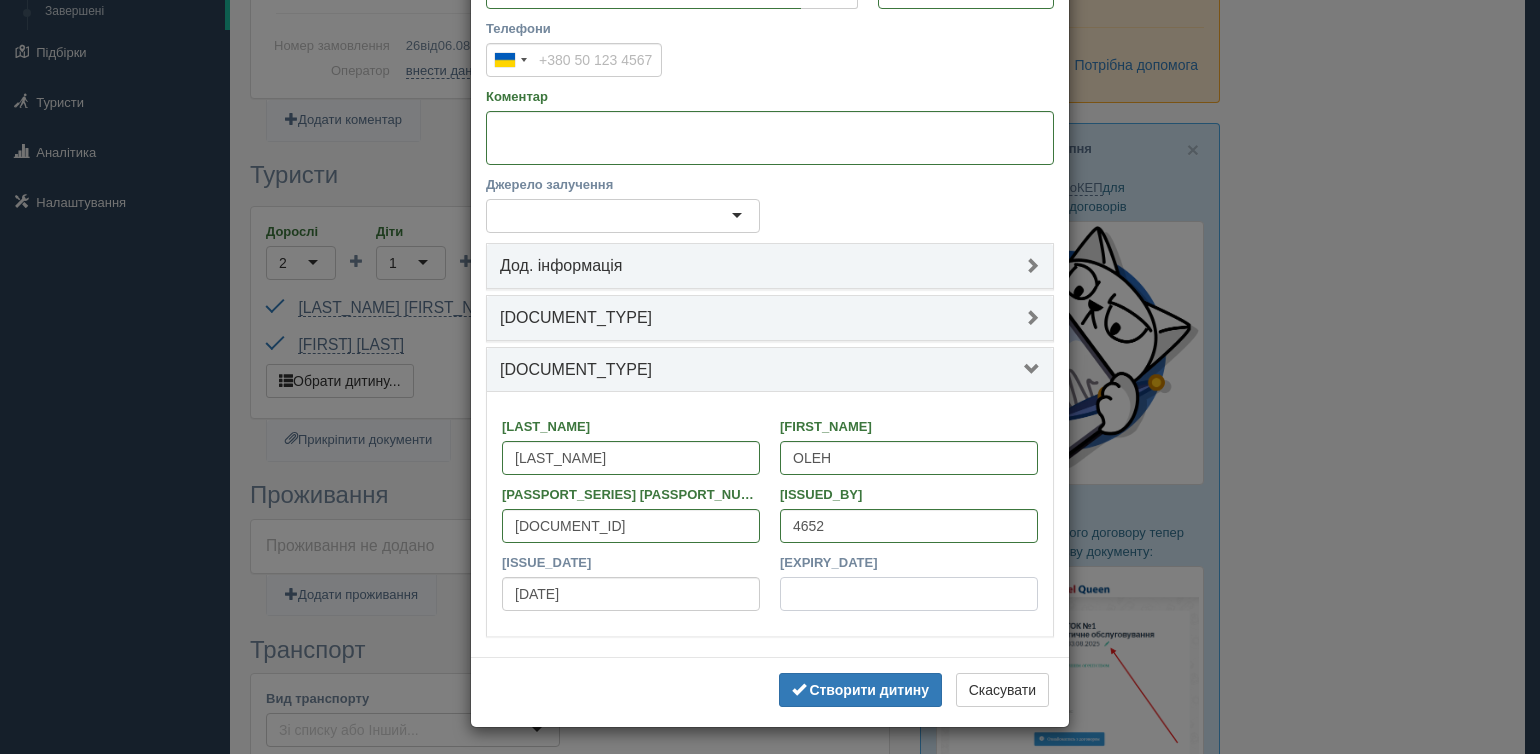 click on "Дійсний до" at bounding box center [909, 594] 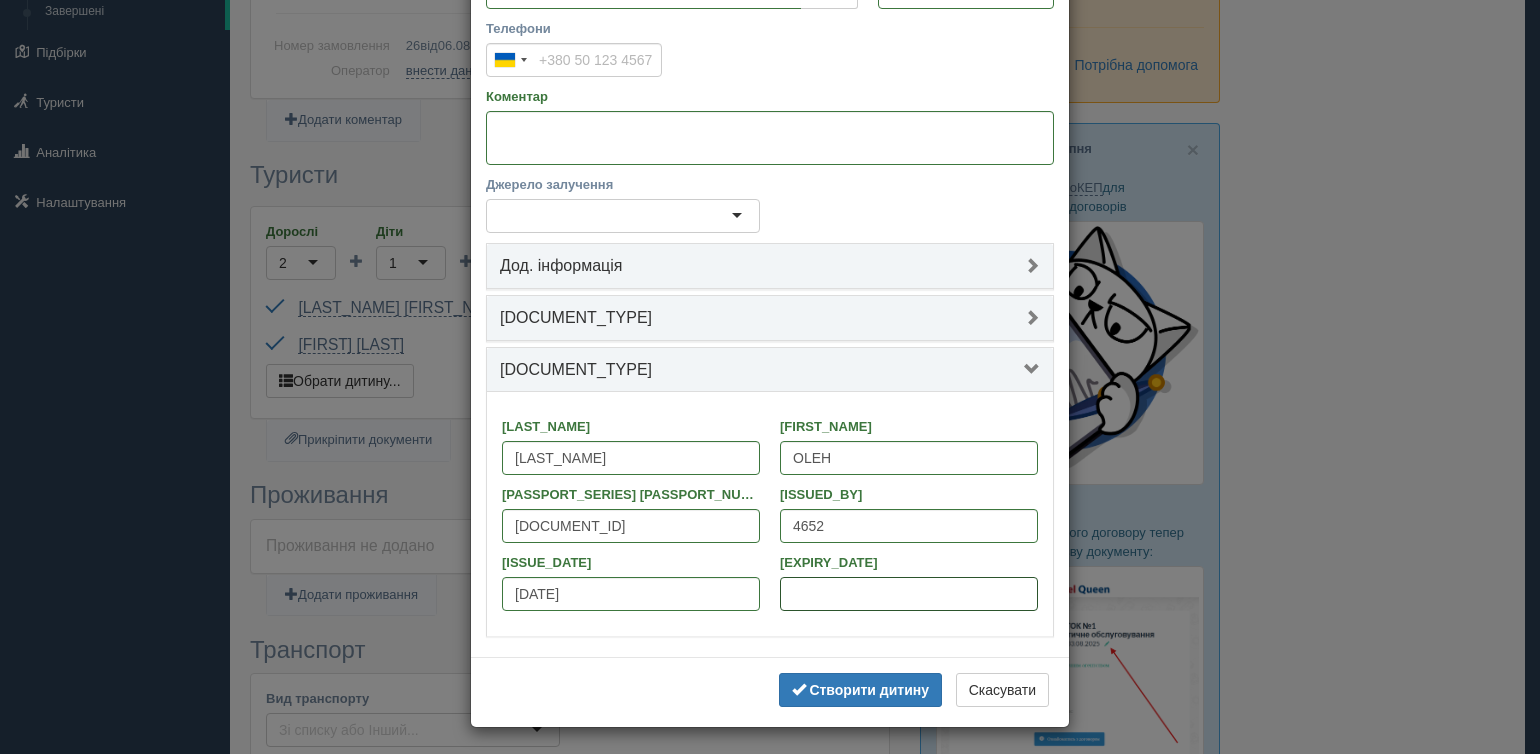 click on "Дійсний до" at bounding box center (909, 594) 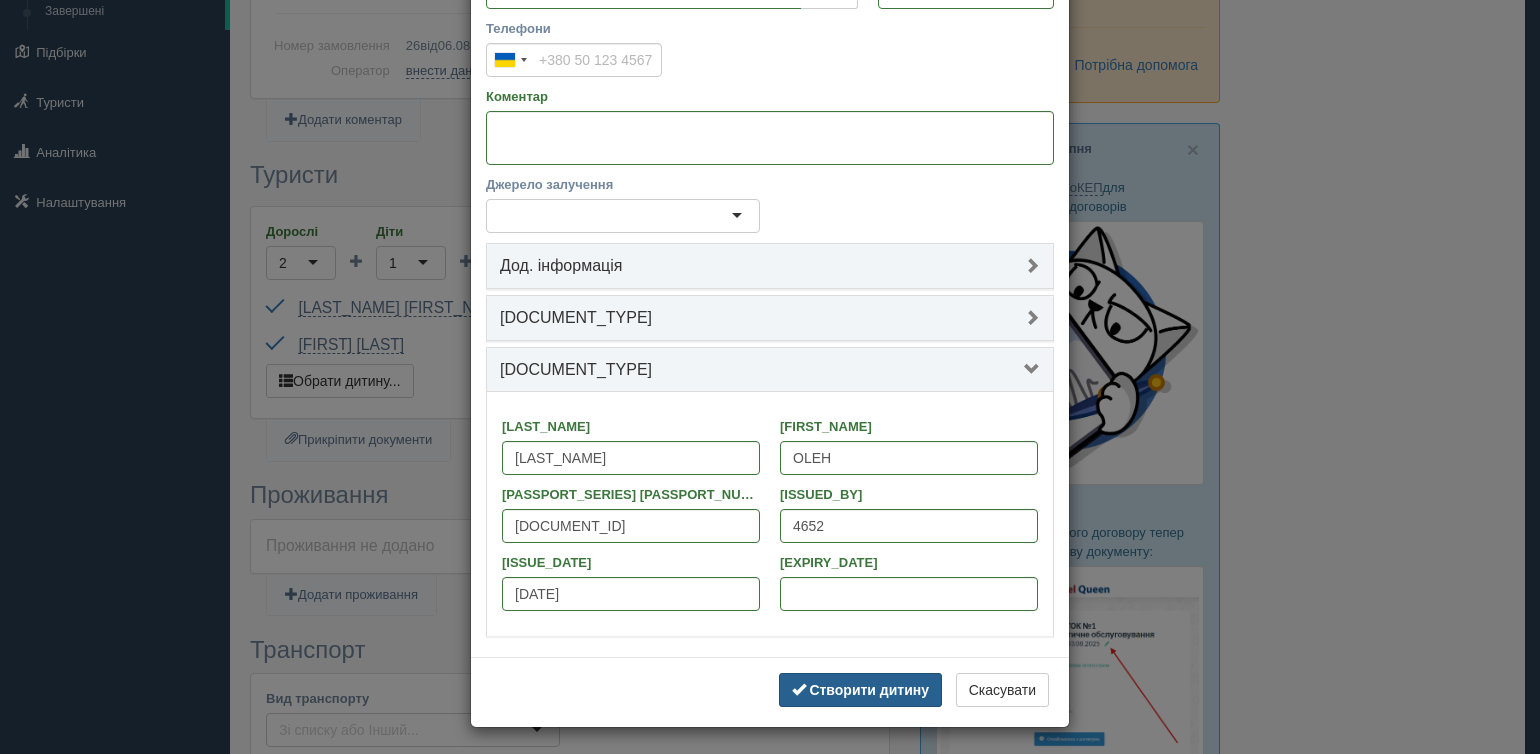 click on "Створити дитину" at bounding box center (869, 690) 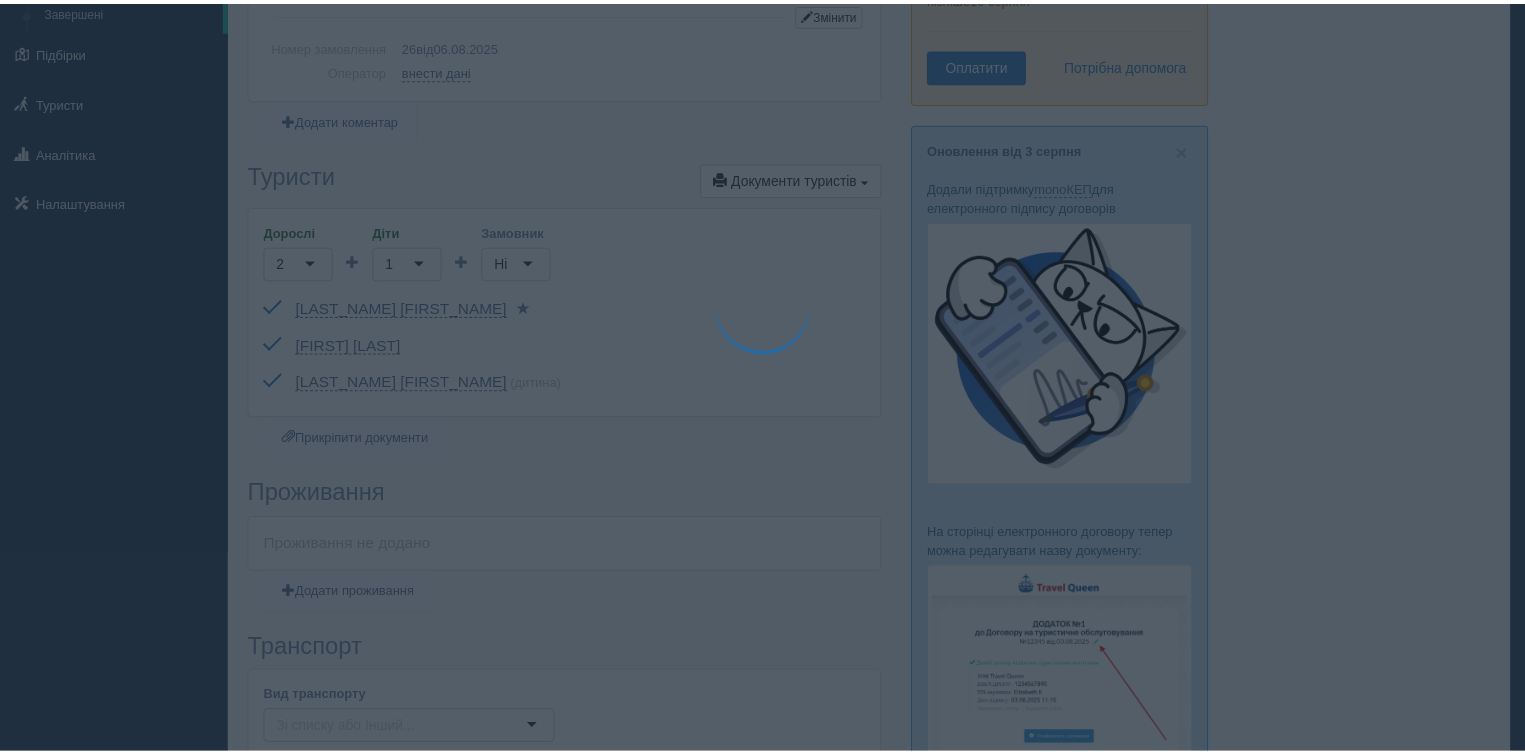 scroll, scrollTop: 1, scrollLeft: 0, axis: vertical 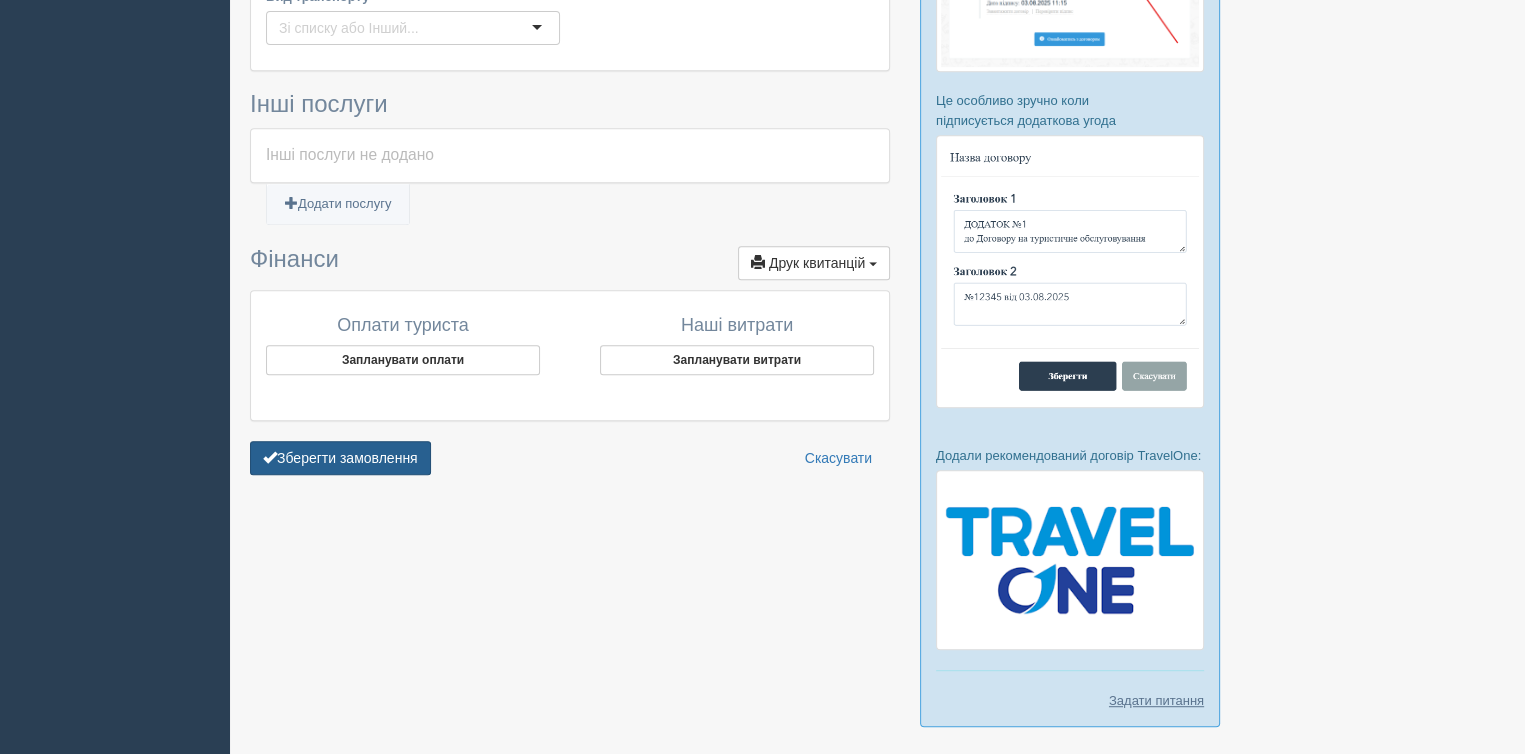 click on "Зберегти замовлення" at bounding box center (340, 458) 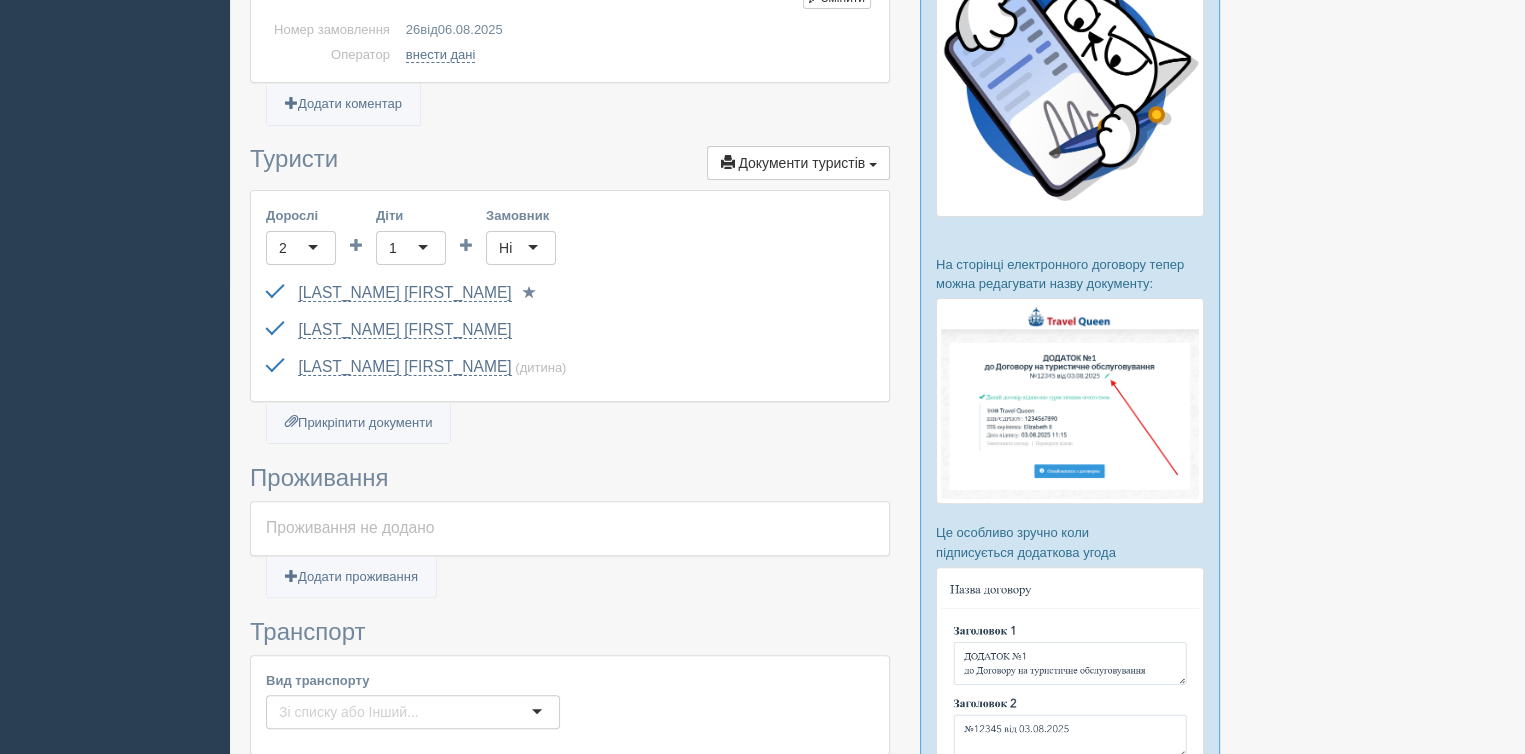 scroll, scrollTop: 500, scrollLeft: 0, axis: vertical 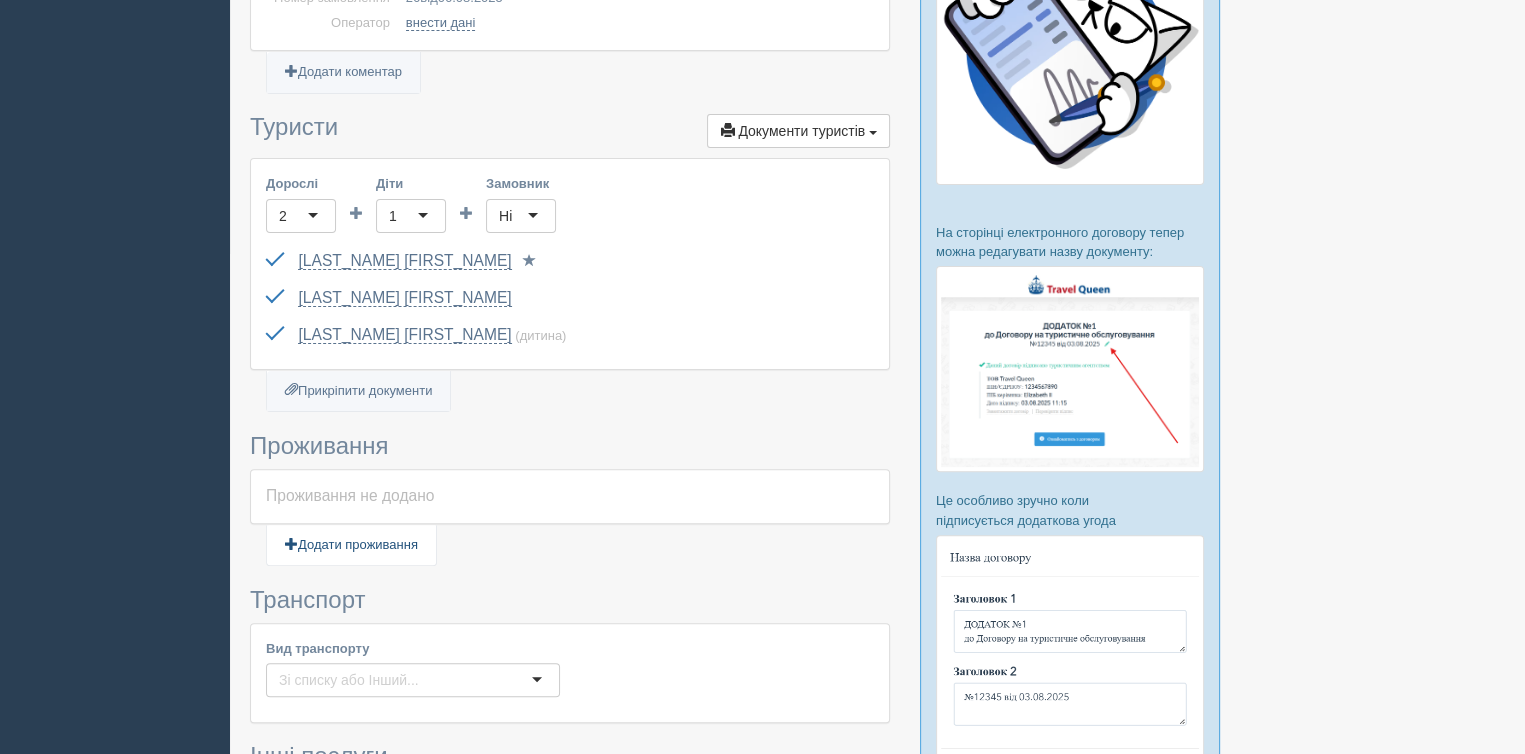 click on "Додати проживання" at bounding box center [351, 545] 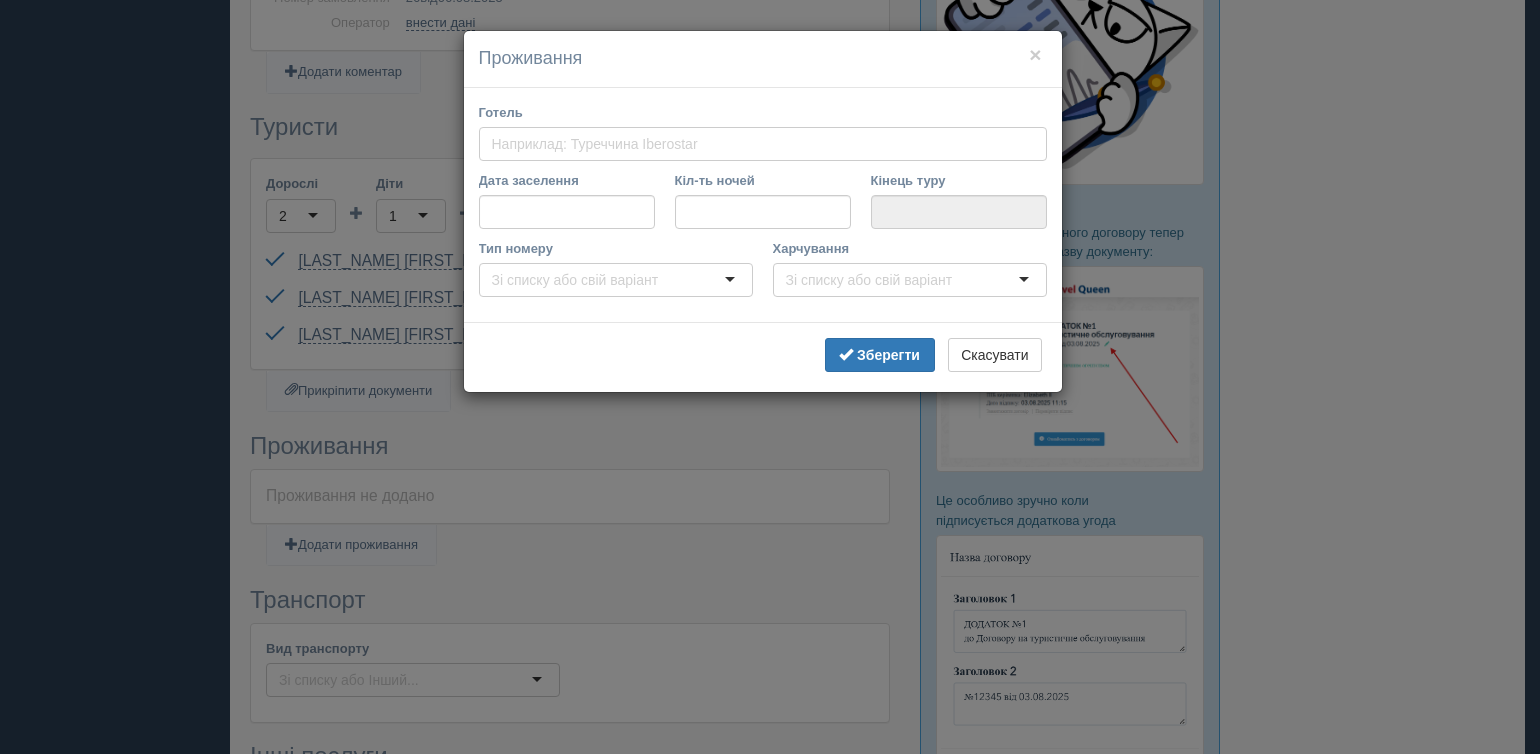 click on "Готель" at bounding box center (599, 144) 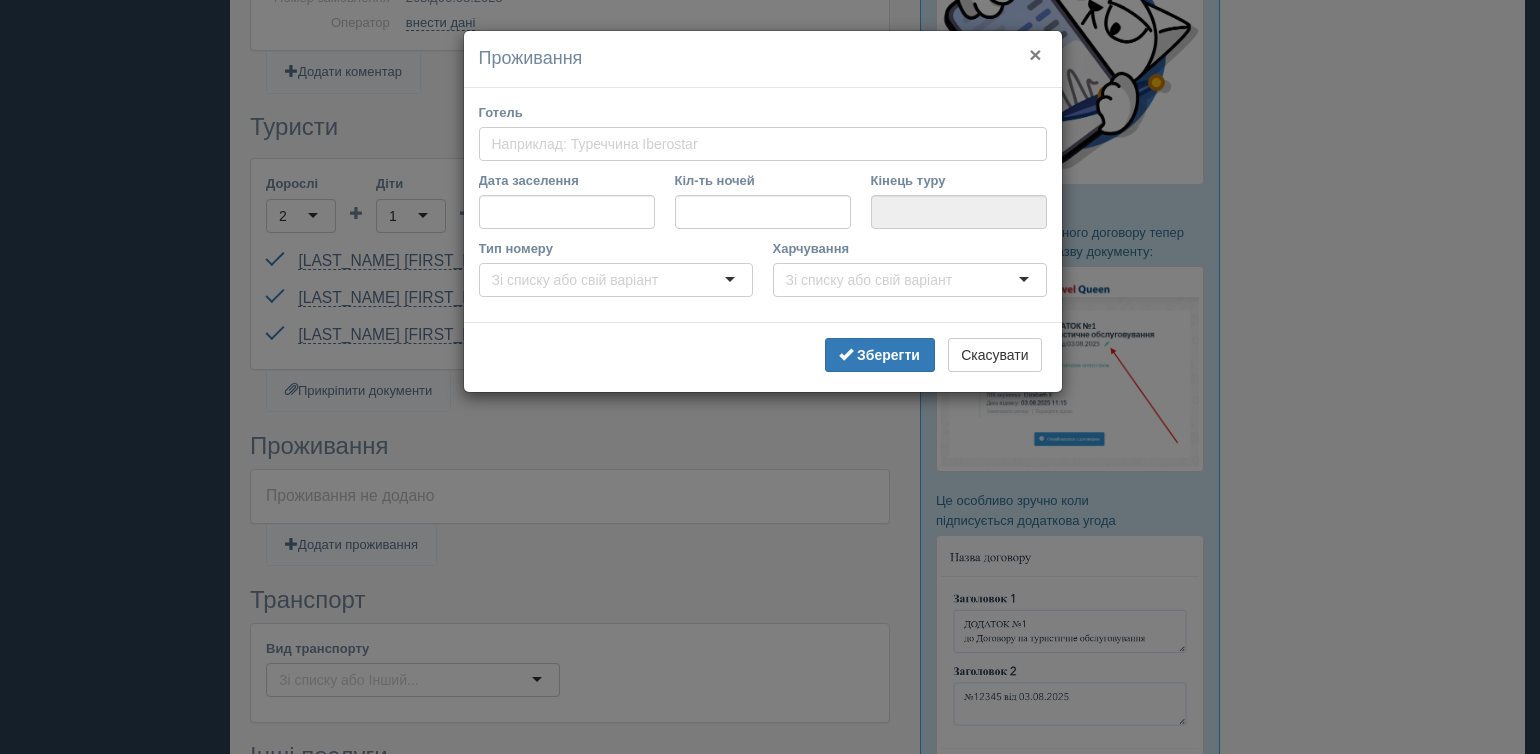 click on "×" at bounding box center [1035, 54] 